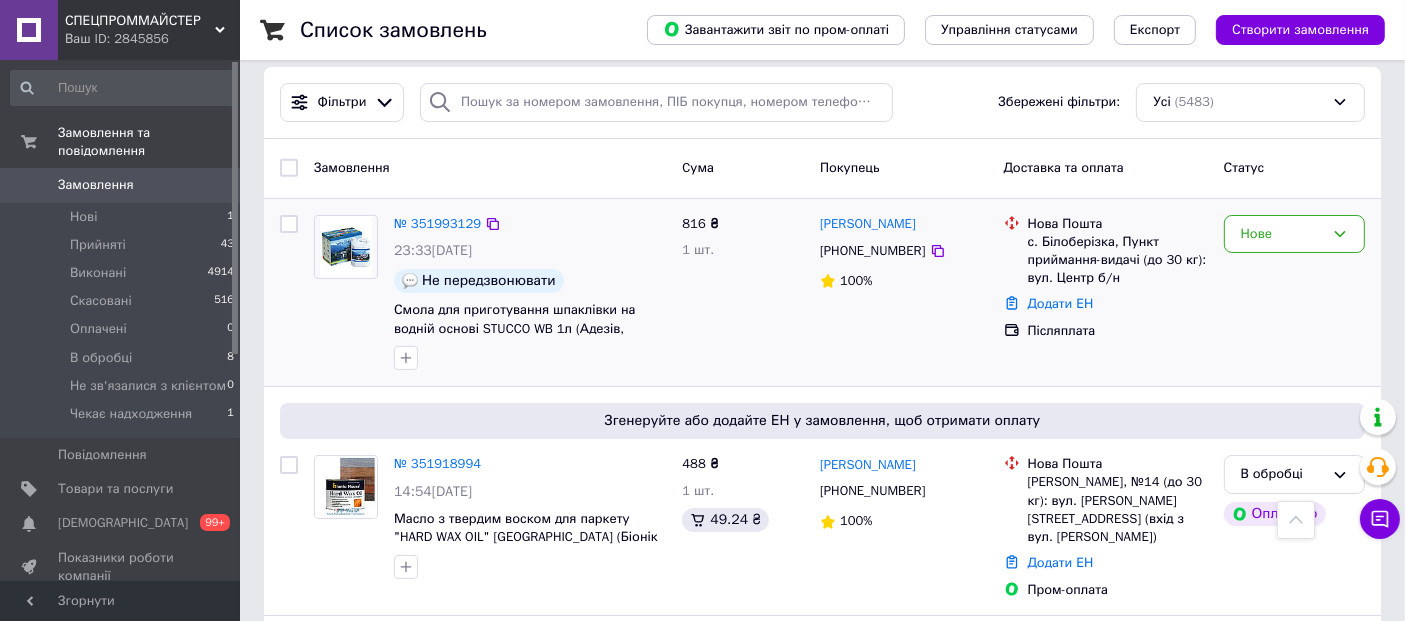 scroll, scrollTop: 0, scrollLeft: 0, axis: both 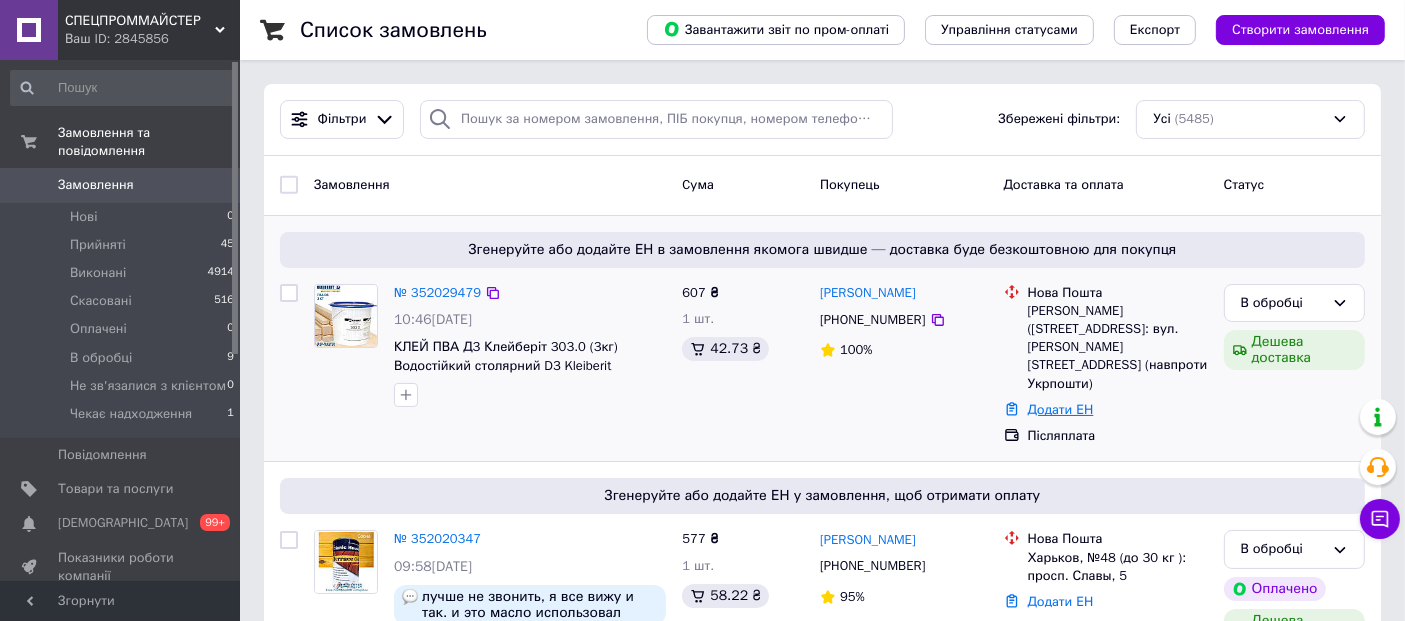 click on "Додати ЕН" at bounding box center (1061, 409) 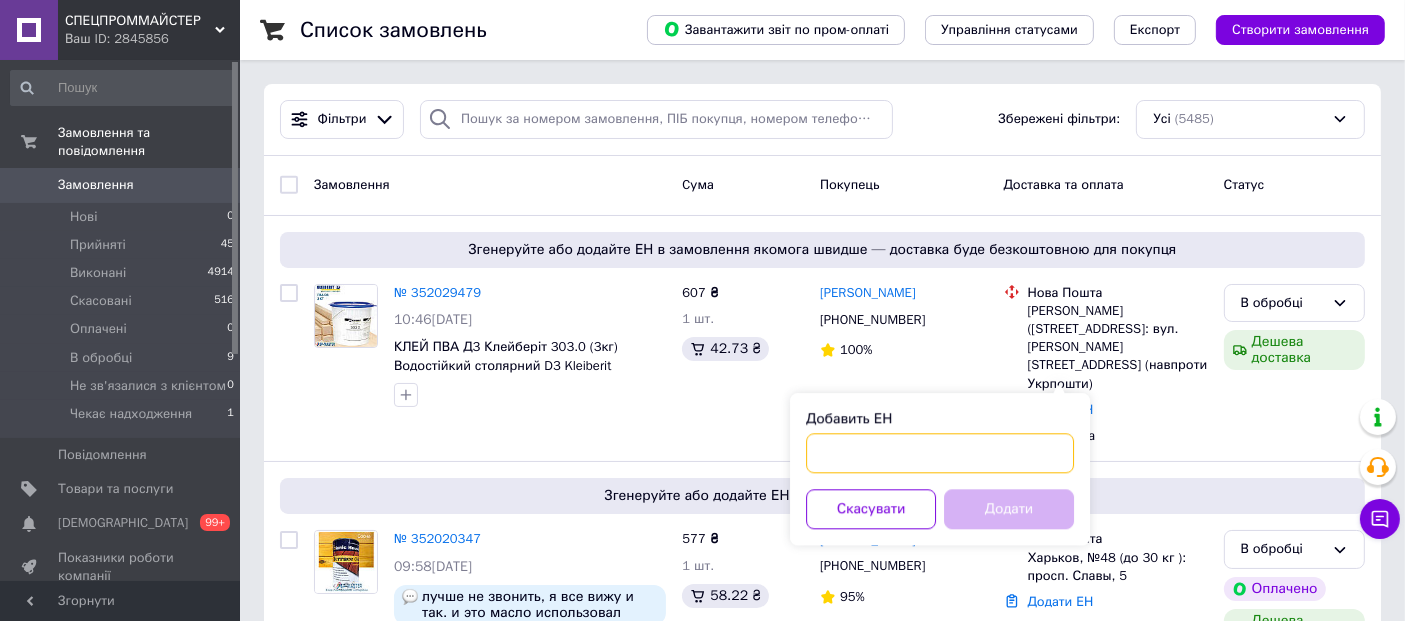 click on "Добавить ЕН" at bounding box center [940, 453] 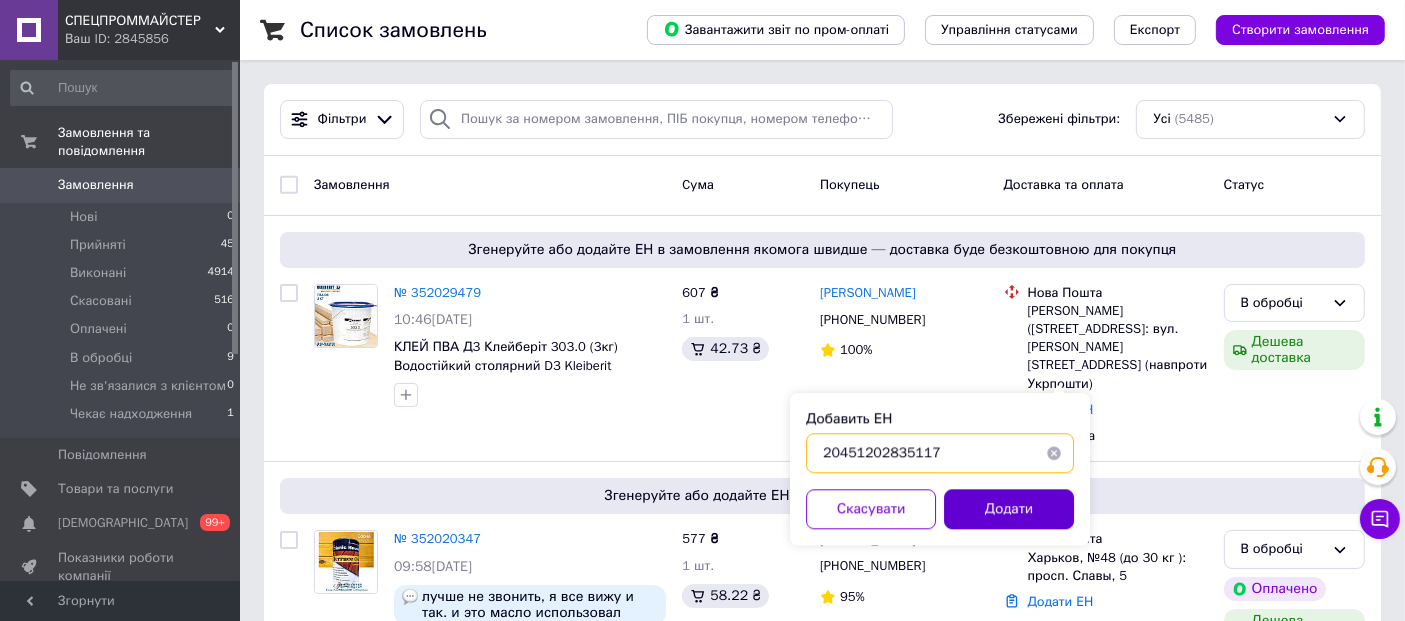 type on "20451202835117" 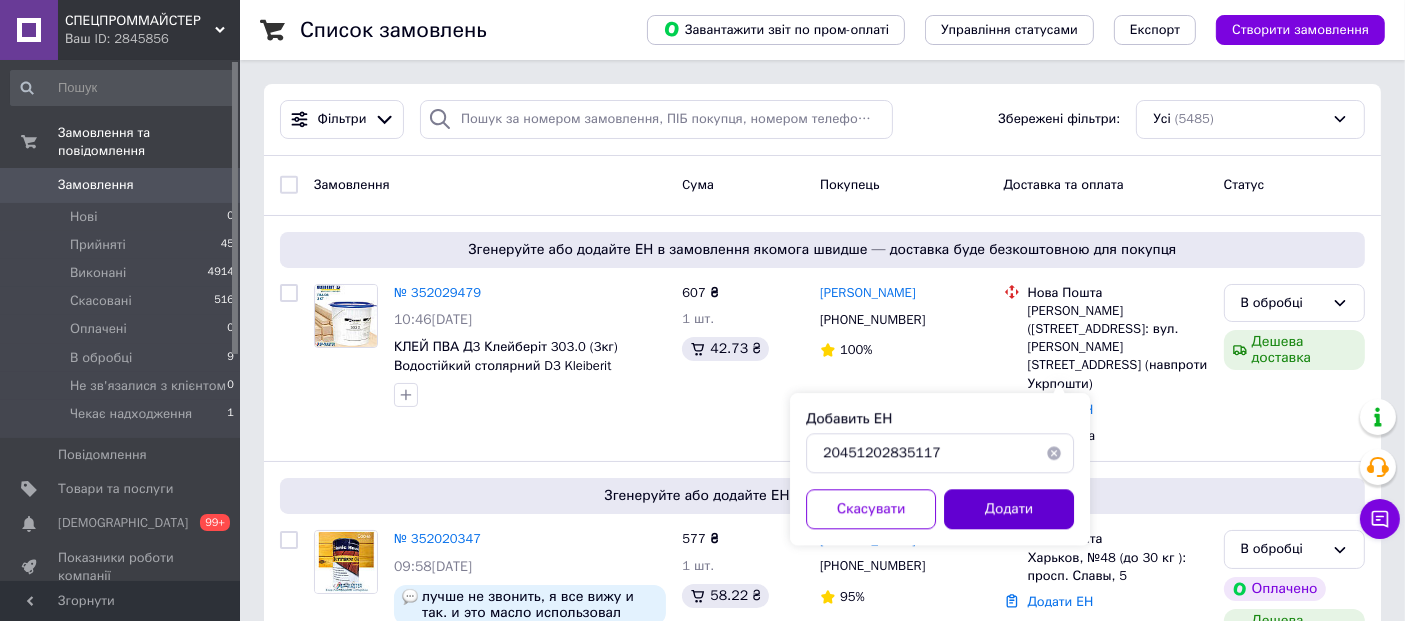 click on "Додати" at bounding box center [1009, 509] 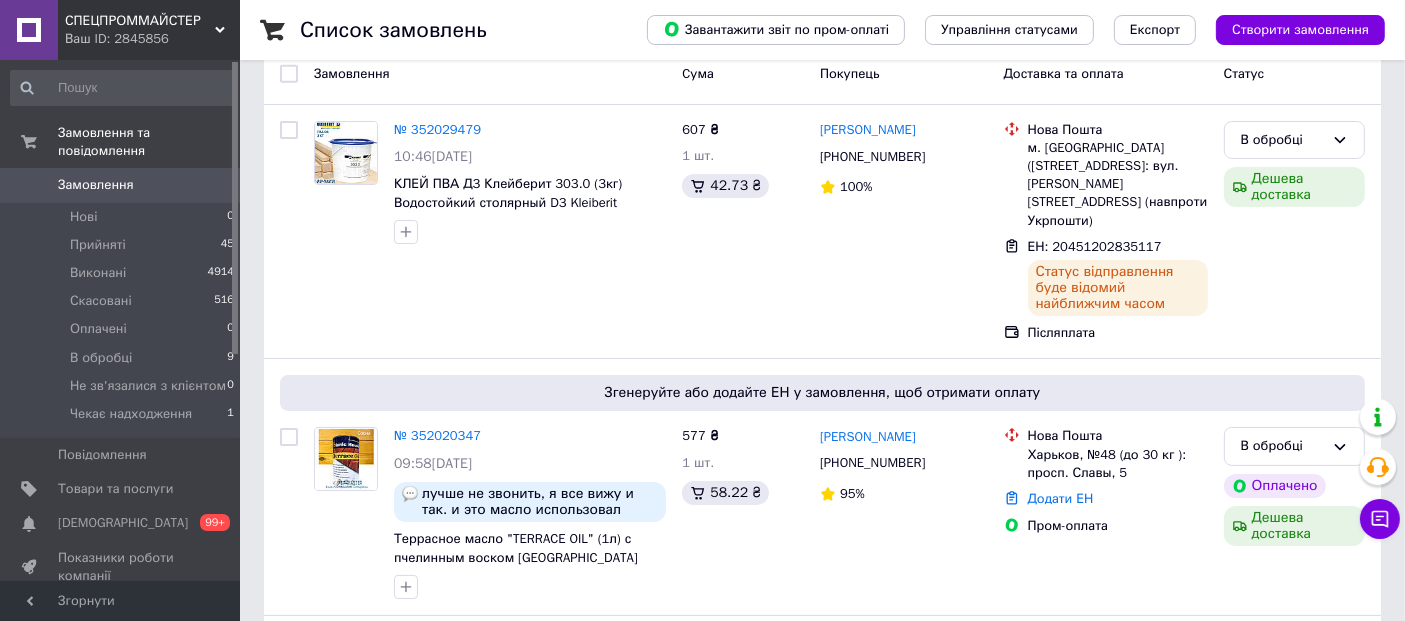 scroll, scrollTop: 0, scrollLeft: 0, axis: both 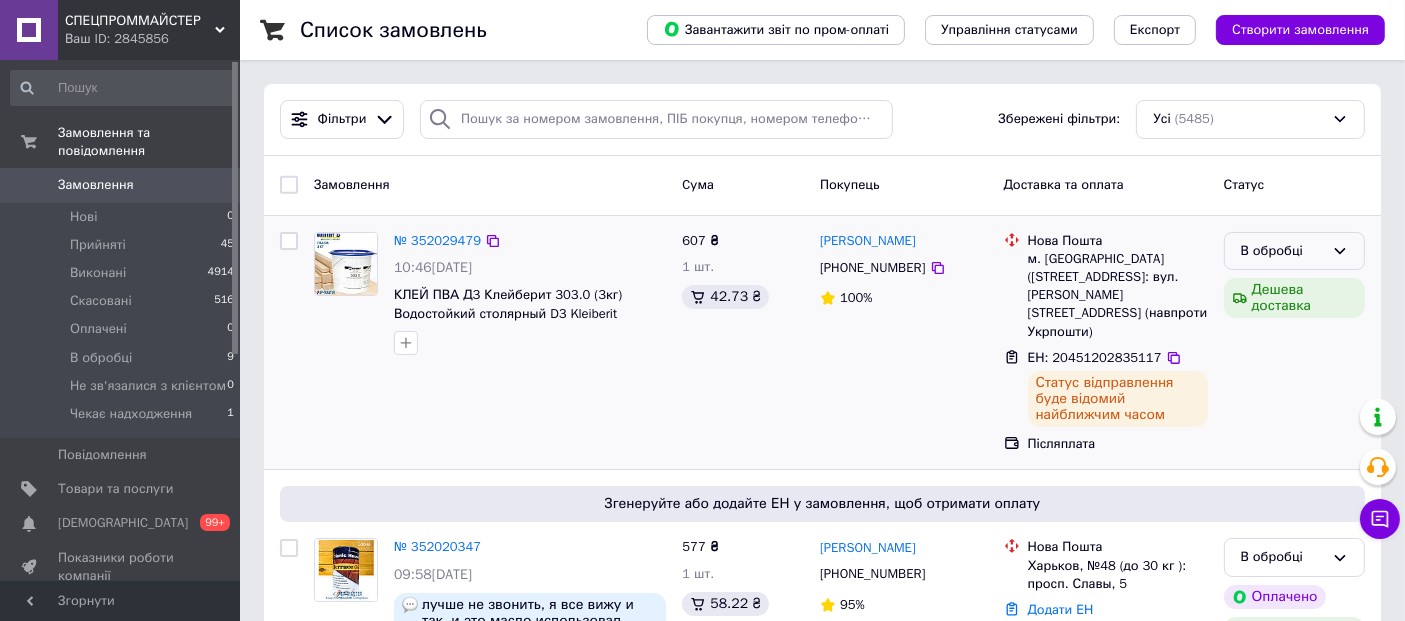 click 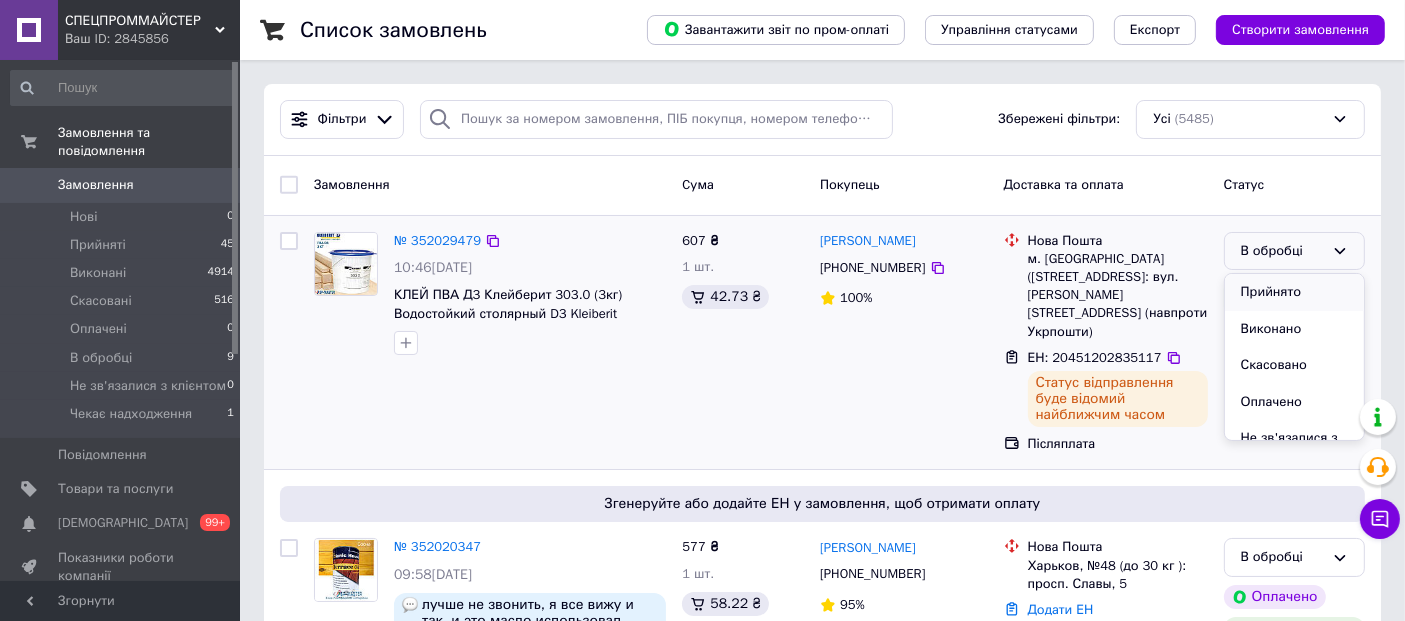 click on "Прийнято" at bounding box center [1294, 292] 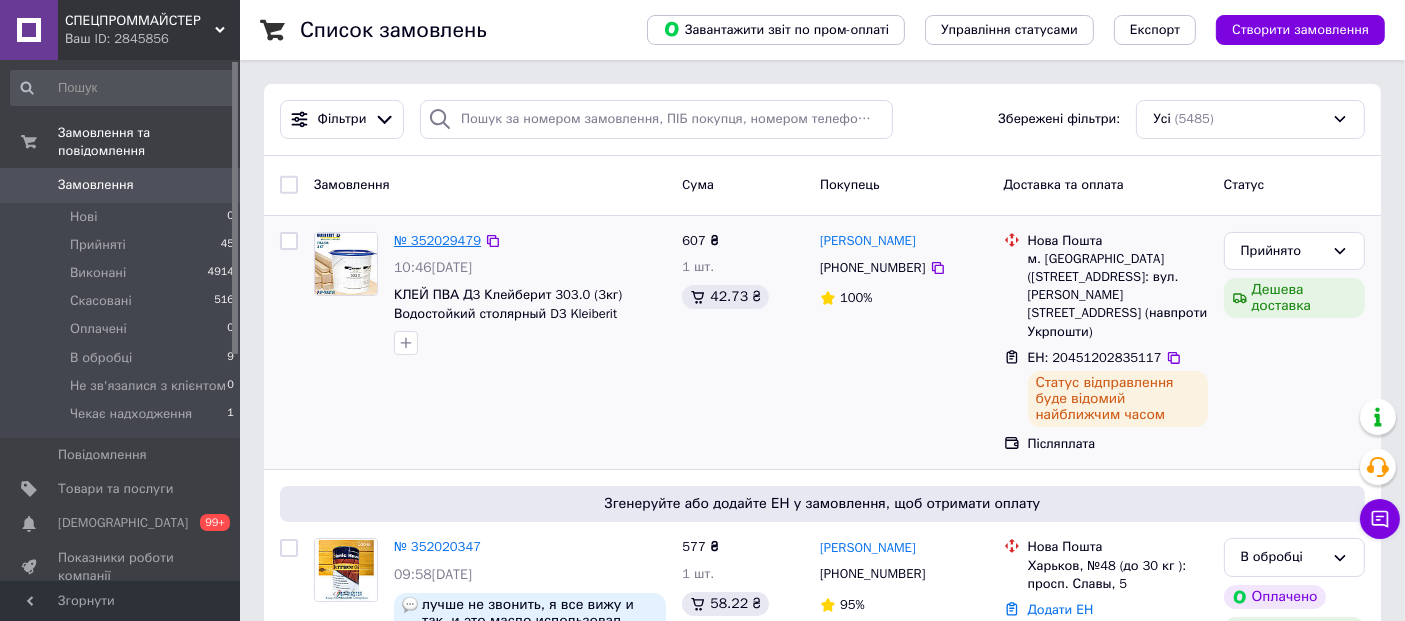 click on "№ 352029479" at bounding box center [437, 240] 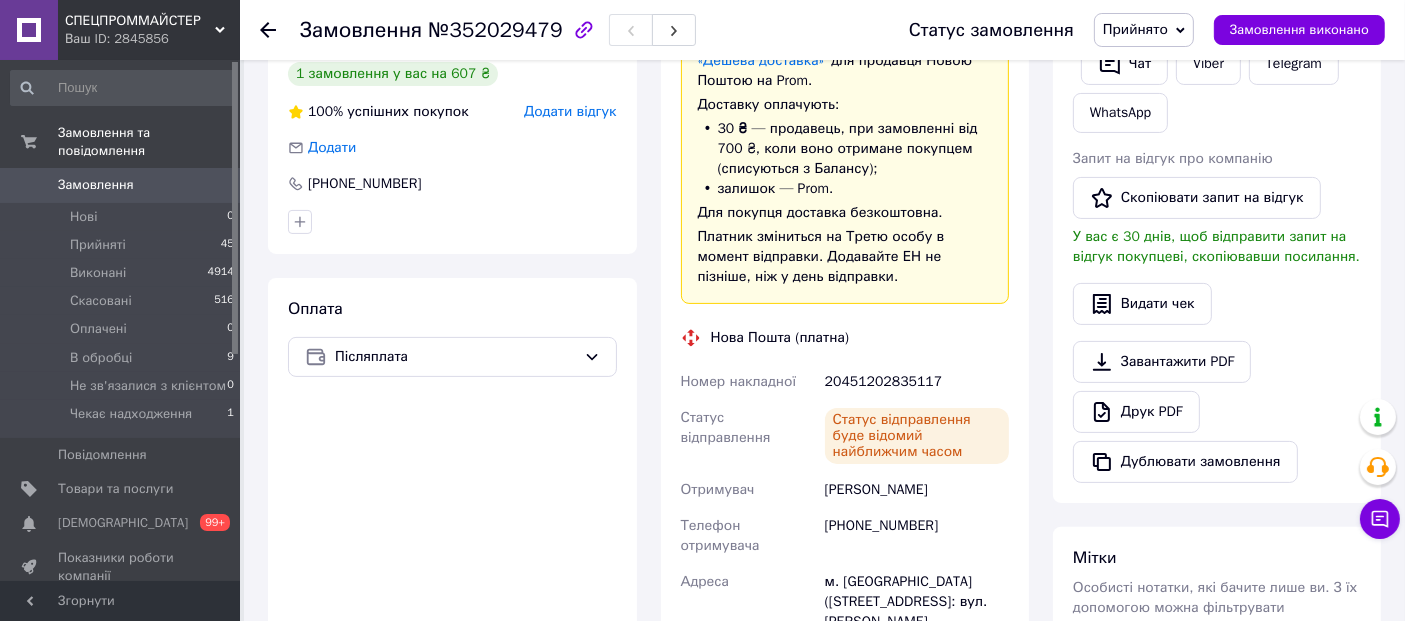 scroll, scrollTop: 222, scrollLeft: 0, axis: vertical 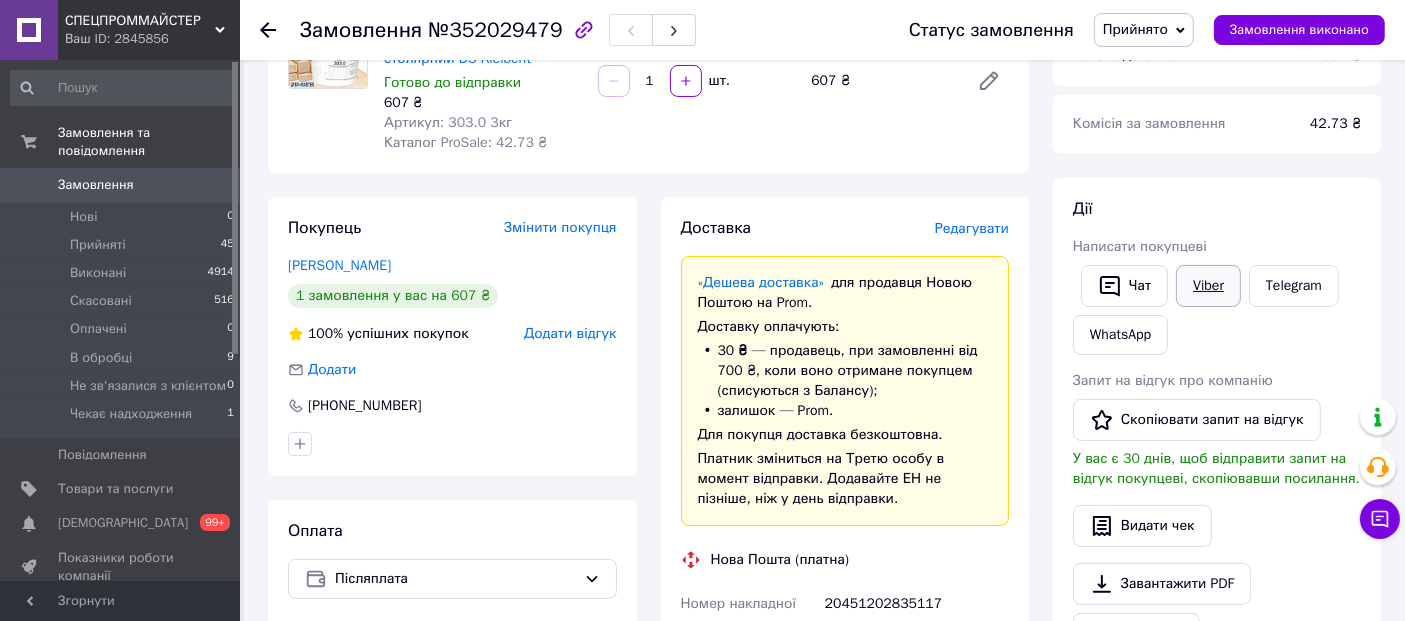 click on "Viber" at bounding box center (1208, 286) 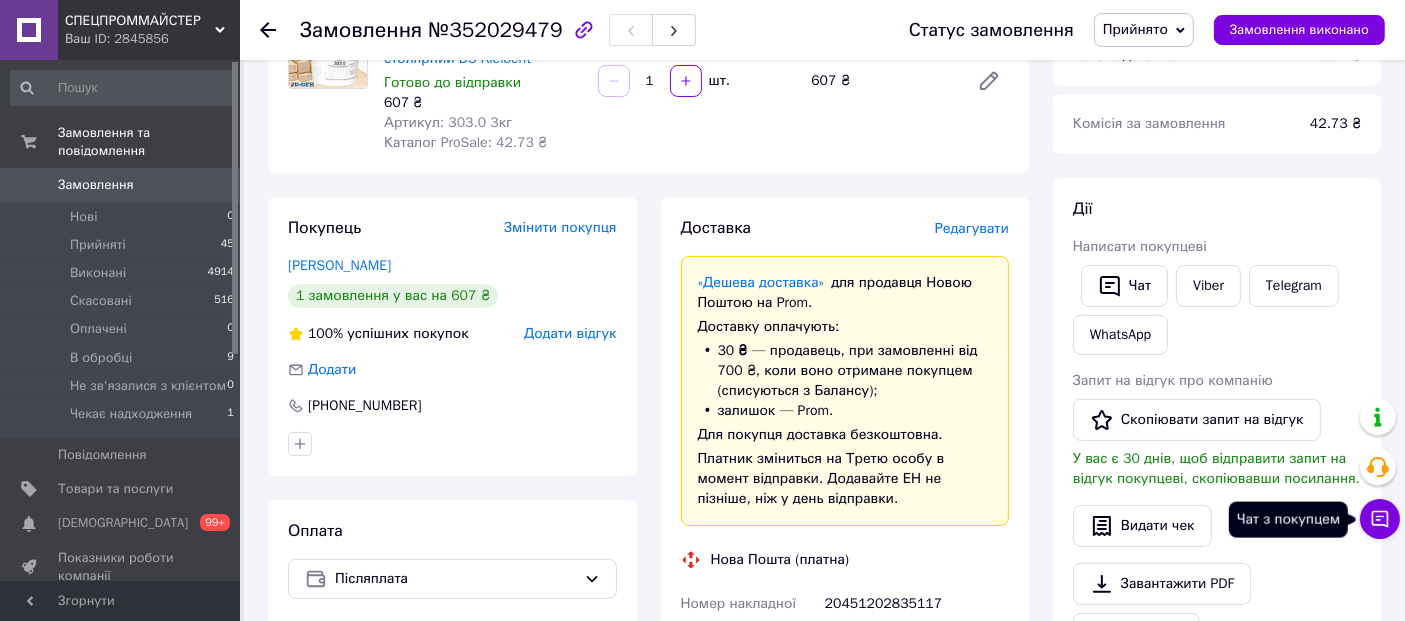 click 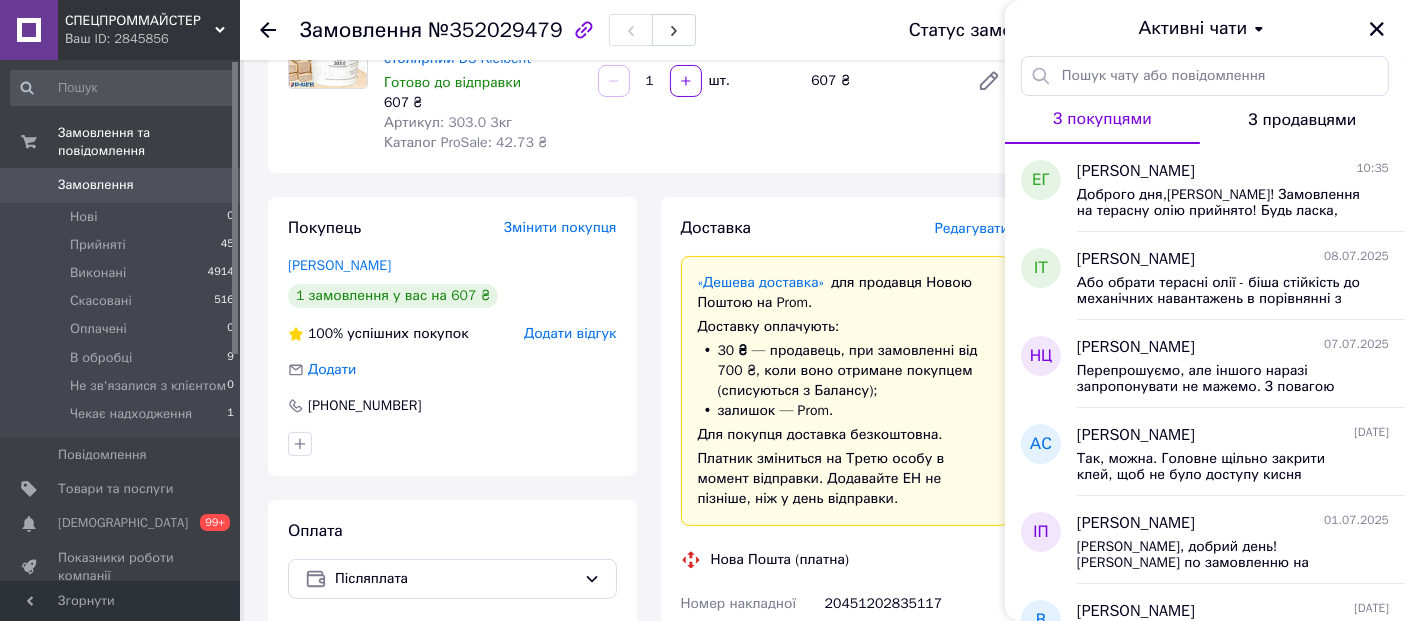 click on "З продавцями" at bounding box center [1303, 120] 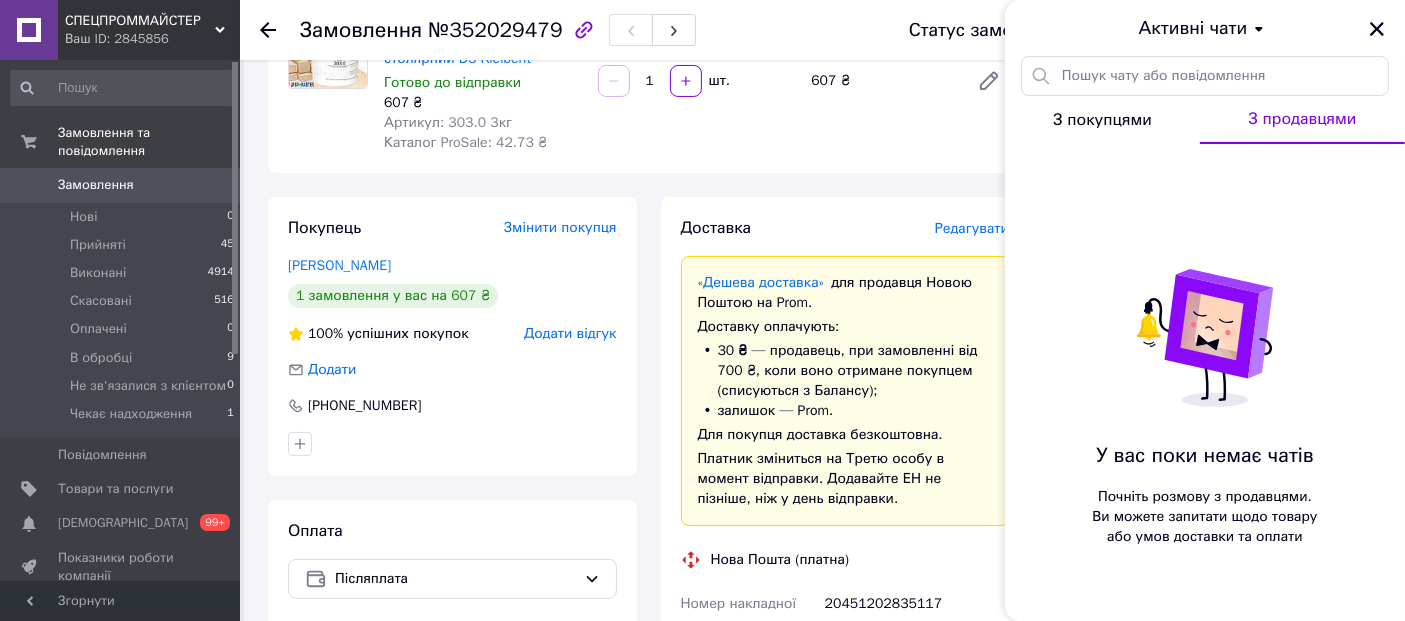click on "З покупцями" at bounding box center (1102, 120) 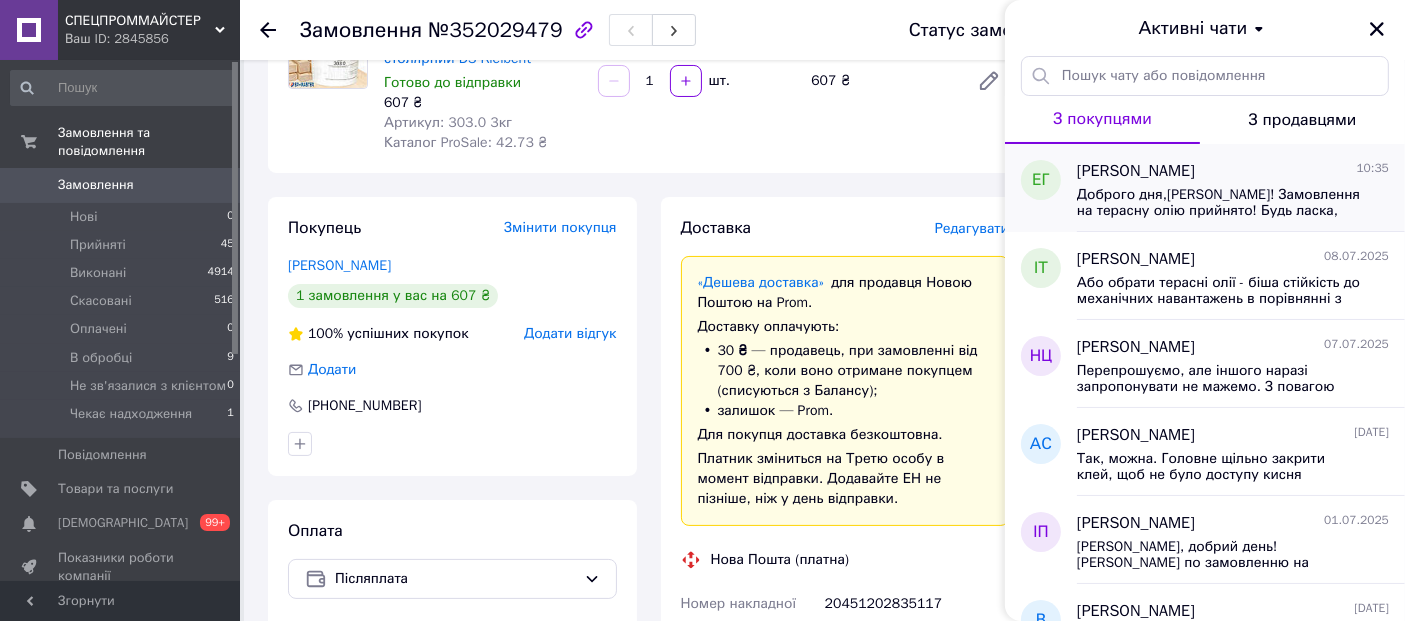 click on "Евгений Гетанов 10:35 Доброго дня,Євгеній!
Замовлення на терасну олію прийнято!
Будь ласка, вкажіть номер зручного вантажного відділення для отримання замовлення.
Згідно правил нової пошти, лакофарбові продукцію не пакуємо в ящики, такі помилки їдуть з ручною обробкою з вантажного та вантажне відділення.
Дякуємо за розуміння :-)
З повагою менеджер Наталія" at bounding box center [1241, 188] 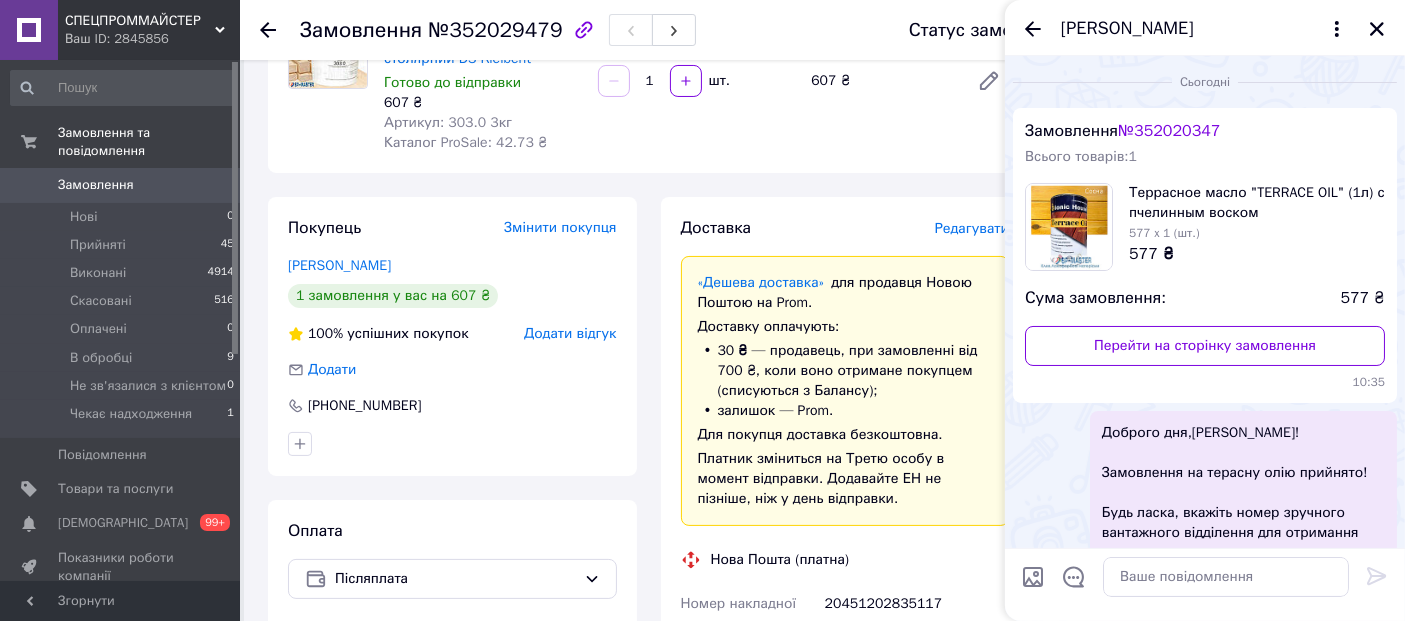 scroll, scrollTop: 234, scrollLeft: 0, axis: vertical 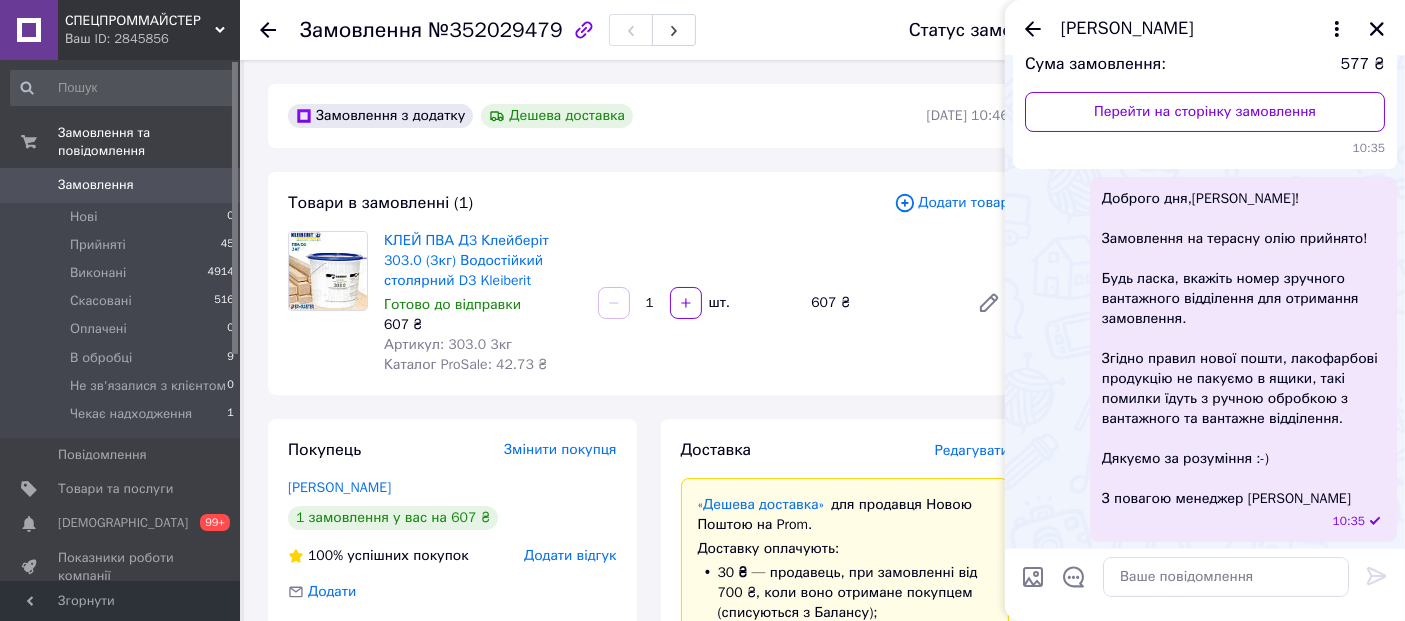 click on "Замовлення" at bounding box center [121, 185] 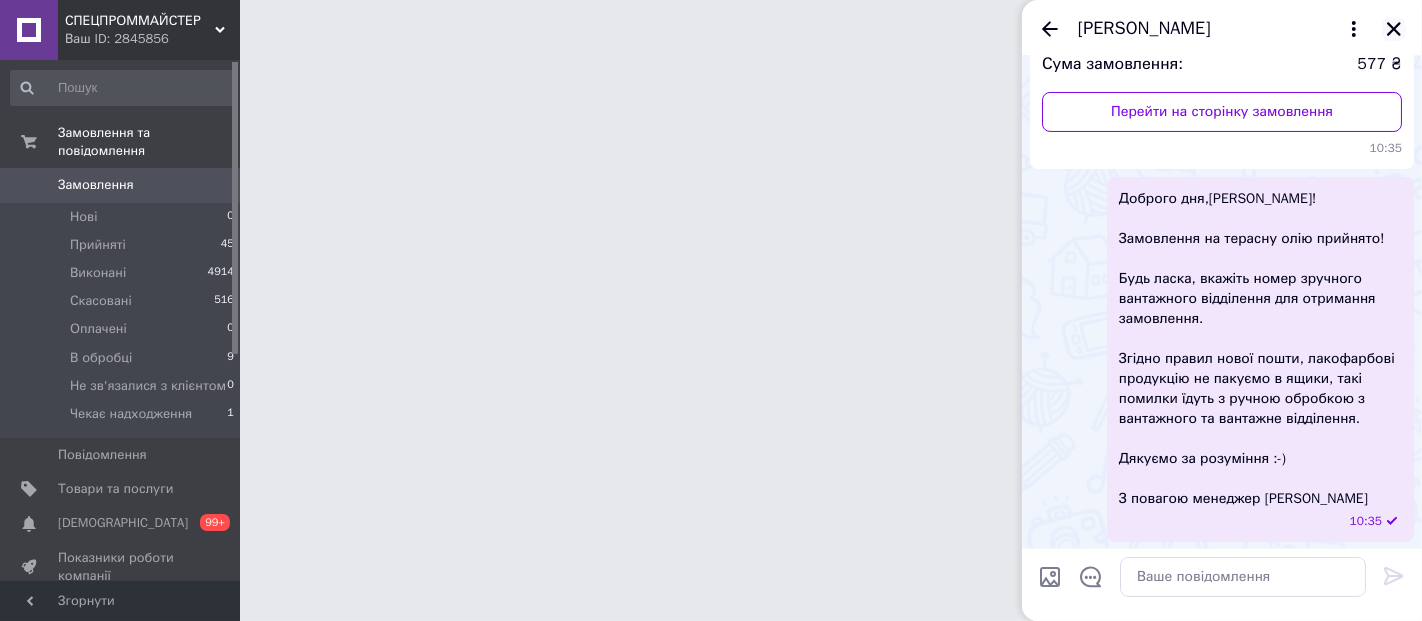 click at bounding box center (1394, 29) 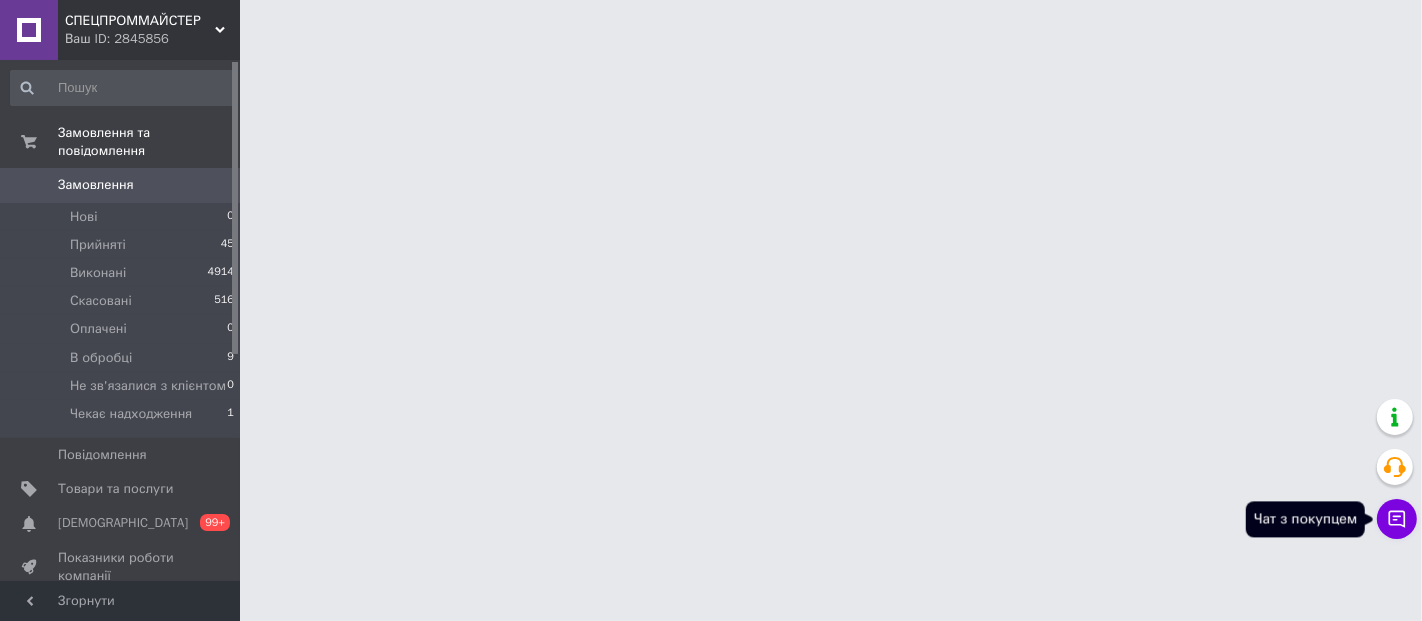 click 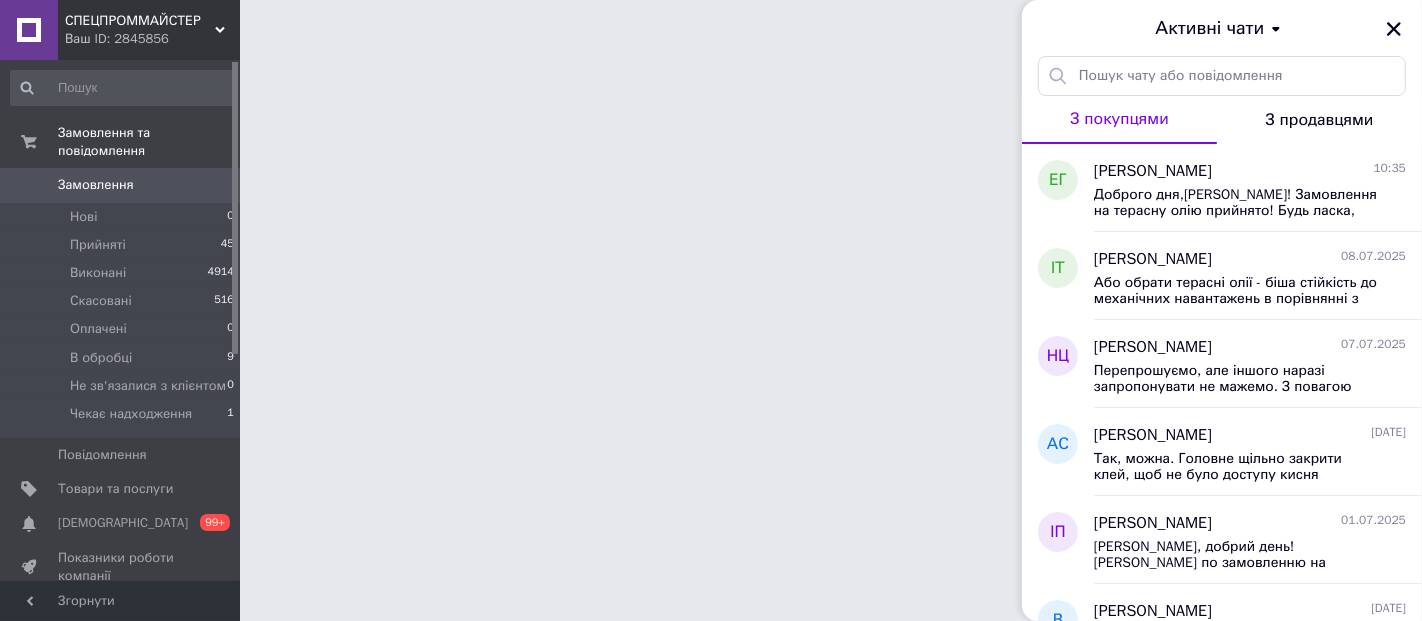 click on "З продавцями" at bounding box center [1320, 120] 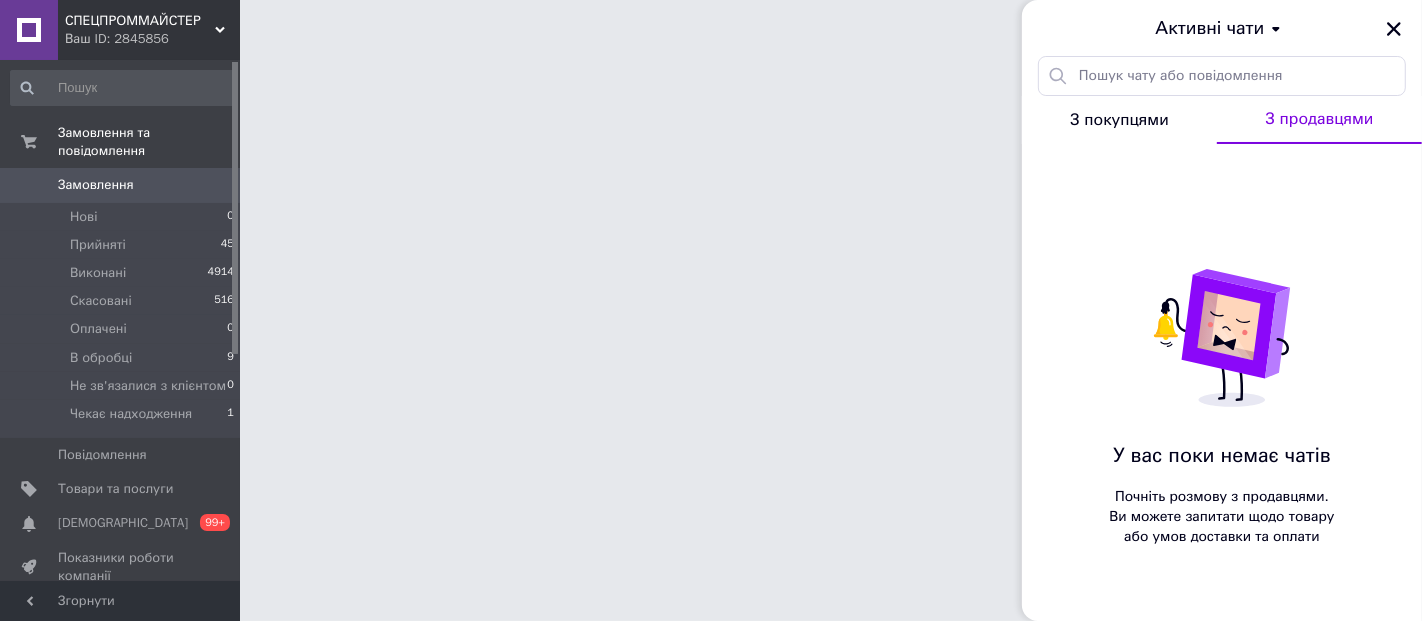click on "З покупцями" at bounding box center (1119, 120) 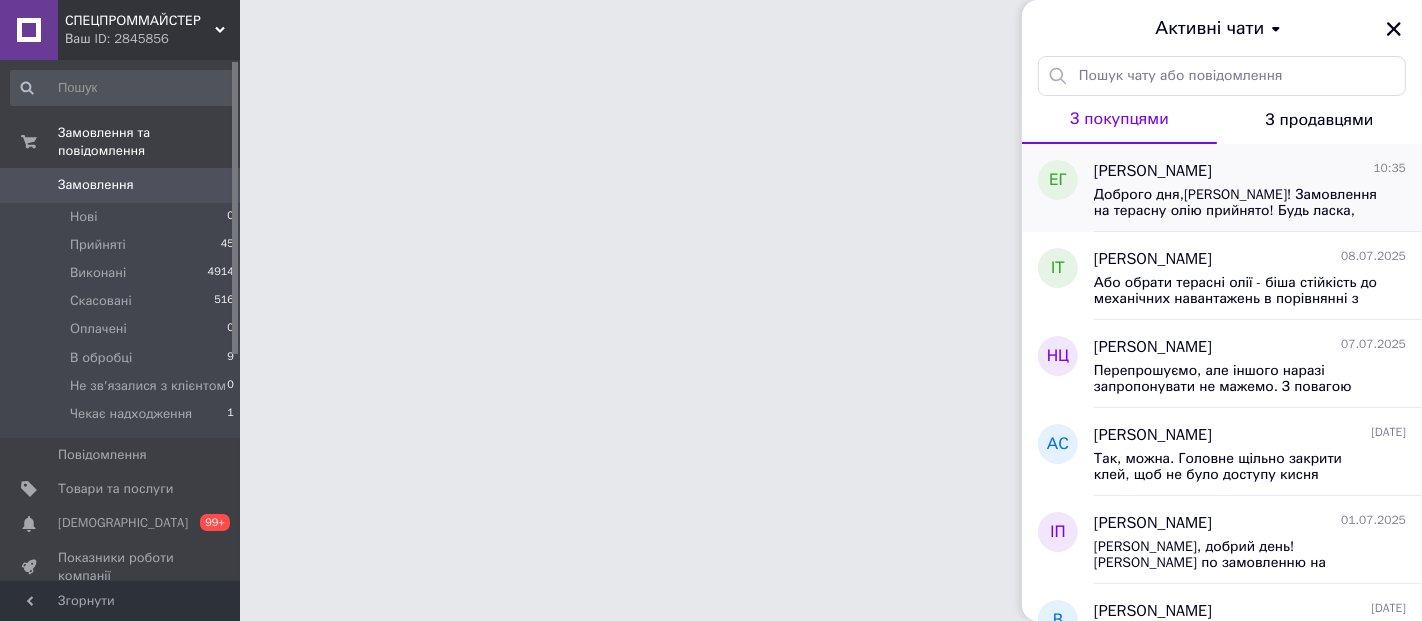 click on "Доброго дня,Євгеній!
Замовлення на терасну олію прийнято!
Будь ласка, вкажіть номер зручного вантажного відділення для отримання замовлення.
Згідно правил нової пошти, лакофарбові продукцію не пакуємо в ящики, такі помилки їдуть з ручною обробкою з вантажного та вантажне відділення.
Дякуємо за розуміння :-)
З повагою менеджер Наталія" at bounding box center [1236, 203] 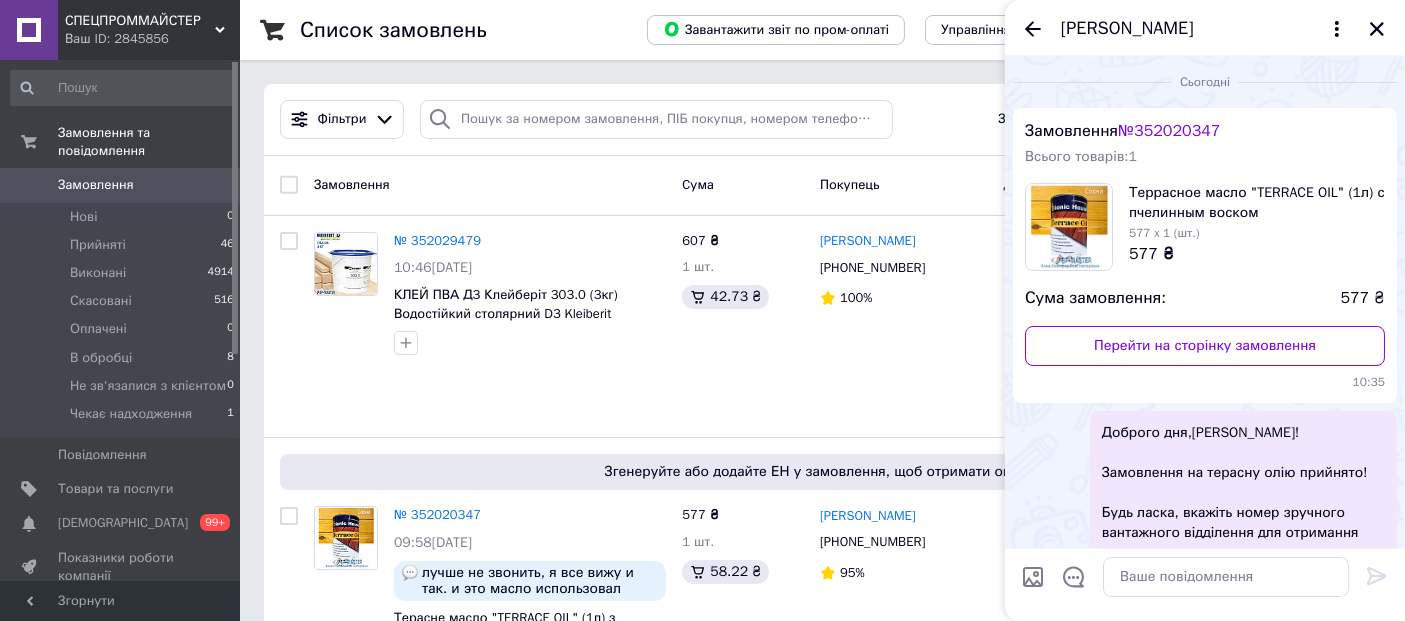 scroll, scrollTop: 234, scrollLeft: 0, axis: vertical 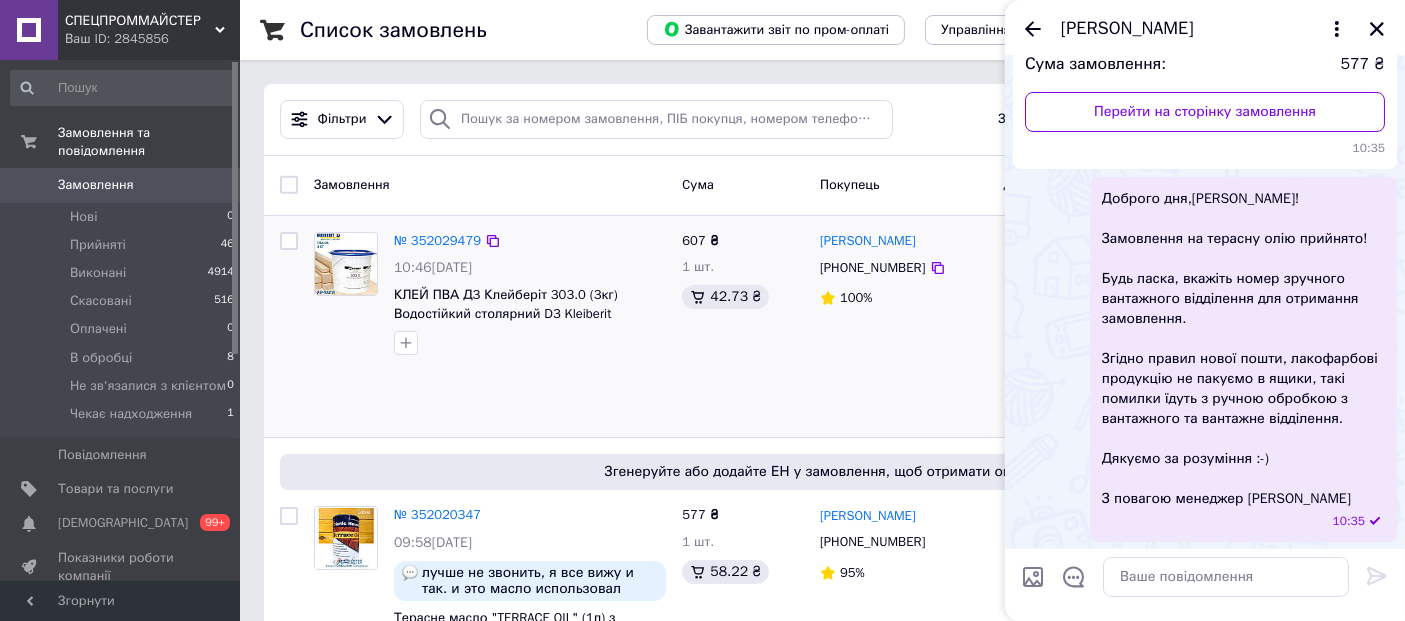 drag, startPoint x: 1228, startPoint y: 335, endPoint x: 557, endPoint y: 351, distance: 671.19073 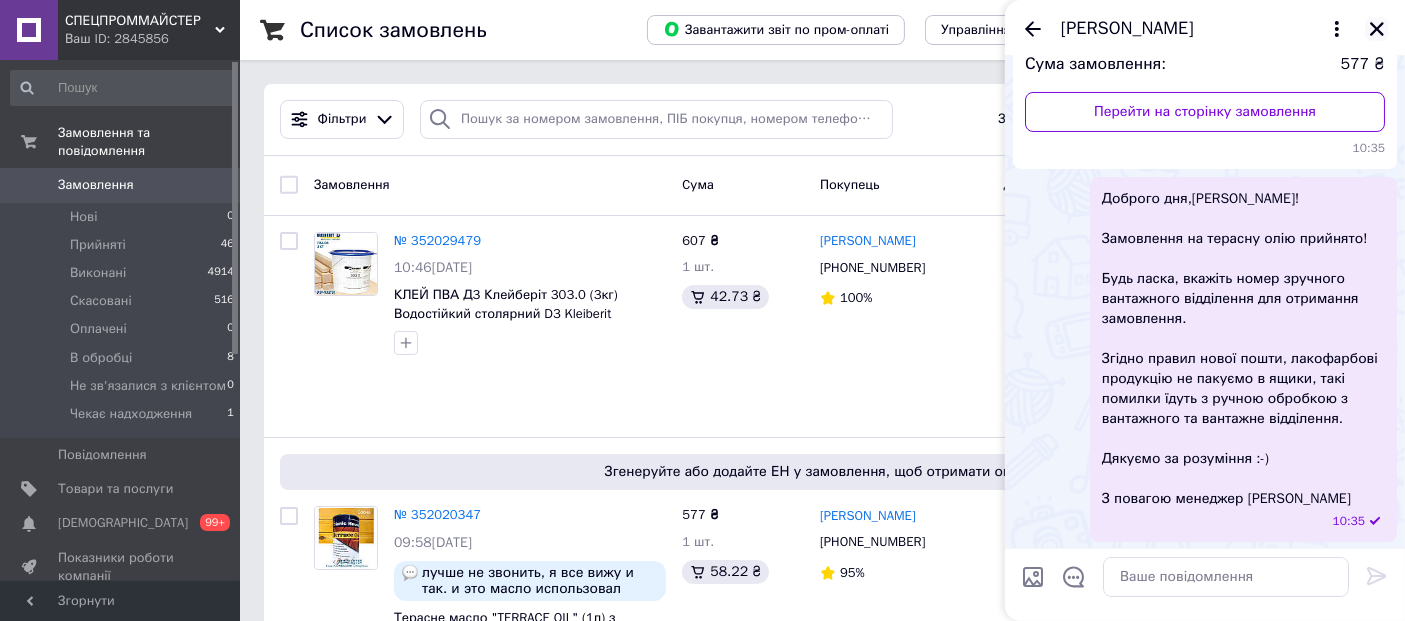 click 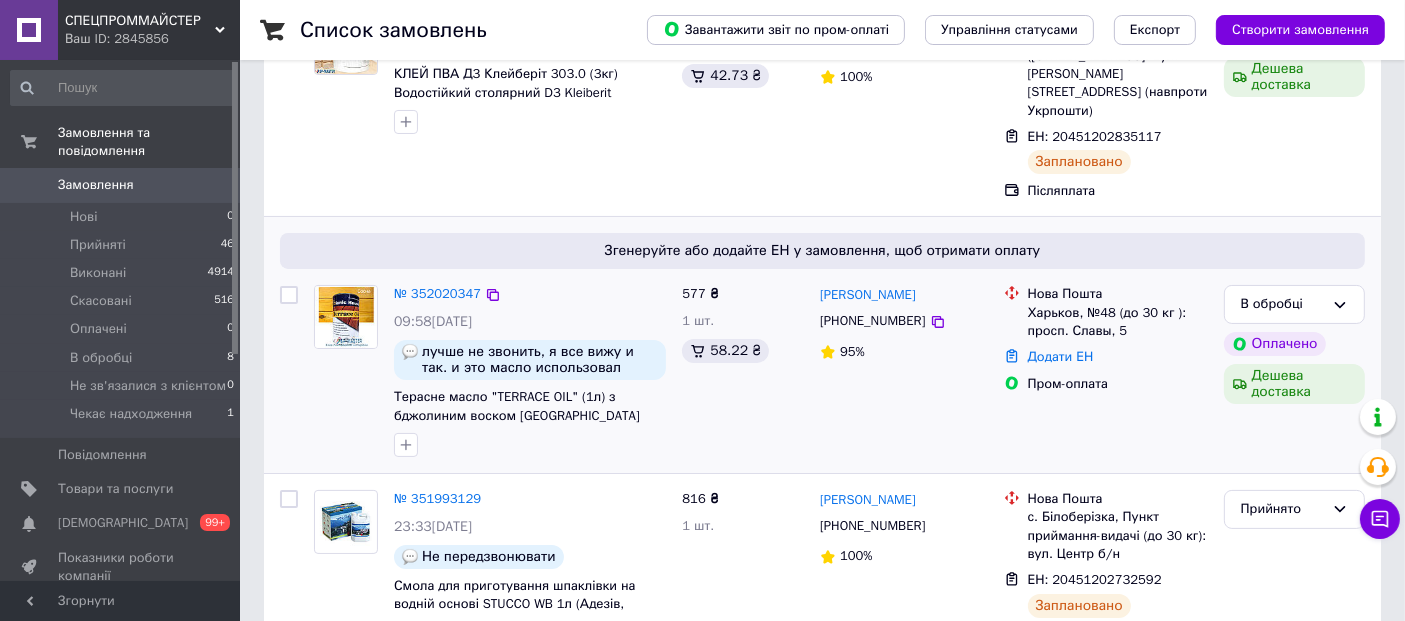 scroll, scrollTop: 222, scrollLeft: 0, axis: vertical 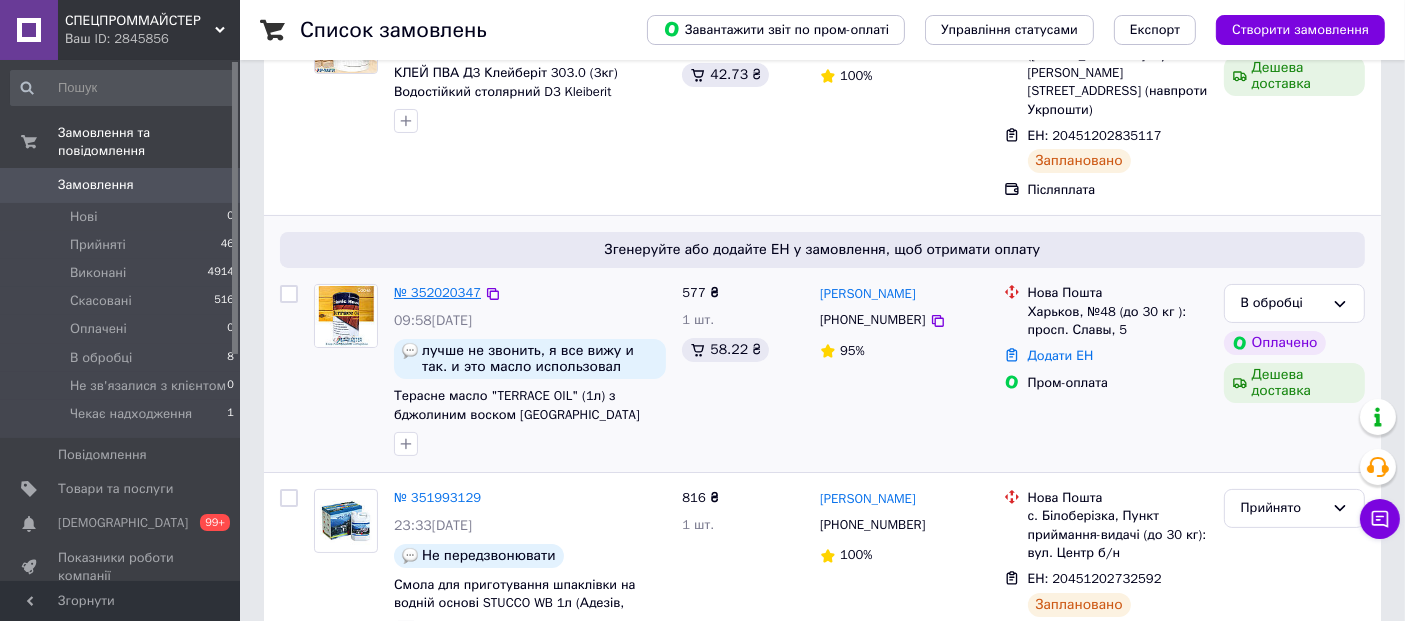 click on "№ 352020347" at bounding box center (437, 292) 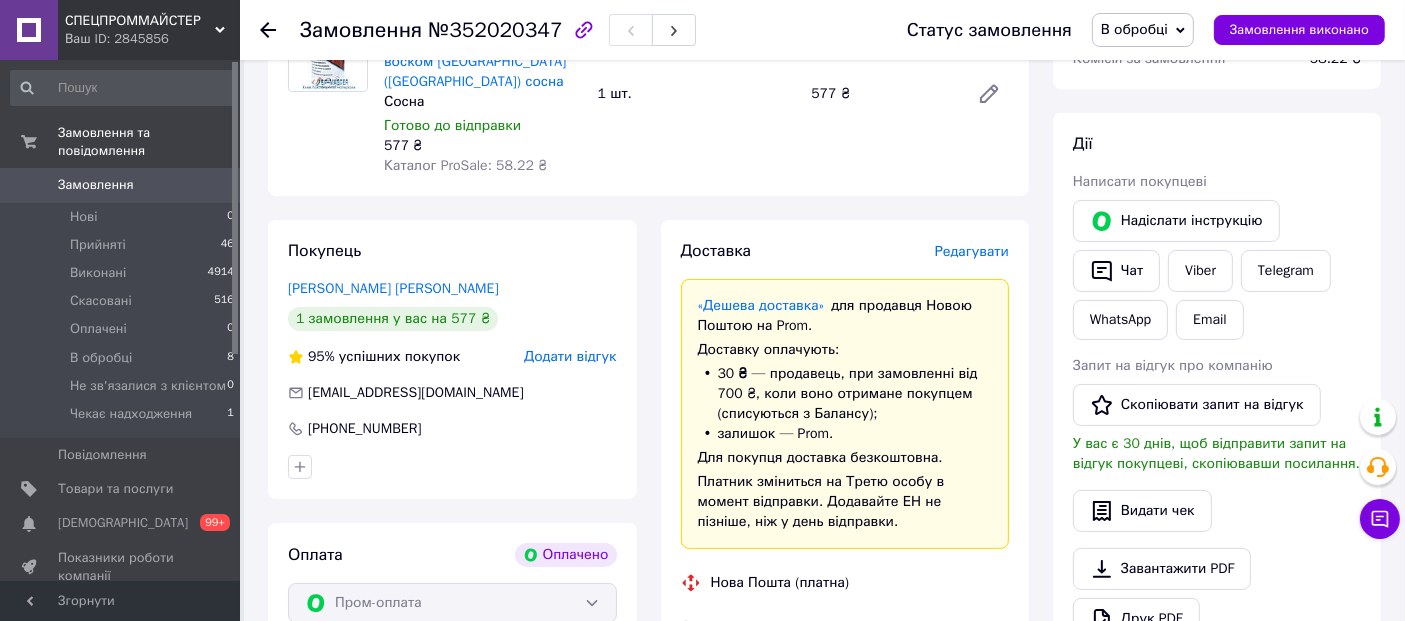 scroll, scrollTop: 222, scrollLeft: 0, axis: vertical 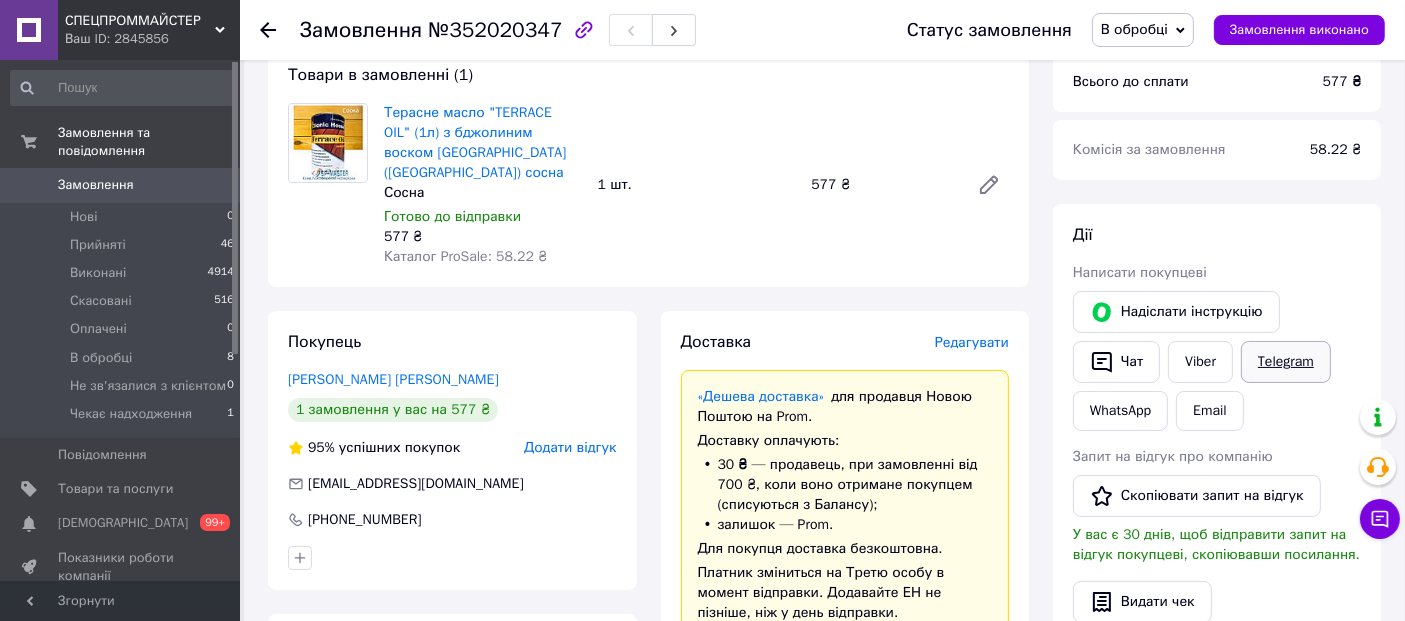 click on "Telegram" at bounding box center (1286, 362) 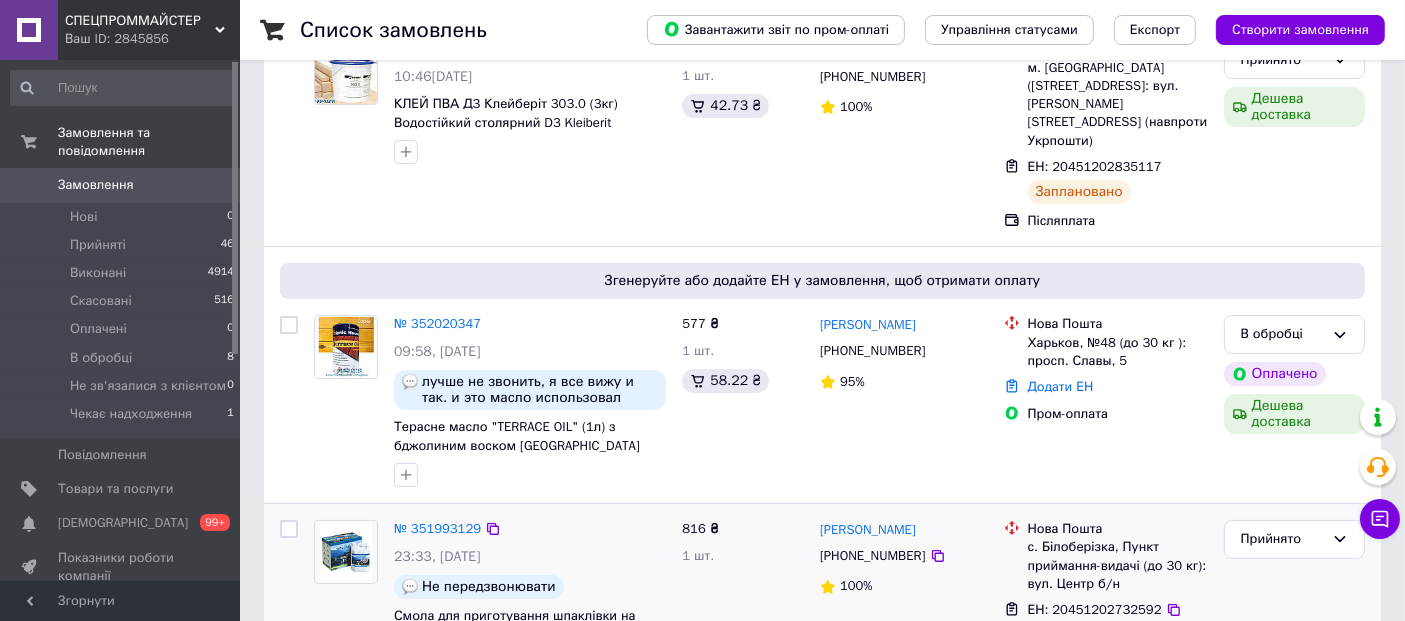scroll, scrollTop: 222, scrollLeft: 0, axis: vertical 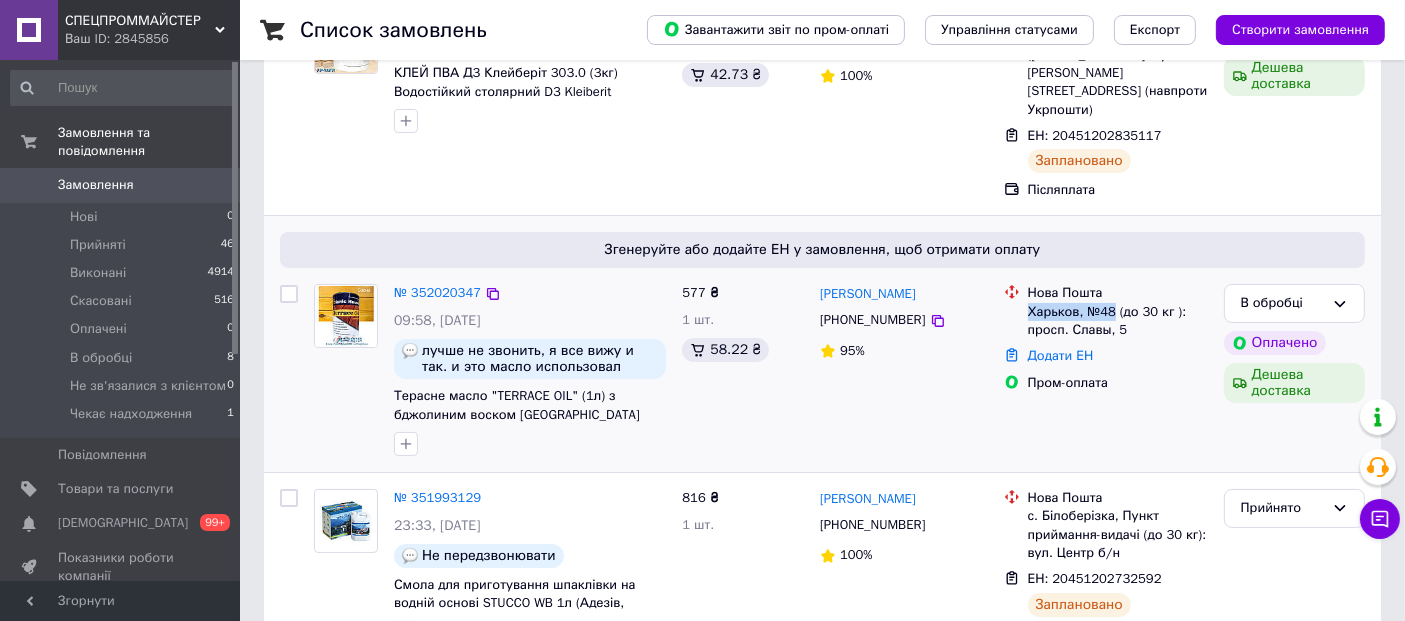 drag, startPoint x: 1112, startPoint y: 270, endPoint x: 1028, endPoint y: 272, distance: 84.0238 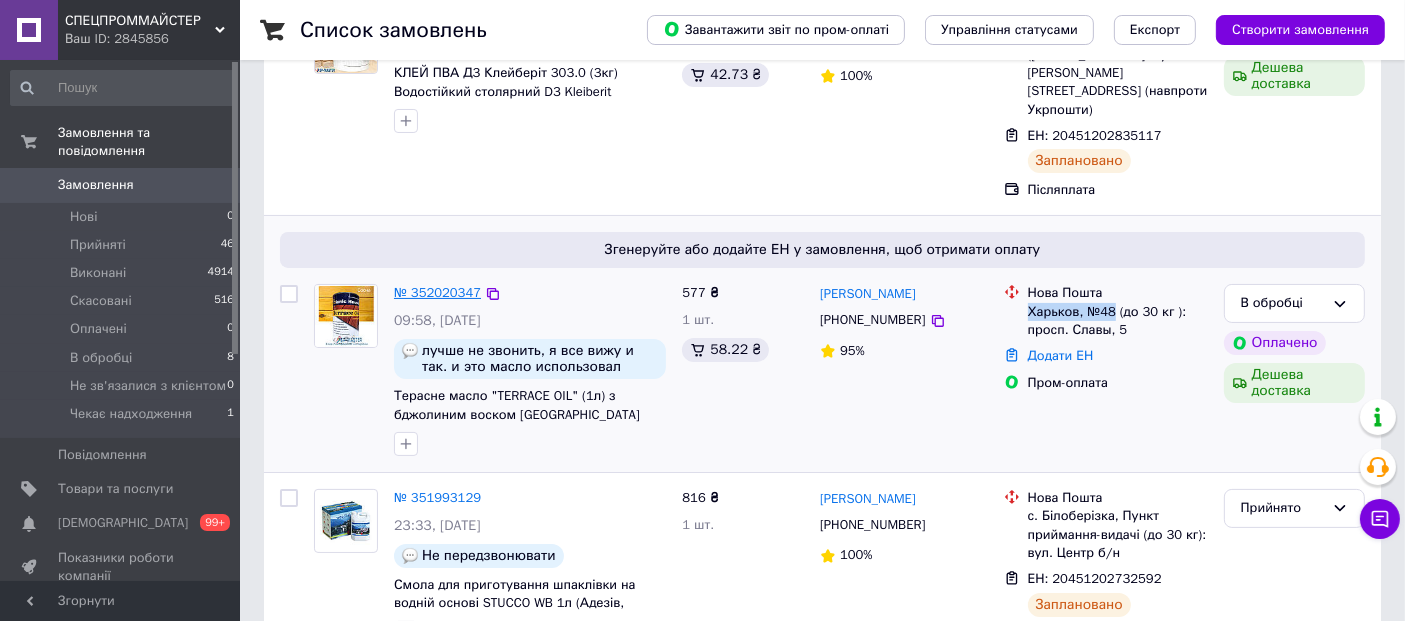 click on "№ 352020347" at bounding box center (437, 292) 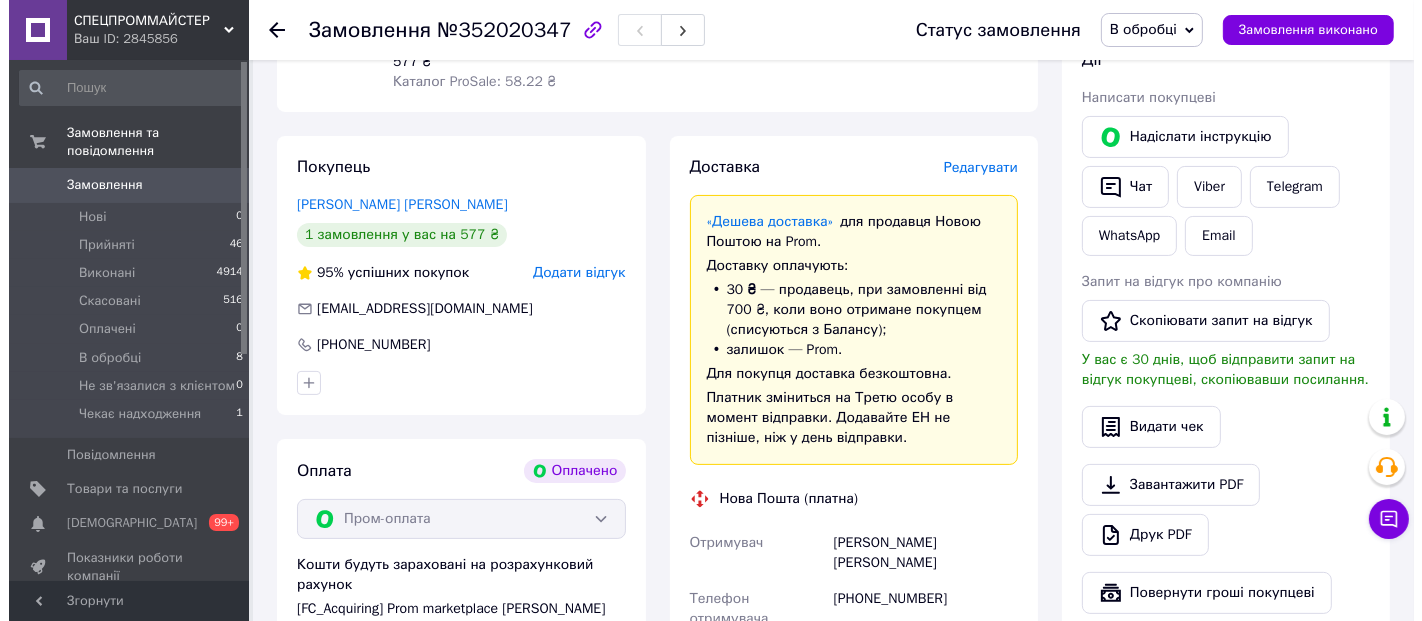 scroll, scrollTop: 265, scrollLeft: 0, axis: vertical 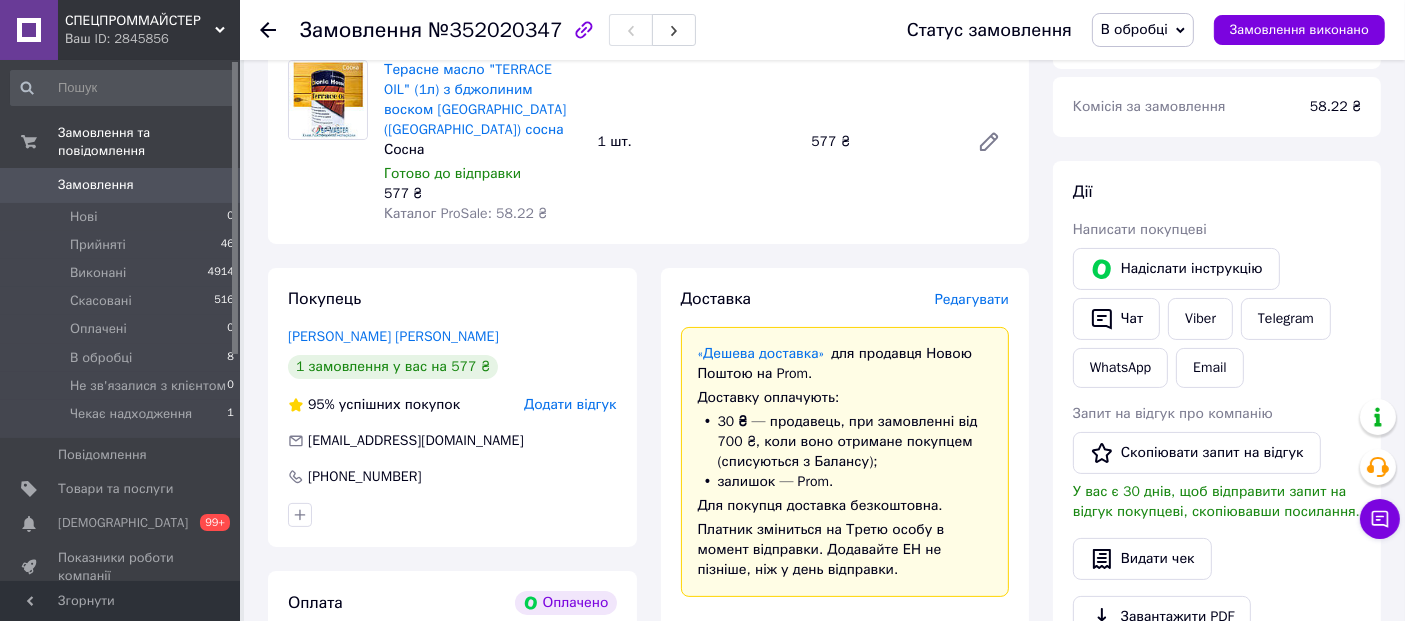 click on "Редагувати" at bounding box center [972, 299] 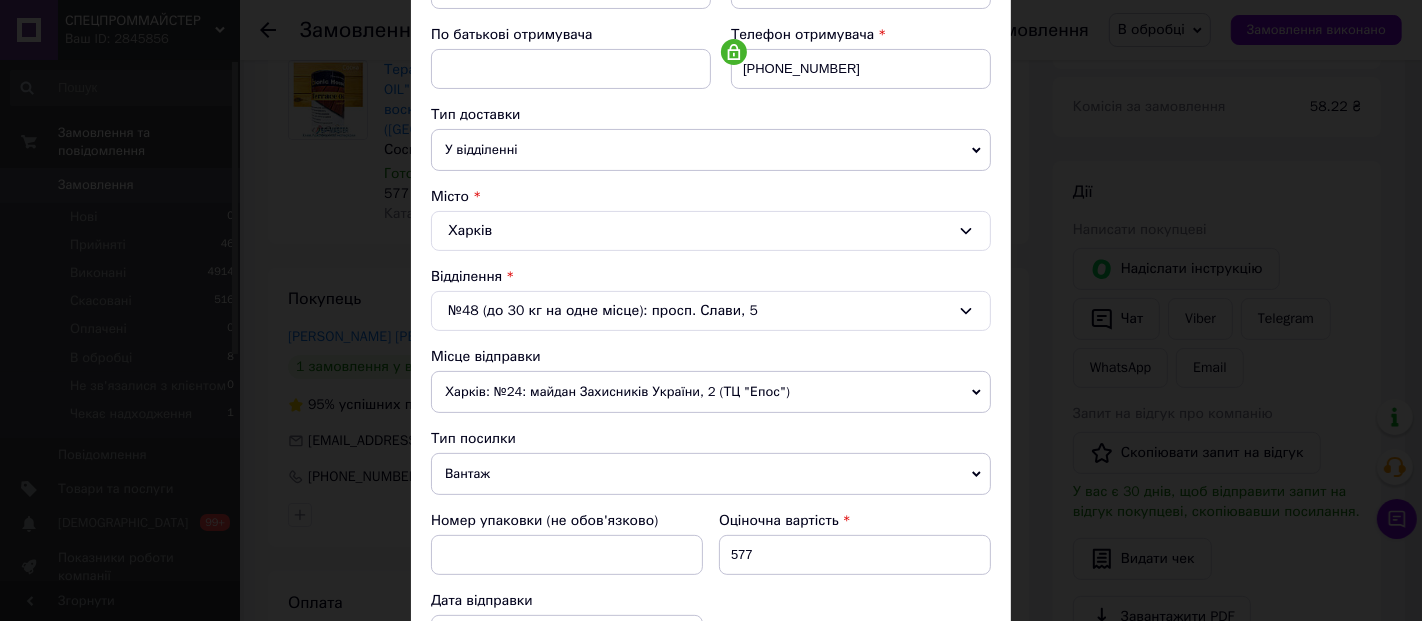 scroll, scrollTop: 333, scrollLeft: 0, axis: vertical 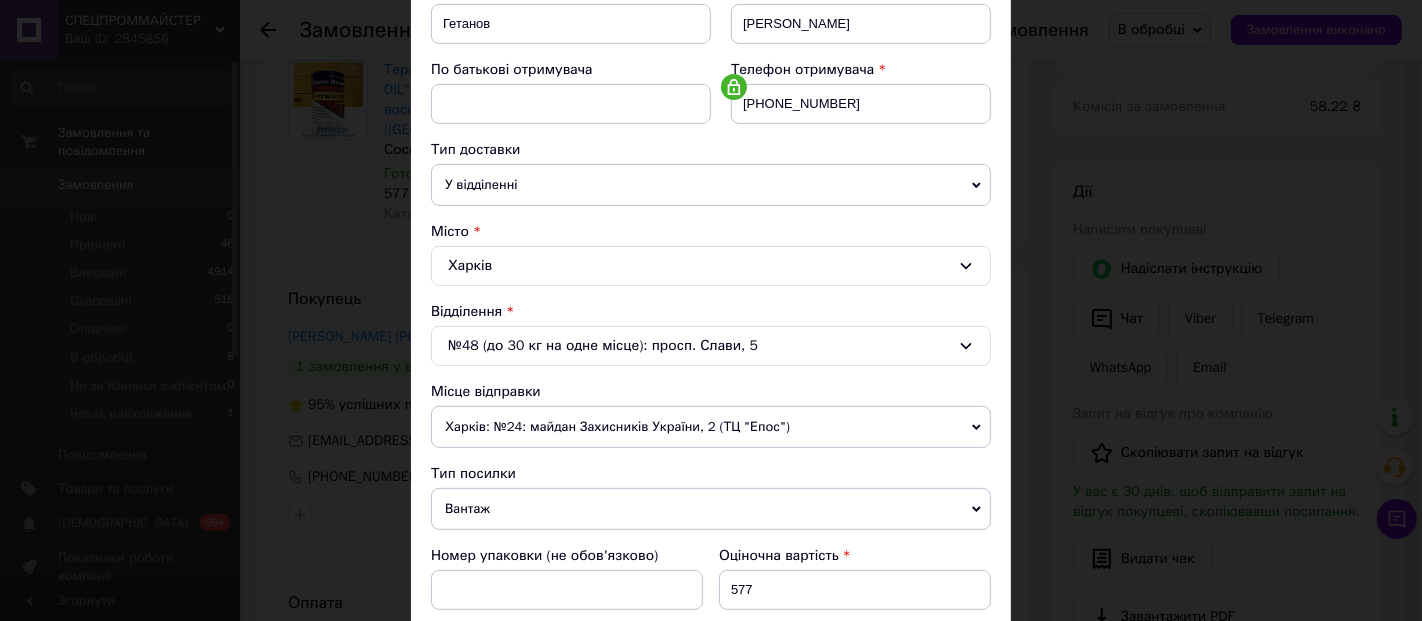 click on "№48 (до 30 кг на одне місце): просп. Слави, 5" at bounding box center (711, 346) 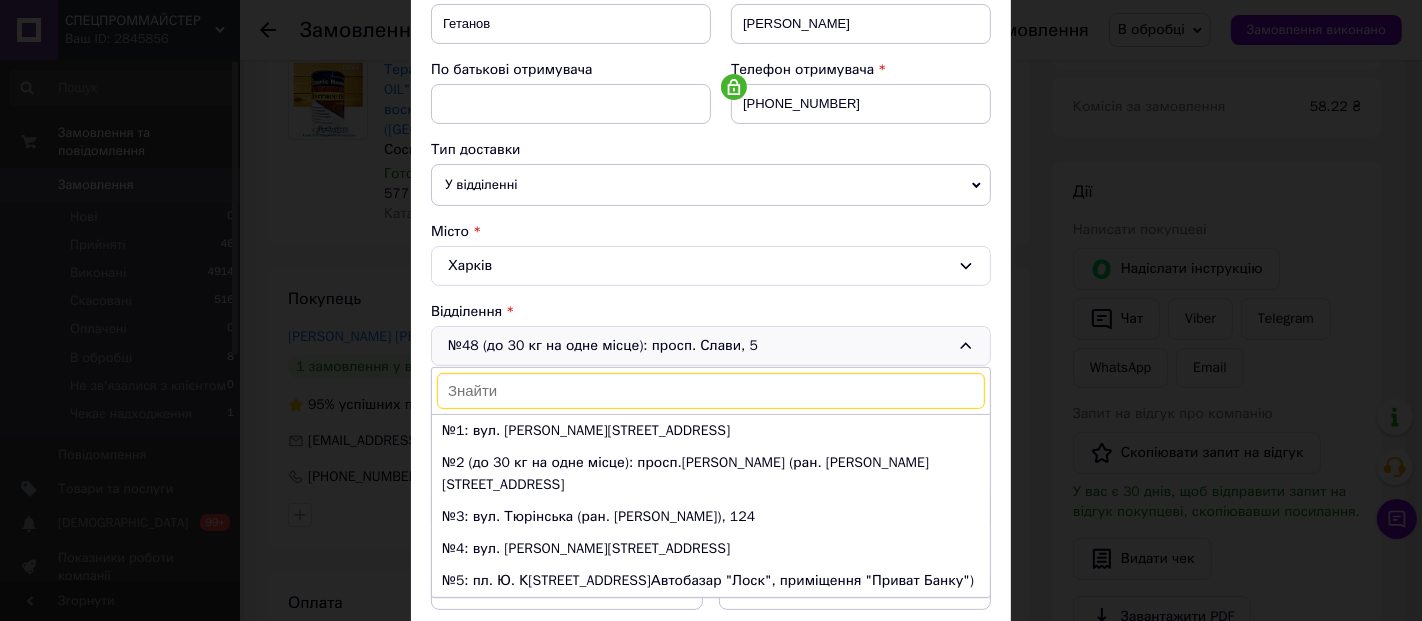 scroll, scrollTop: 1354, scrollLeft: 0, axis: vertical 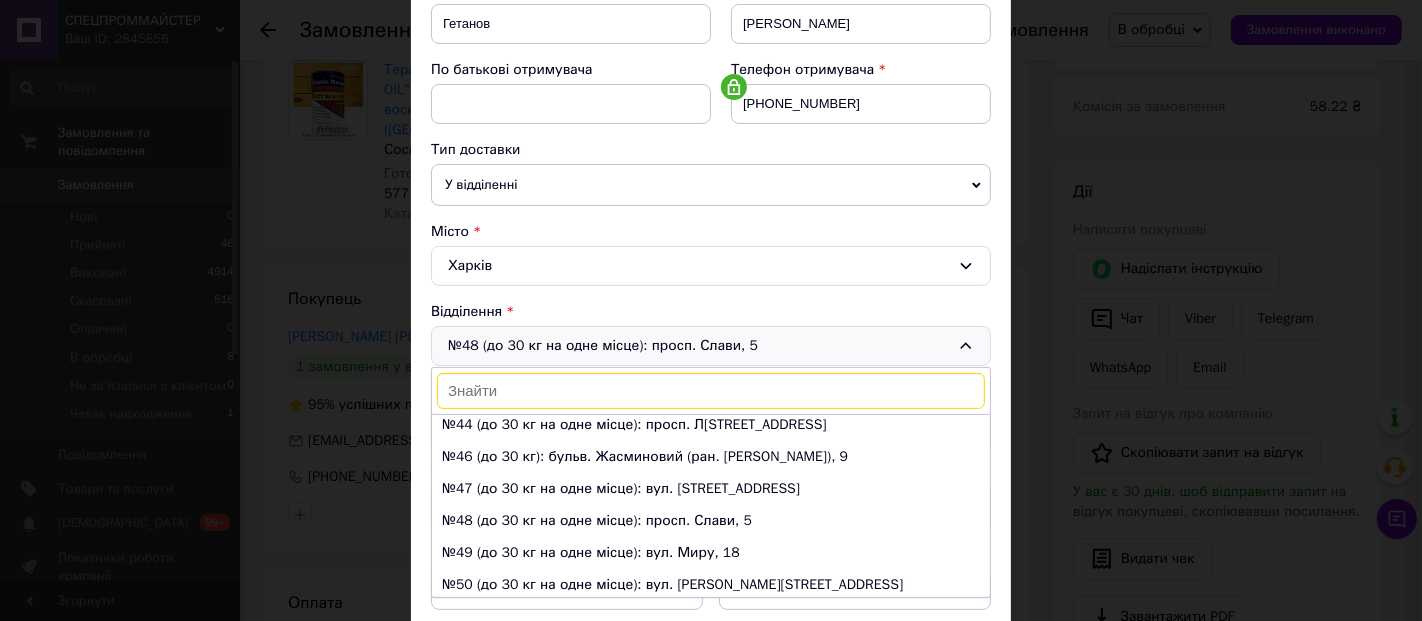 click on "У відділенні" at bounding box center [711, 185] 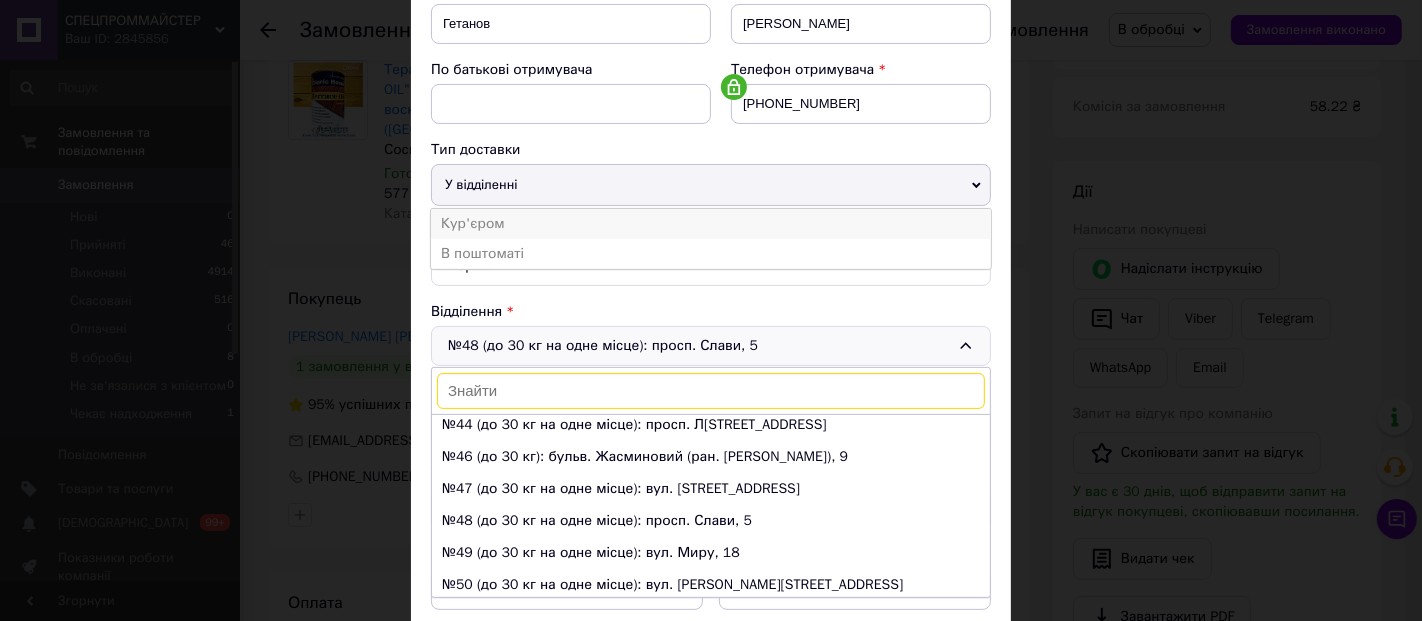 click on "Кур'єром" at bounding box center [711, 224] 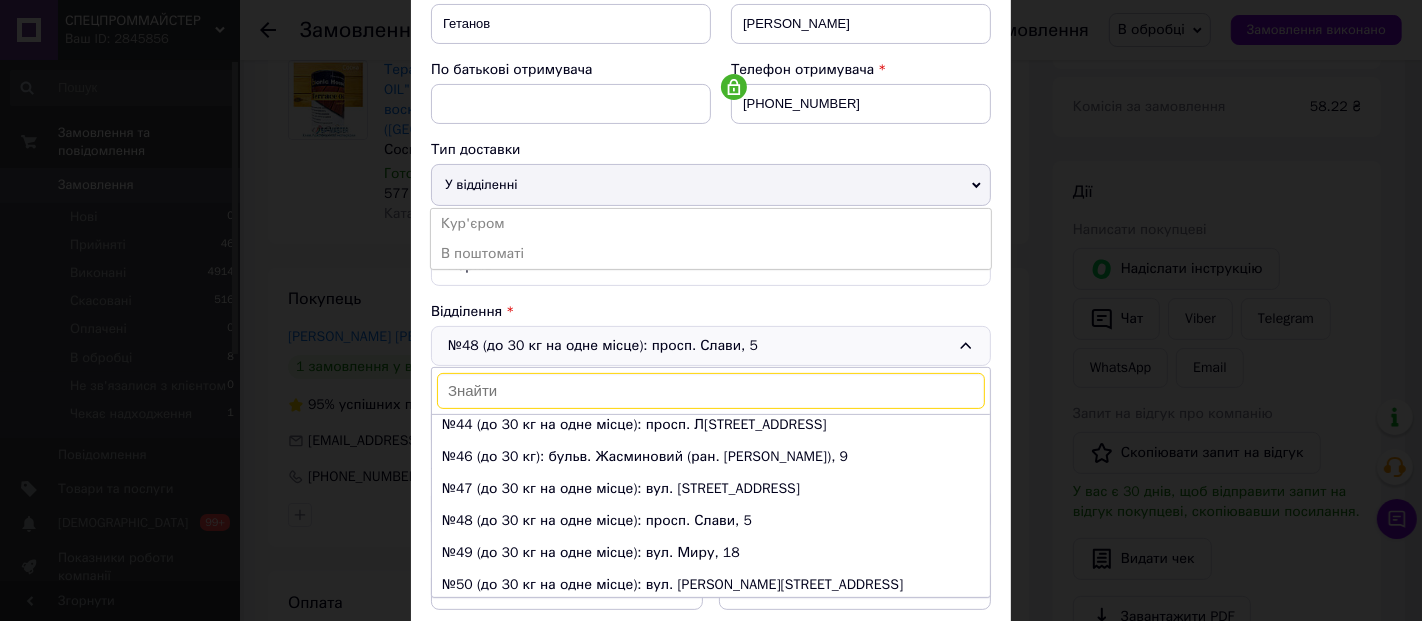 drag, startPoint x: 484, startPoint y: 222, endPoint x: 493, endPoint y: 234, distance: 15 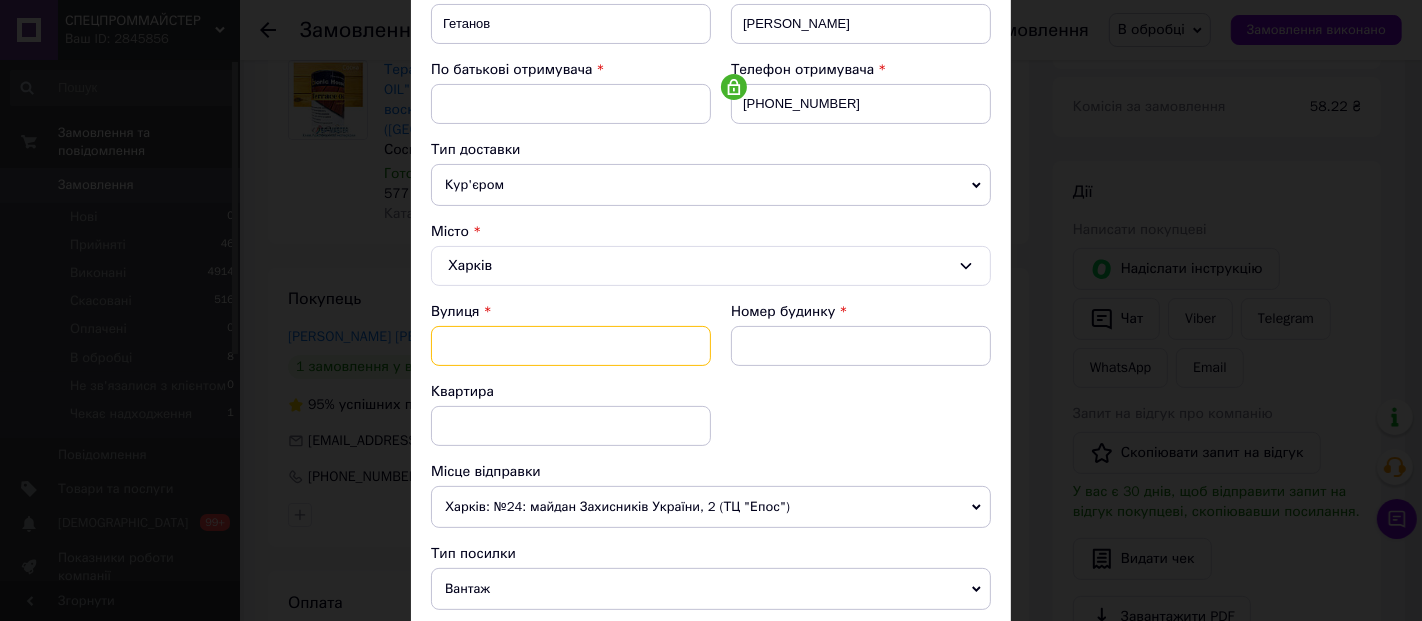 drag, startPoint x: 548, startPoint y: 329, endPoint x: 614, endPoint y: 376, distance: 81.02469 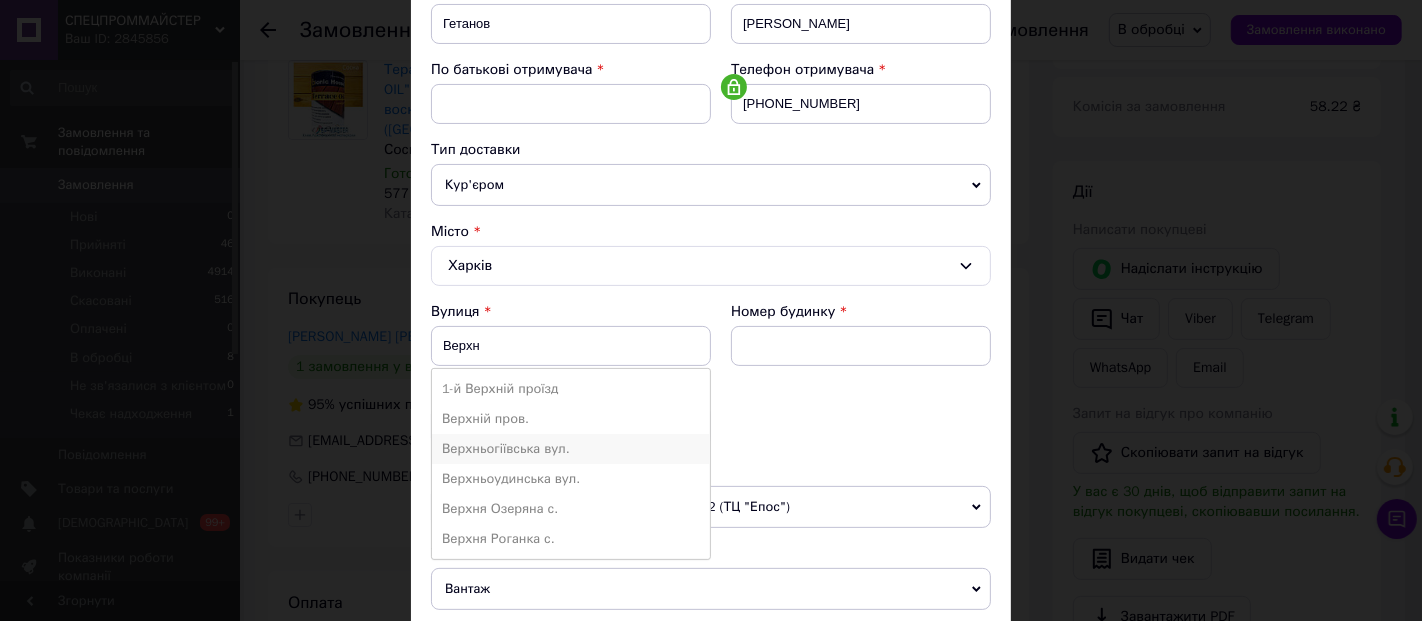 click on "Верхньогіївська вул." at bounding box center (571, 449) 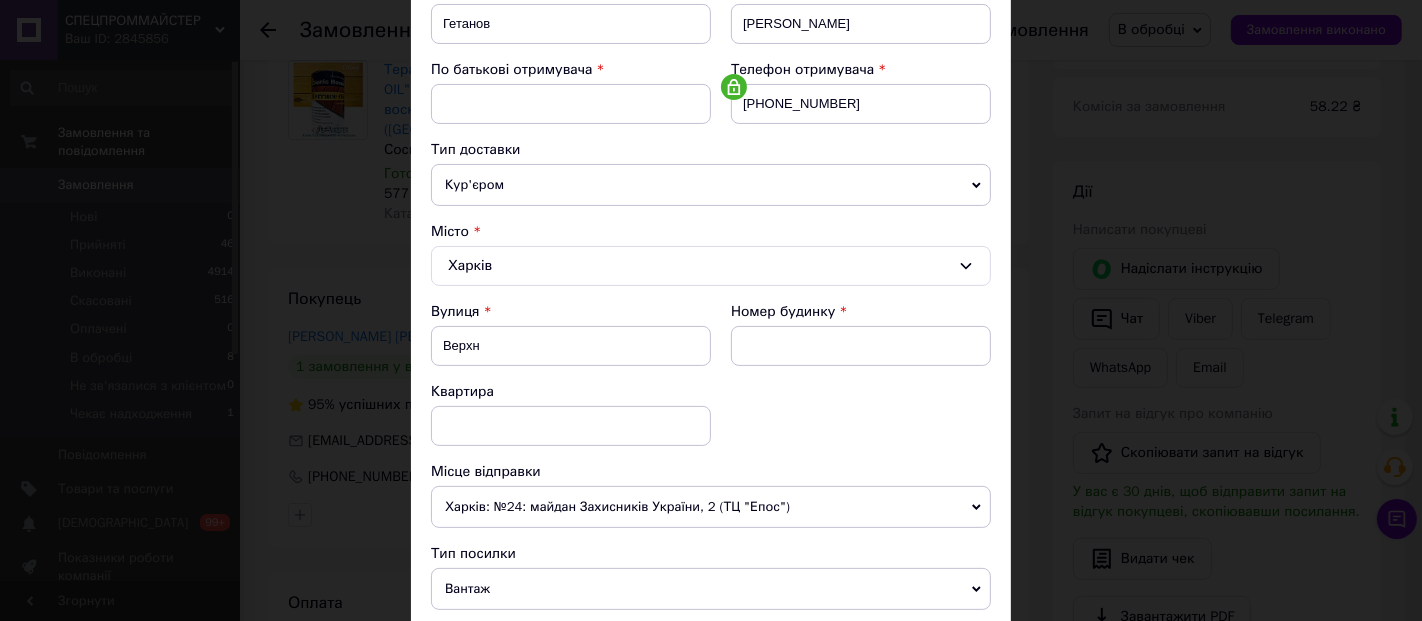 type on "Верхньогіївська вул." 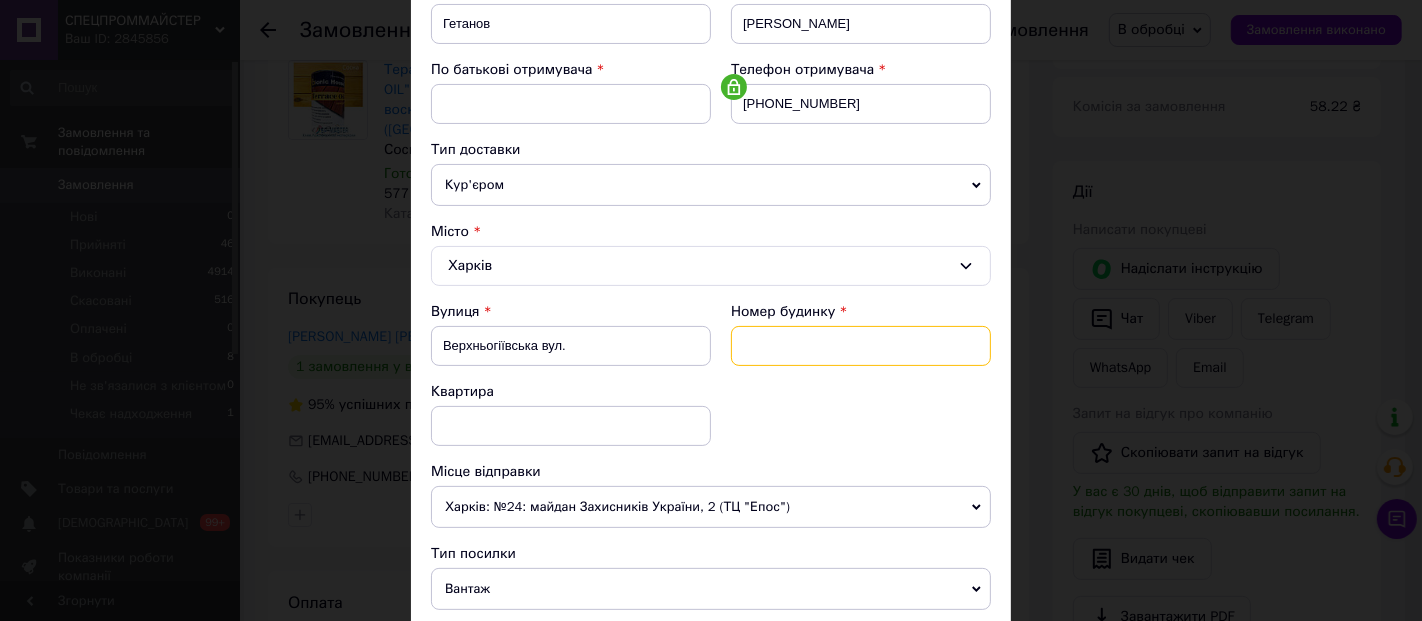 click at bounding box center (861, 346) 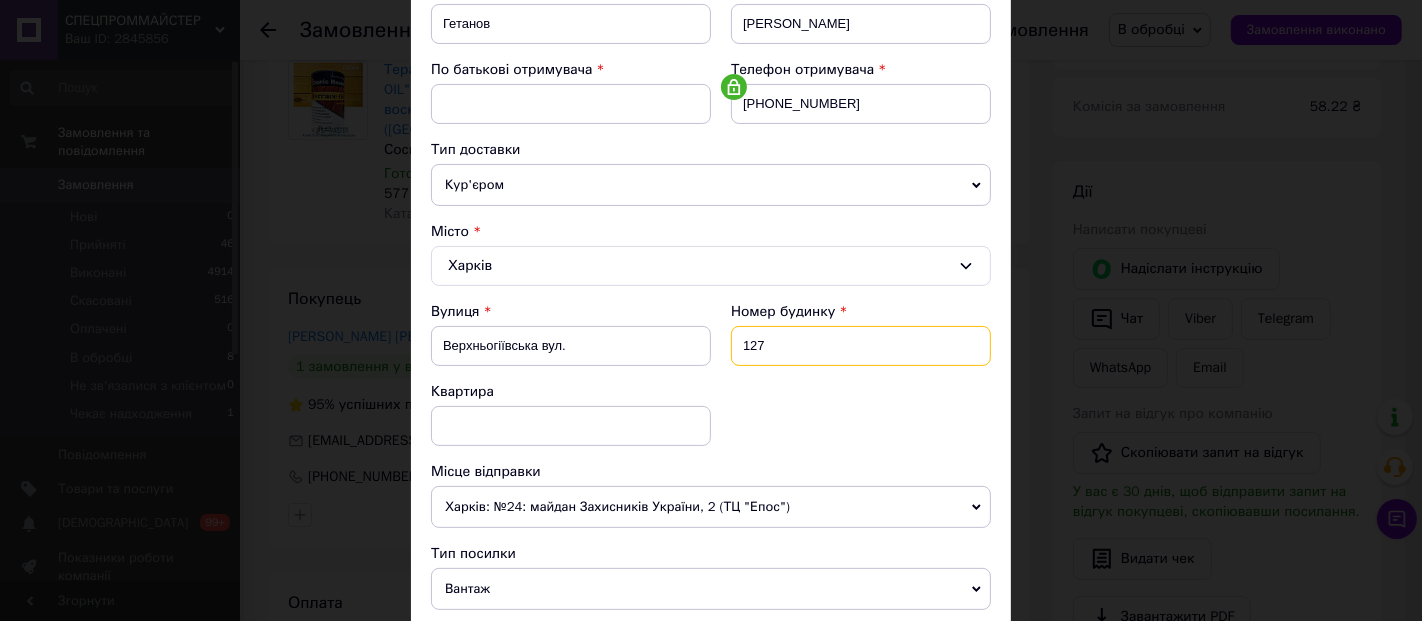 type on "127" 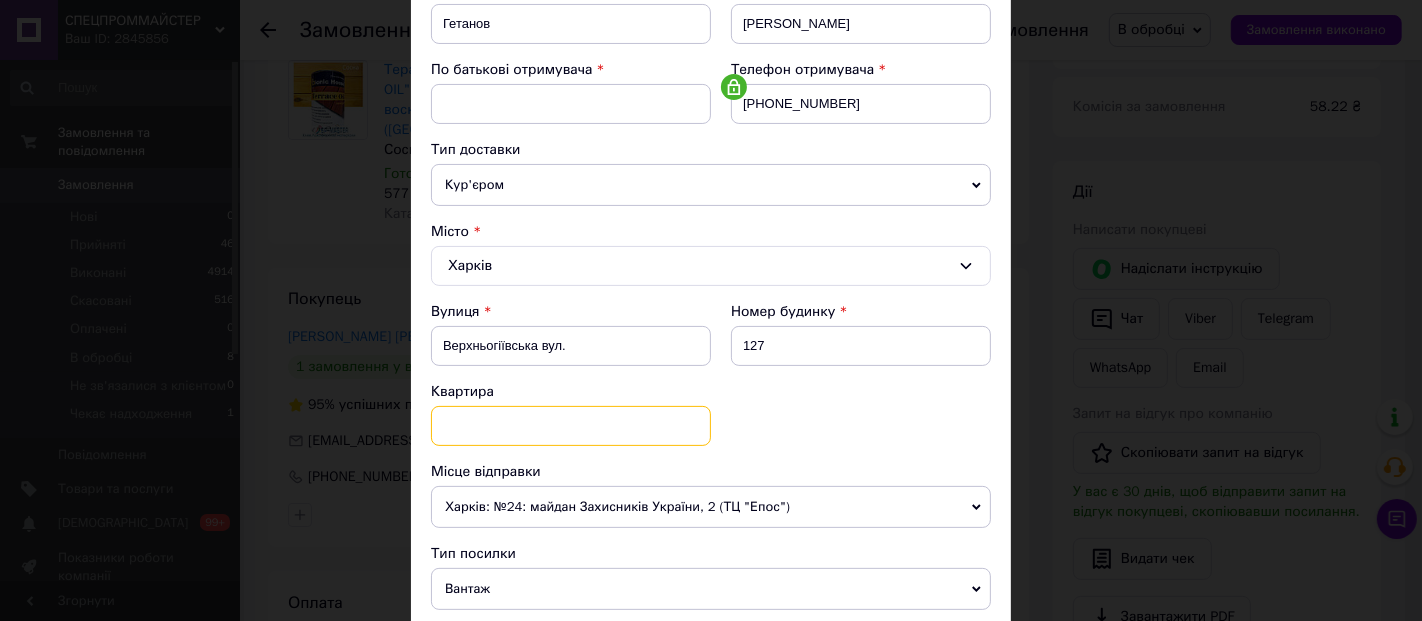 click at bounding box center [571, 426] 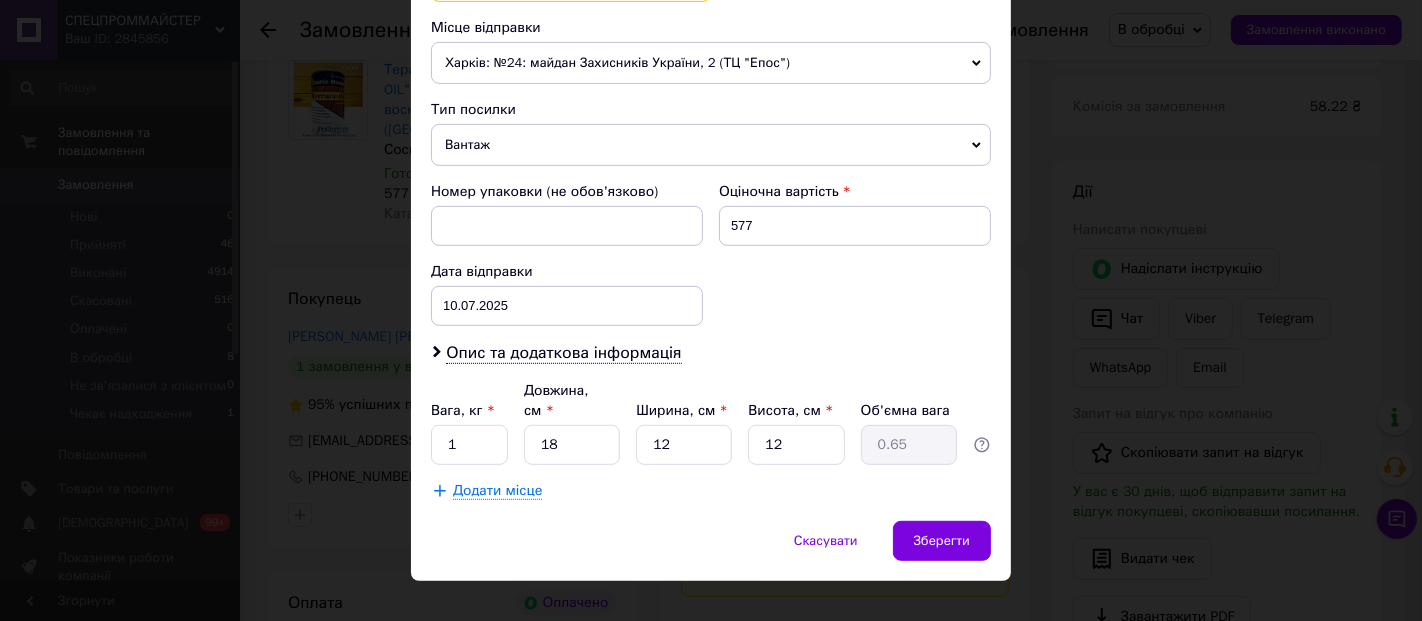 scroll, scrollTop: 778, scrollLeft: 0, axis: vertical 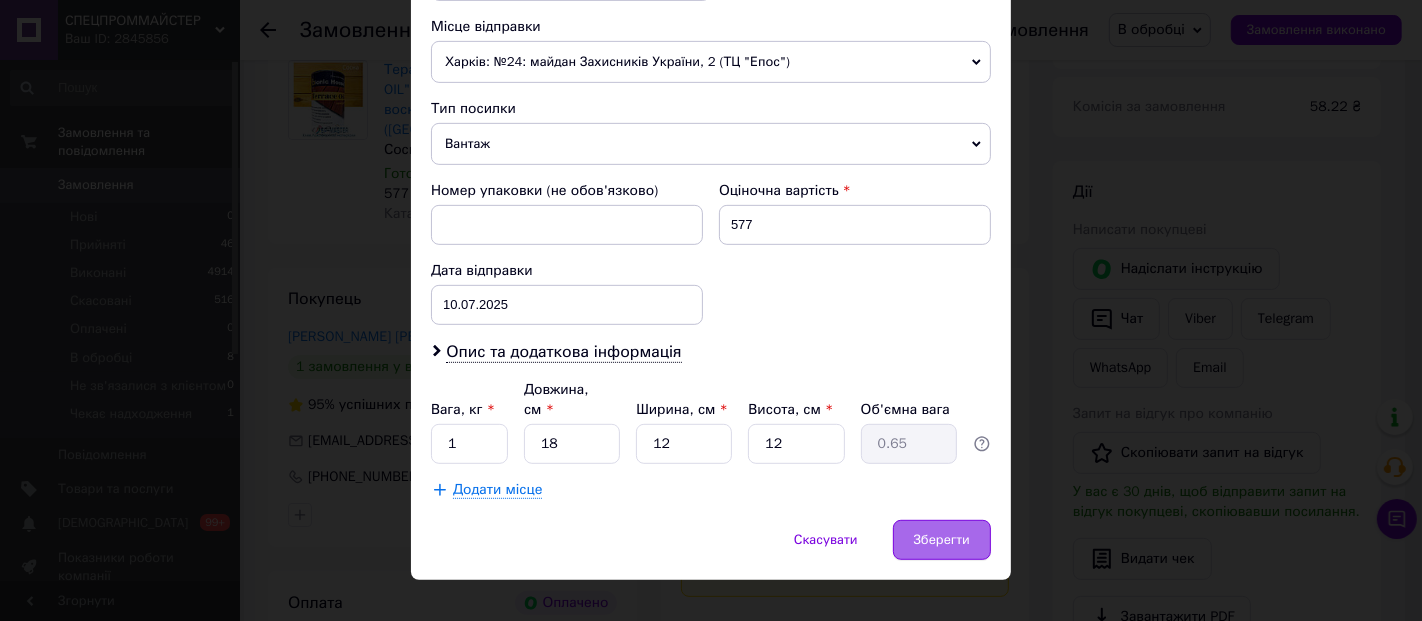 click on "Зберегти" at bounding box center (942, 540) 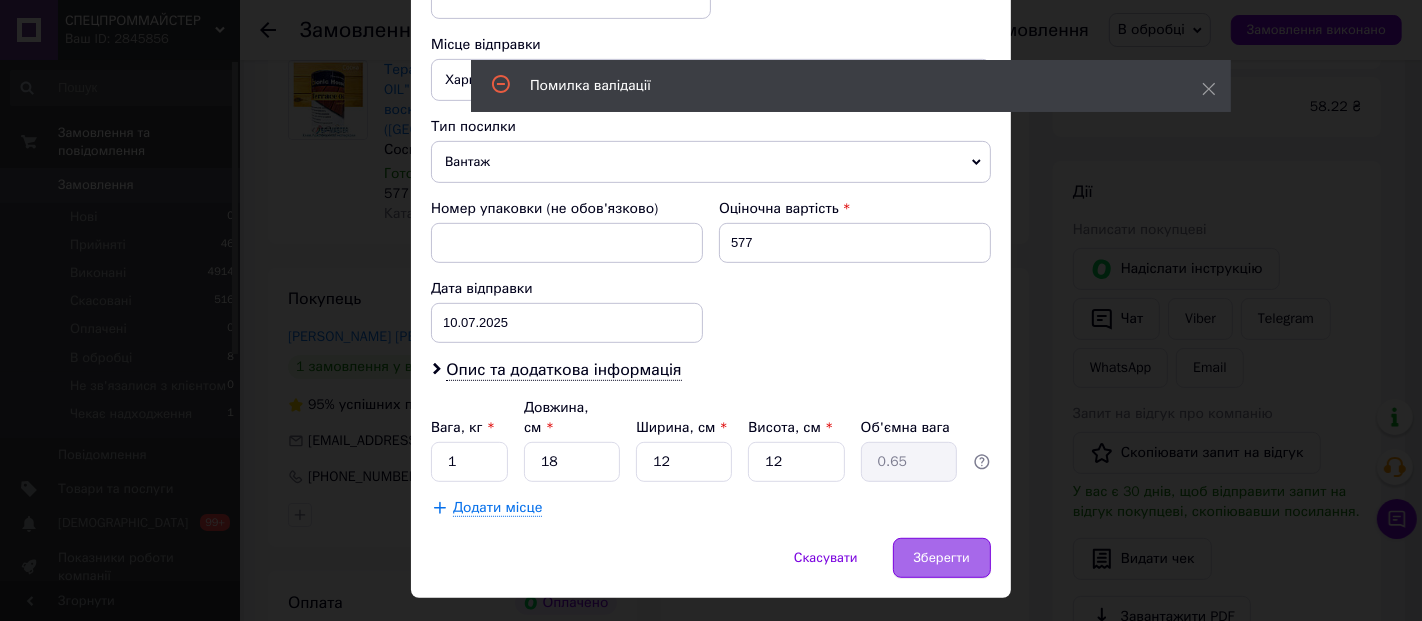 scroll, scrollTop: 124, scrollLeft: 0, axis: vertical 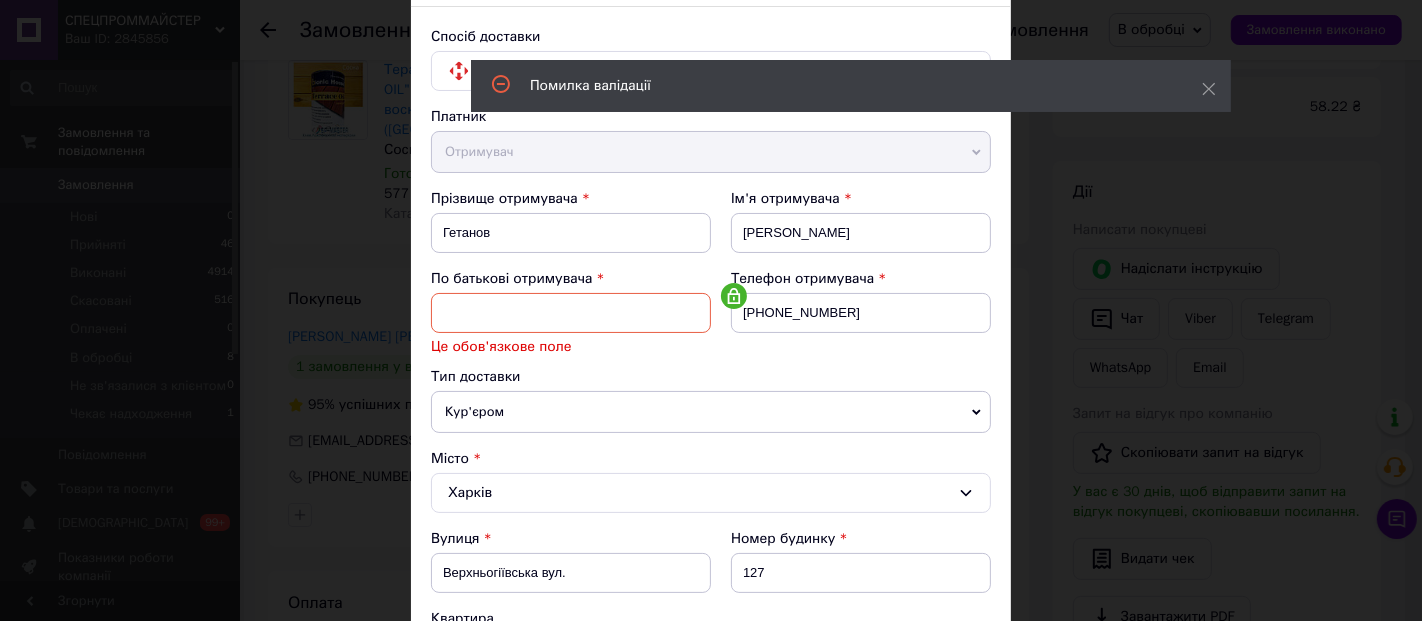 click at bounding box center (571, 313) 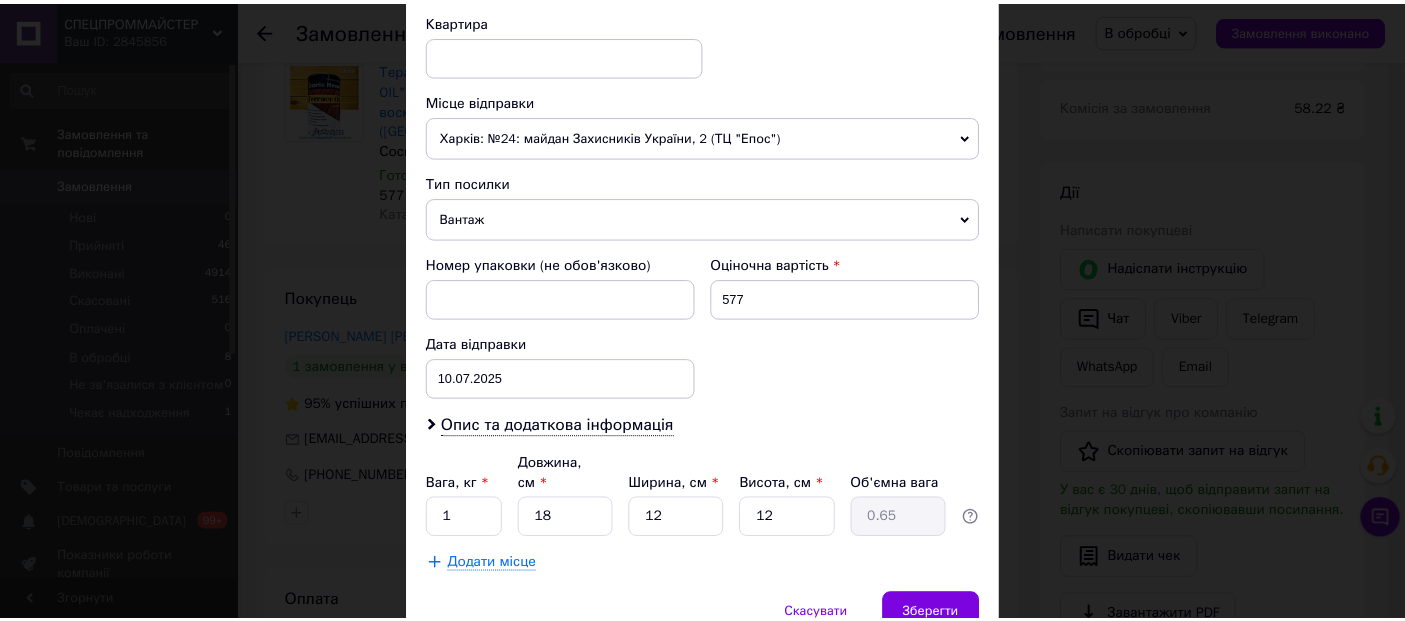 scroll, scrollTop: 778, scrollLeft: 0, axis: vertical 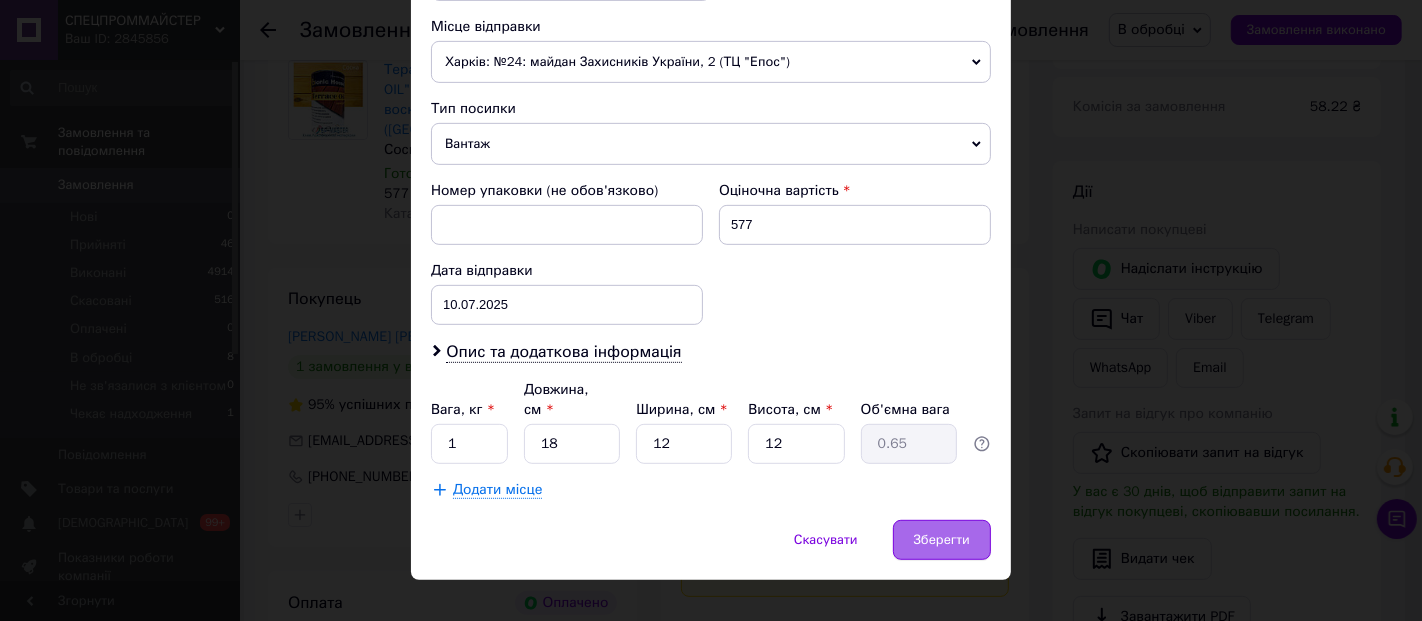 type on "Миколайович" 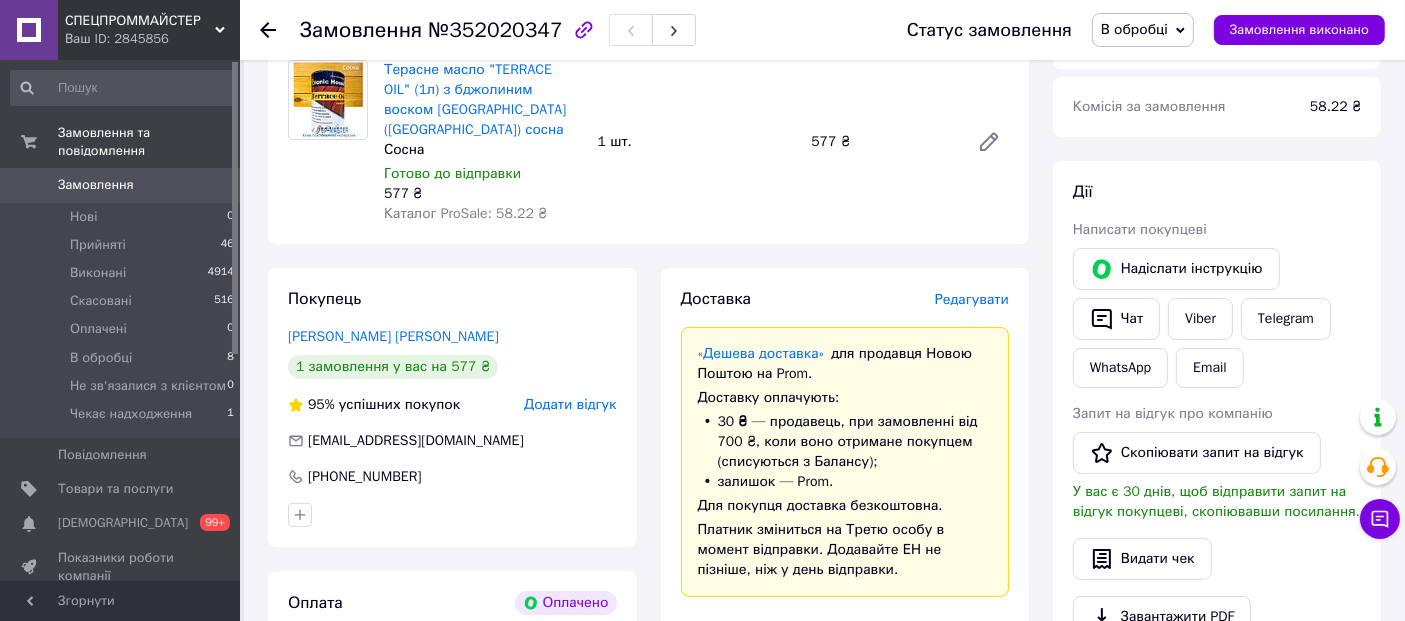 click on "Замовлення 0" at bounding box center [123, 185] 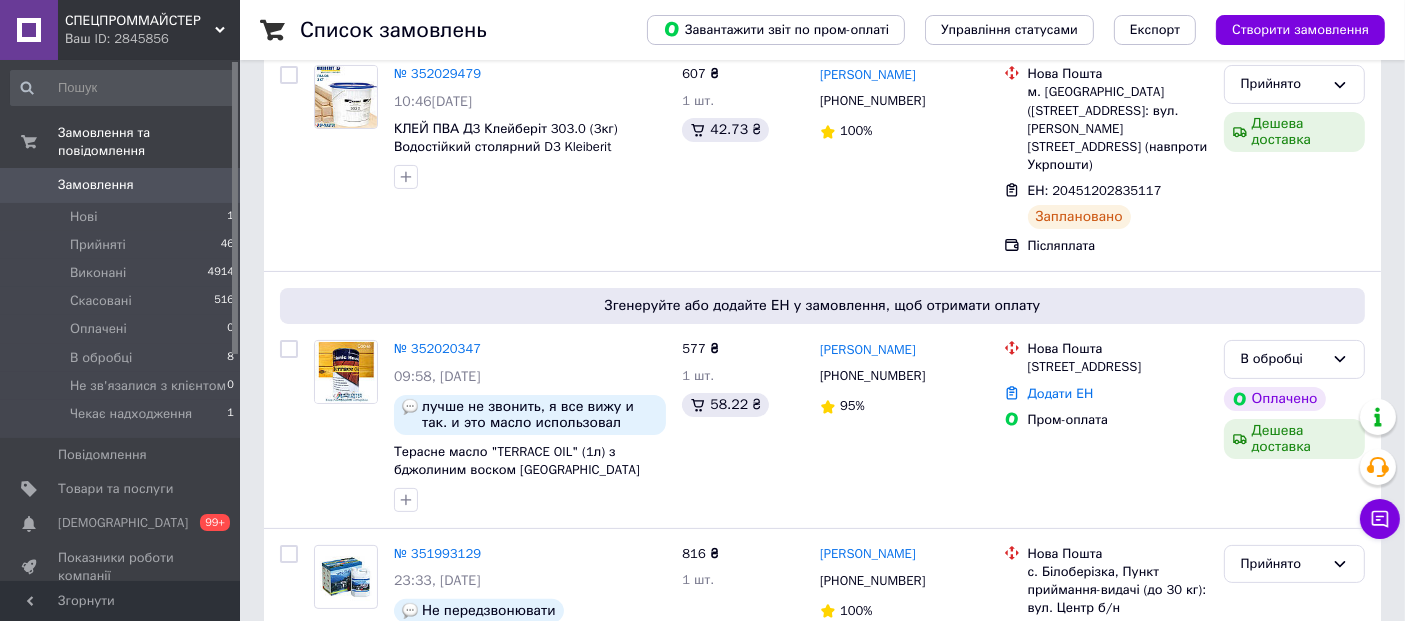 scroll, scrollTop: 444, scrollLeft: 0, axis: vertical 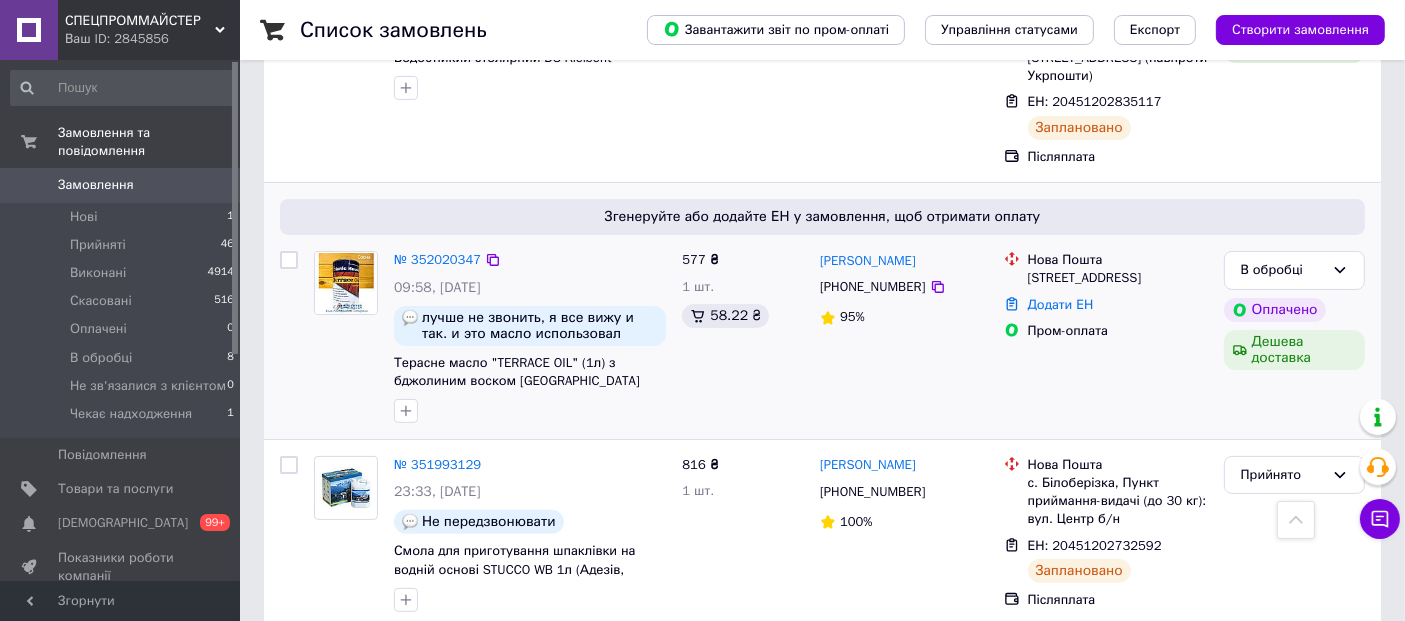 click on "Евгений Гетанов +380996311575 95%" at bounding box center [904, 337] 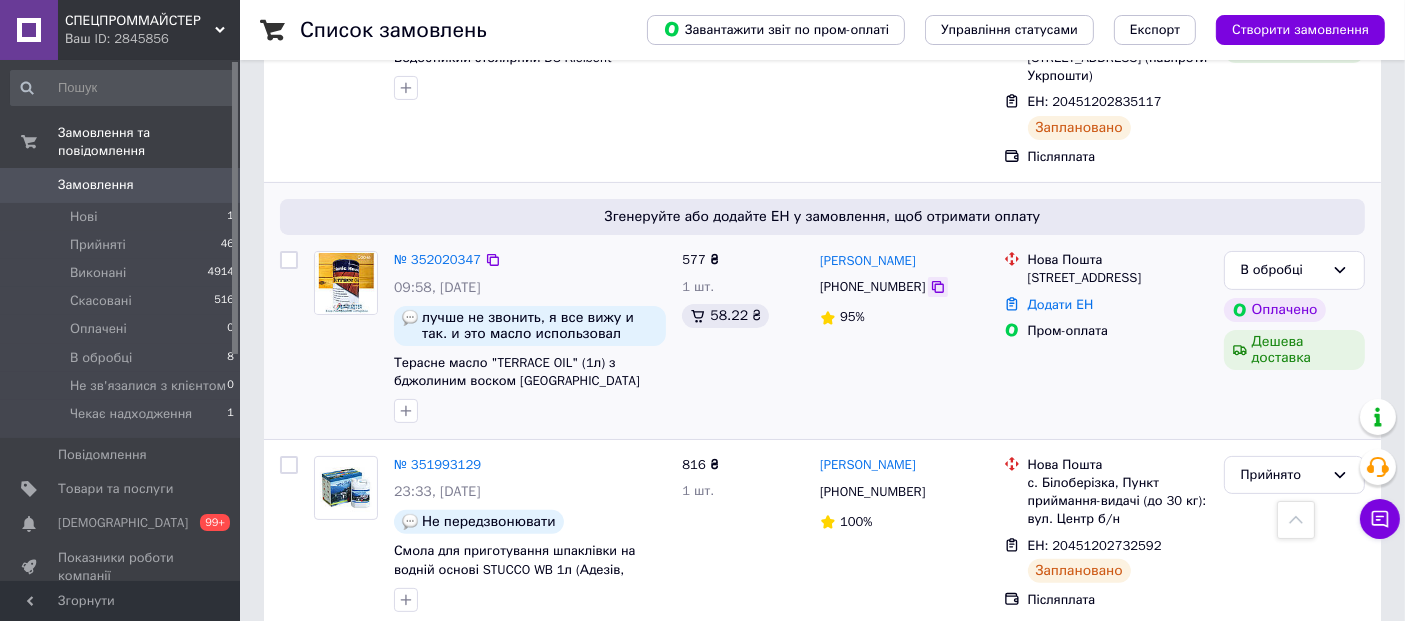 click 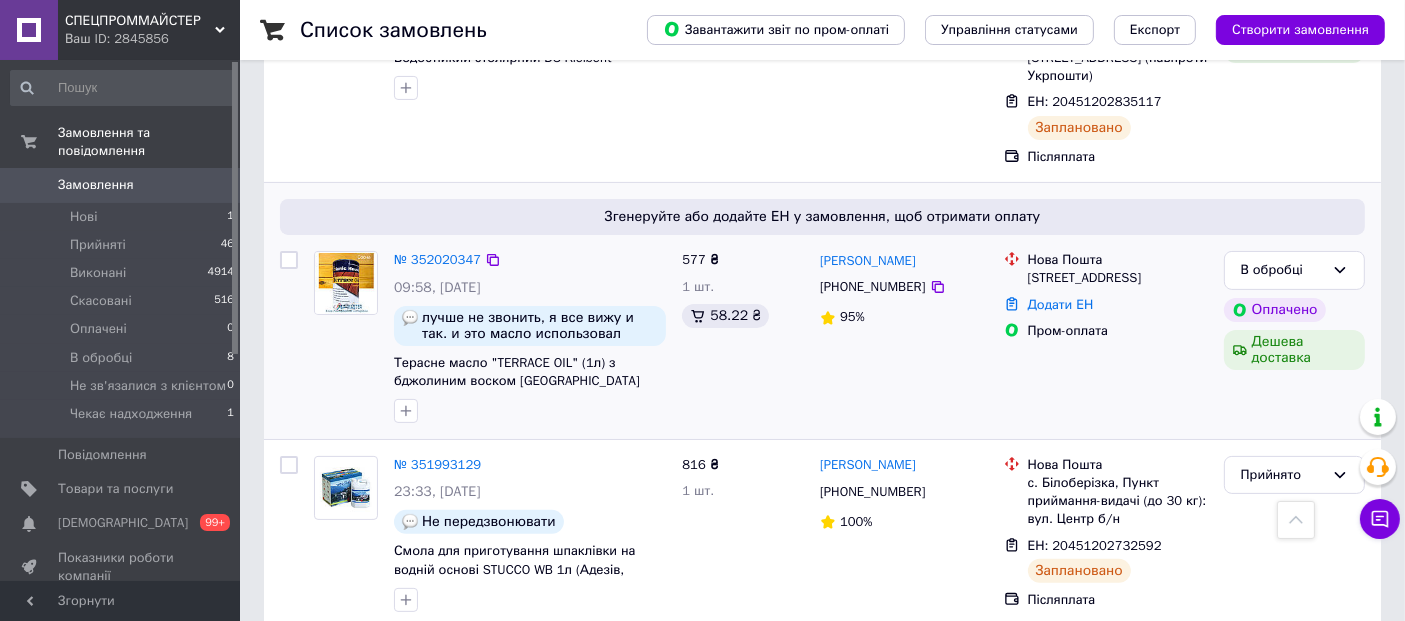 click on "Евгений Гетанов +380996311575 95%" at bounding box center [904, 337] 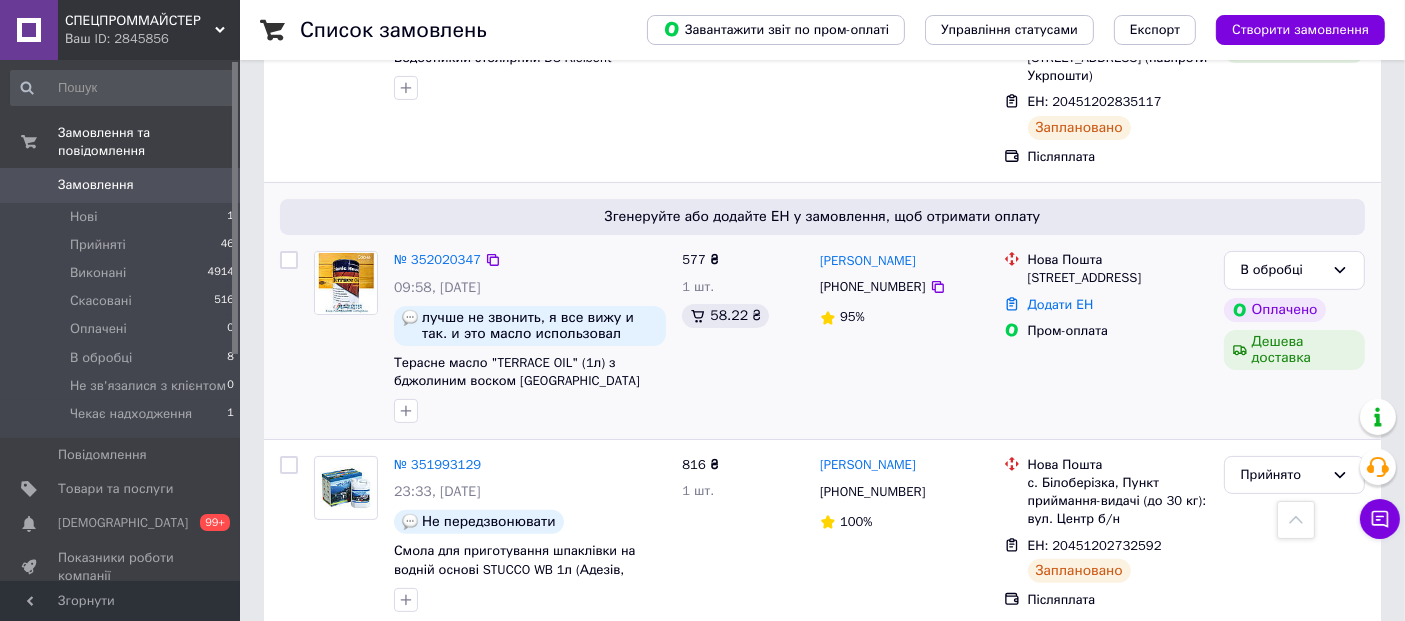 drag, startPoint x: 1168, startPoint y: 242, endPoint x: 1074, endPoint y: 242, distance: 94 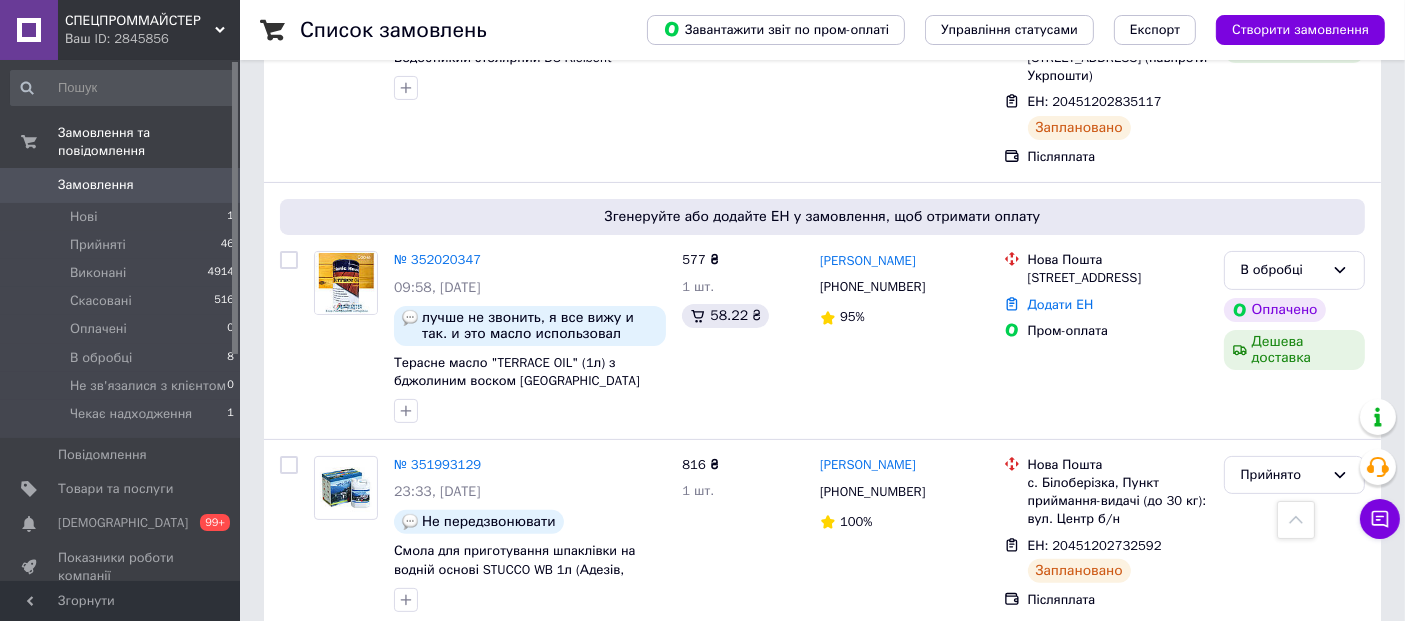 copy on "Верхньогіївська" 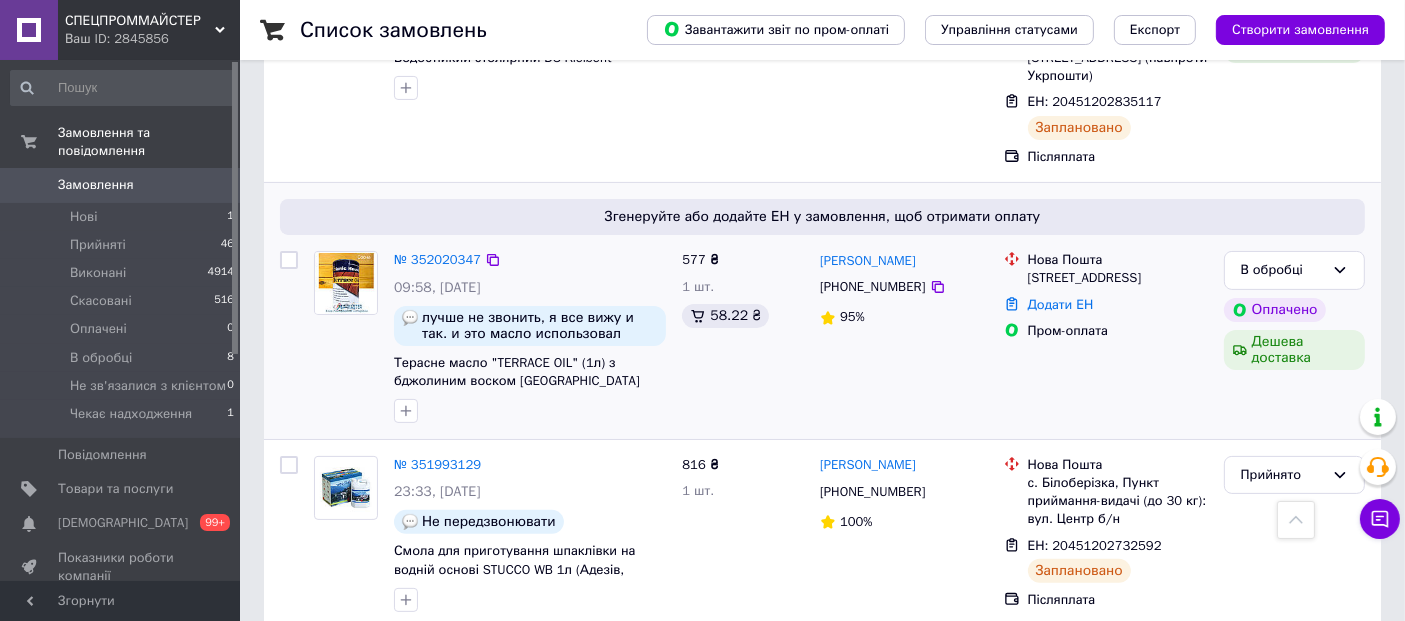 scroll, scrollTop: 555, scrollLeft: 0, axis: vertical 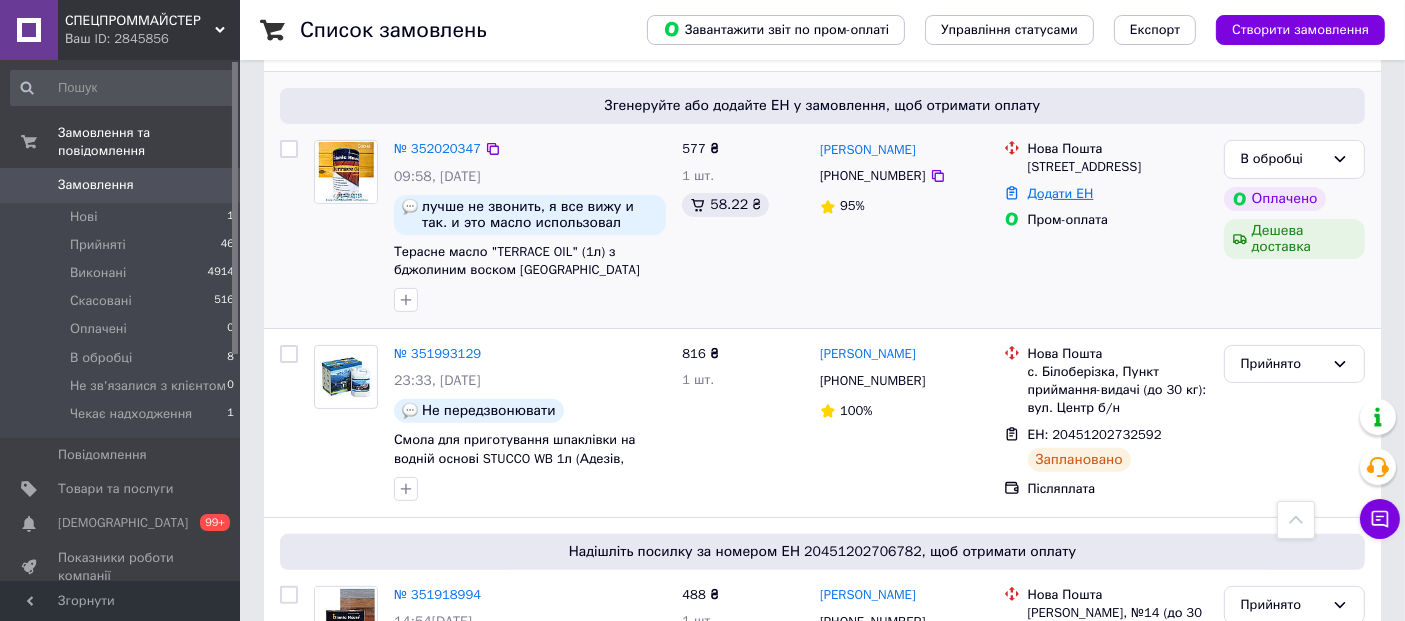 click on "Додати ЕН" at bounding box center (1061, 193) 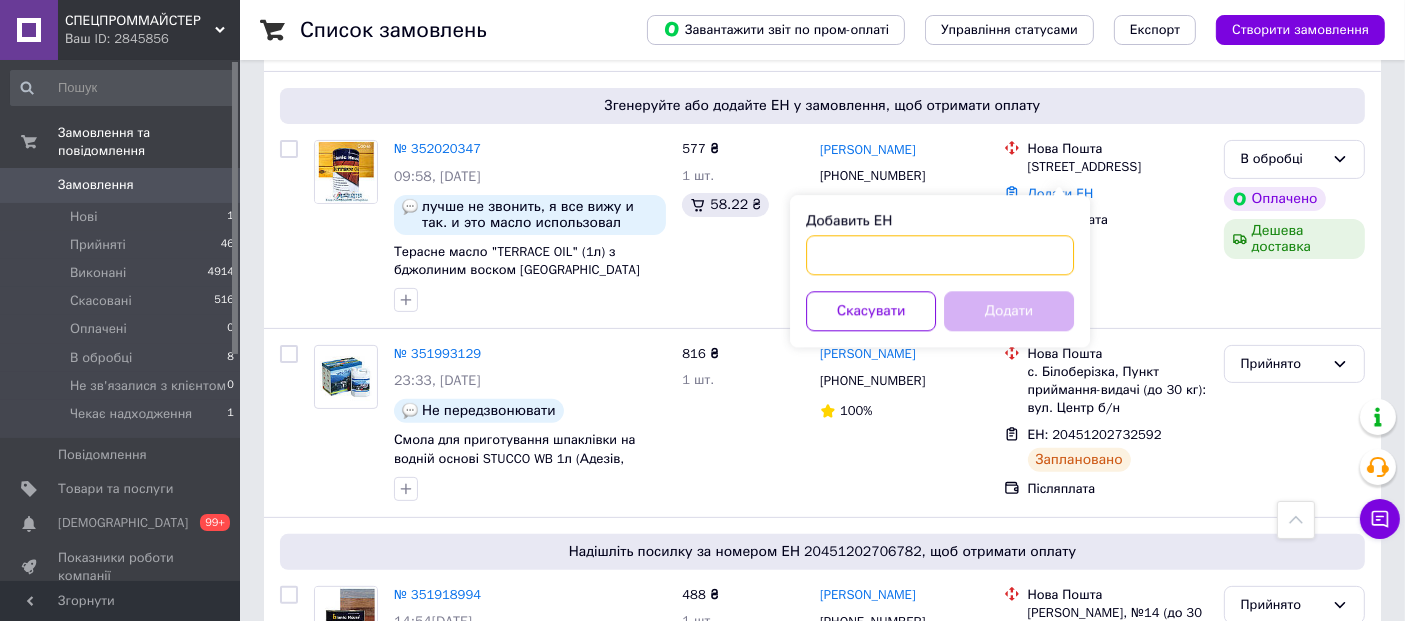 click on "Добавить ЕН" at bounding box center (940, 255) 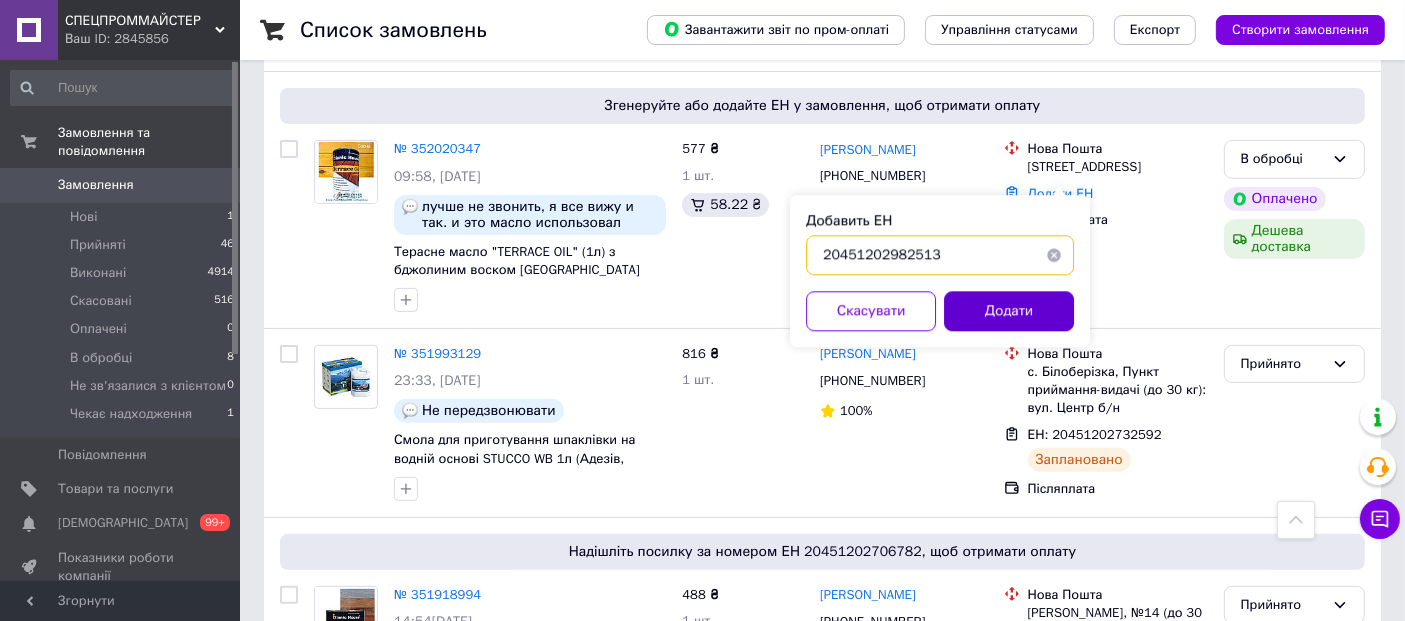type on "20451202982513" 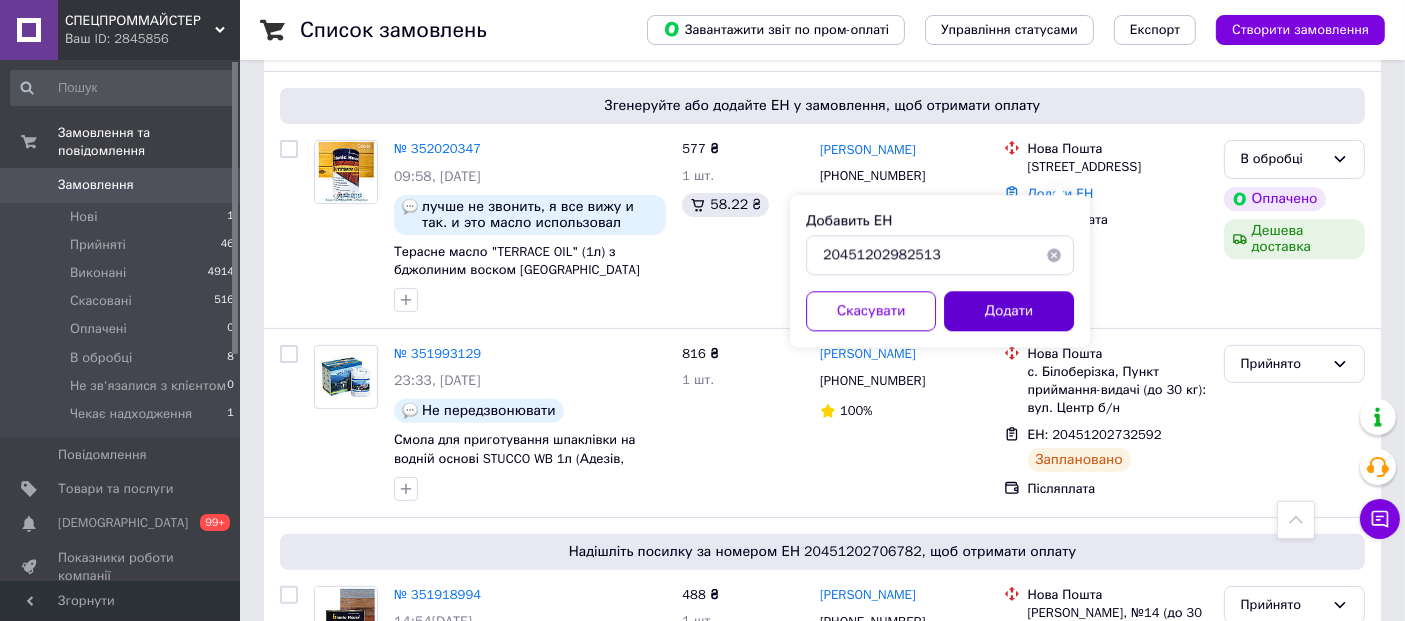 click on "Додати" at bounding box center [1009, 311] 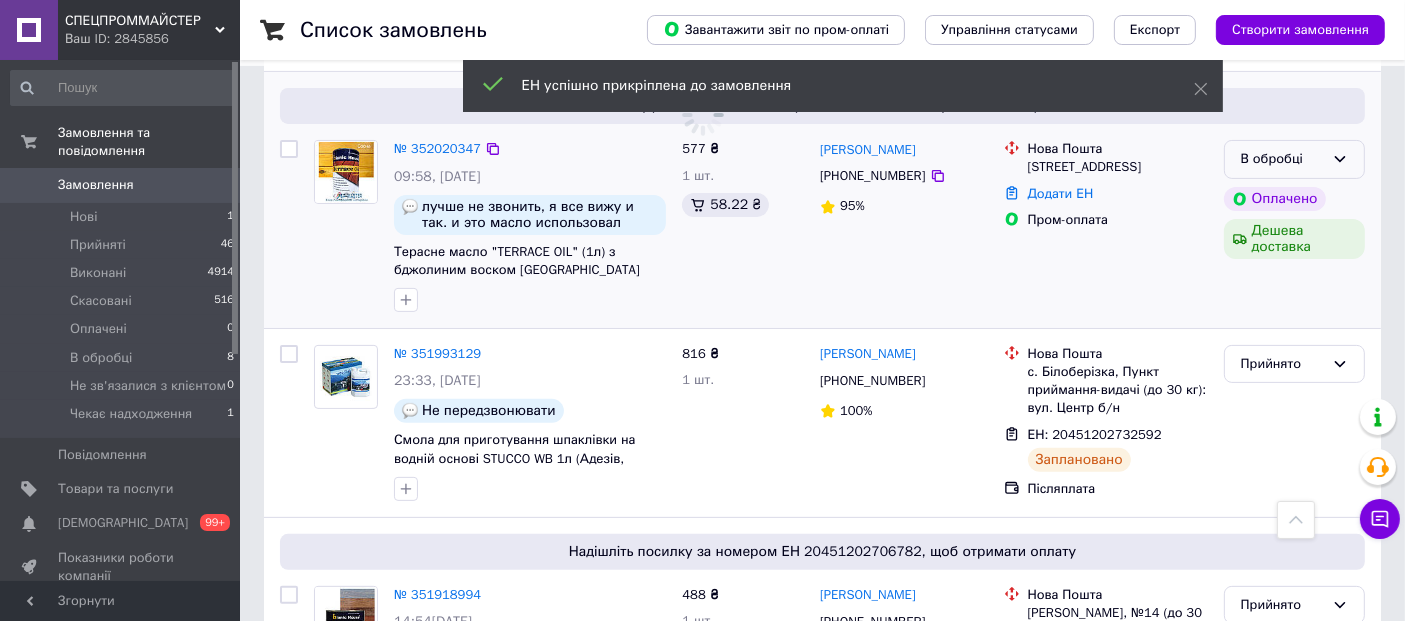click on "В обробці" at bounding box center [1294, 159] 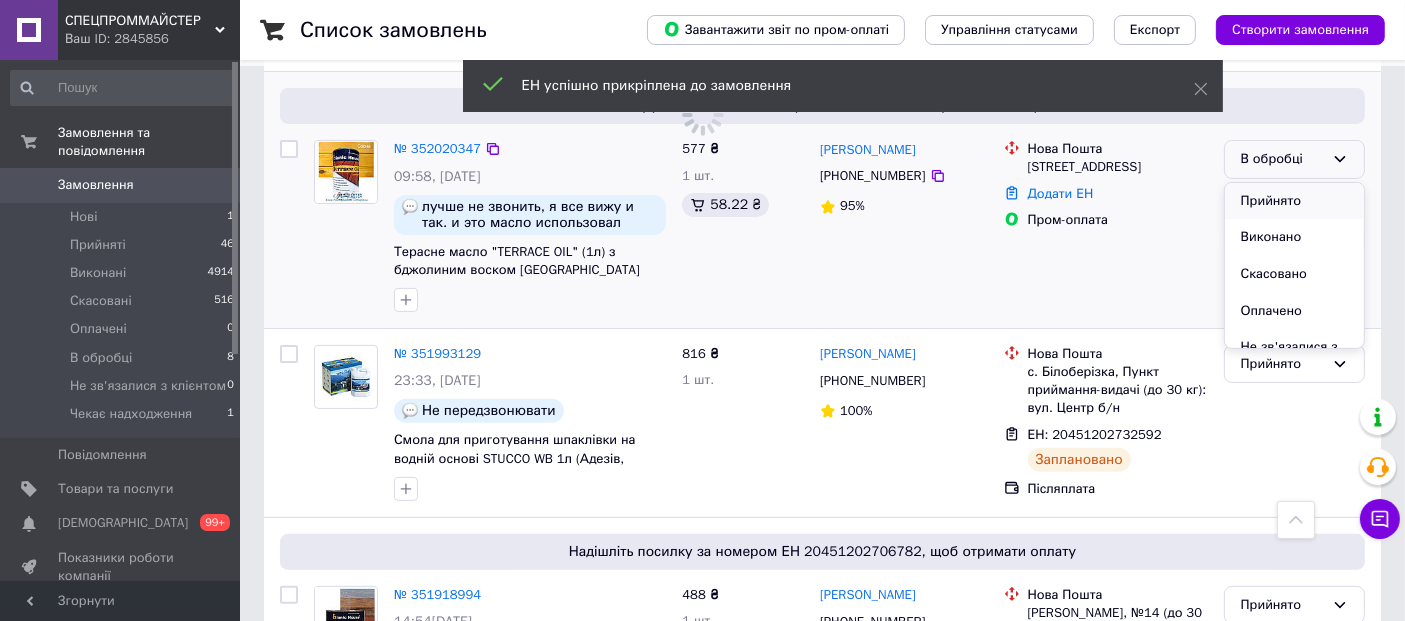 click on "Прийнято" at bounding box center [1294, 201] 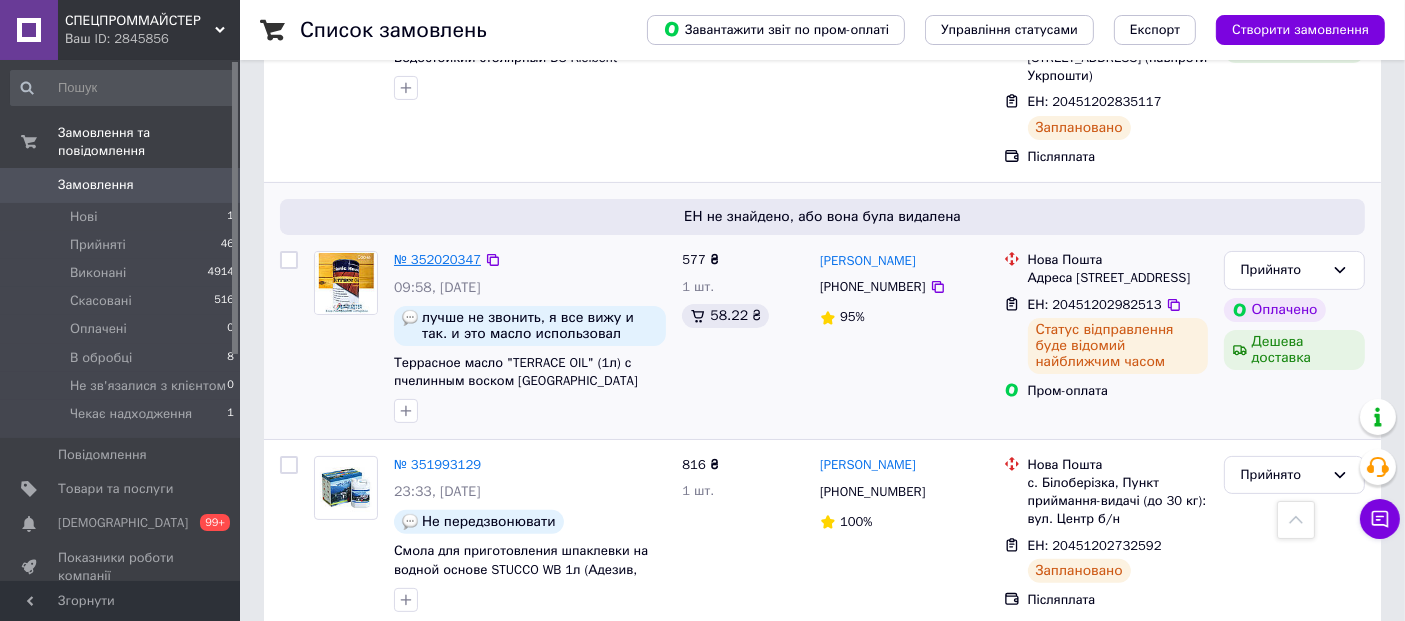 click on "№ 352020347" at bounding box center (437, 259) 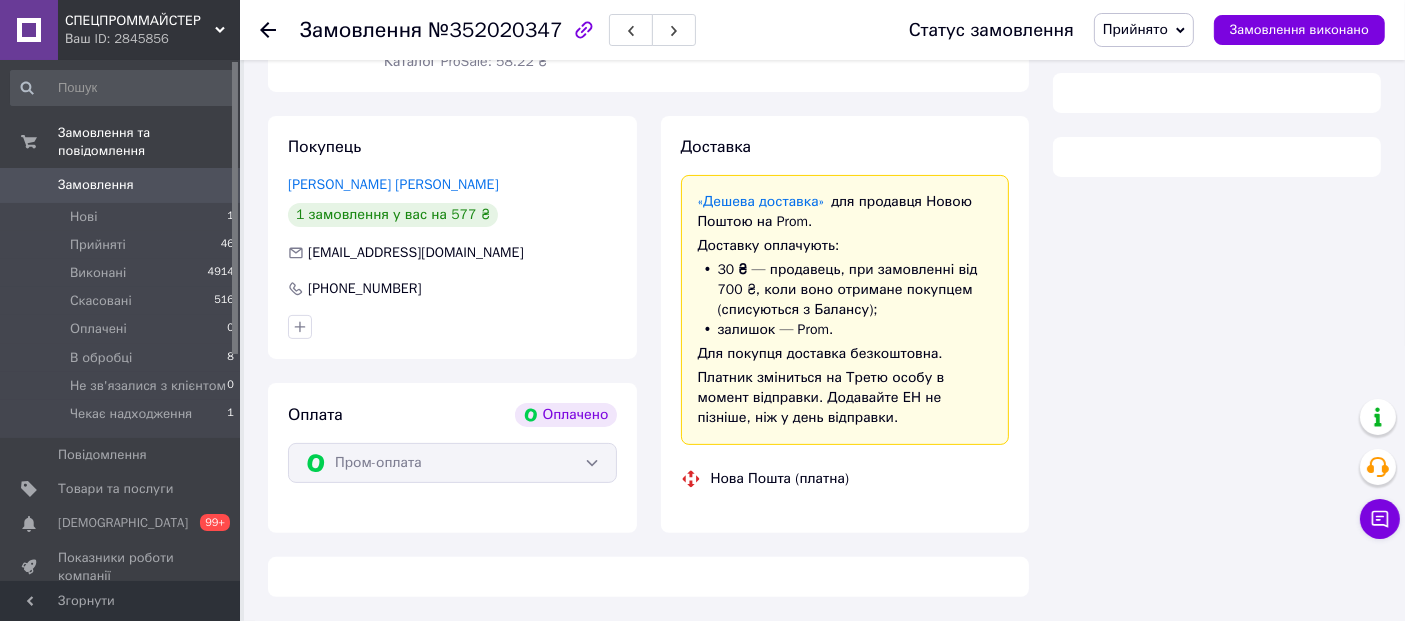 scroll, scrollTop: 444, scrollLeft: 0, axis: vertical 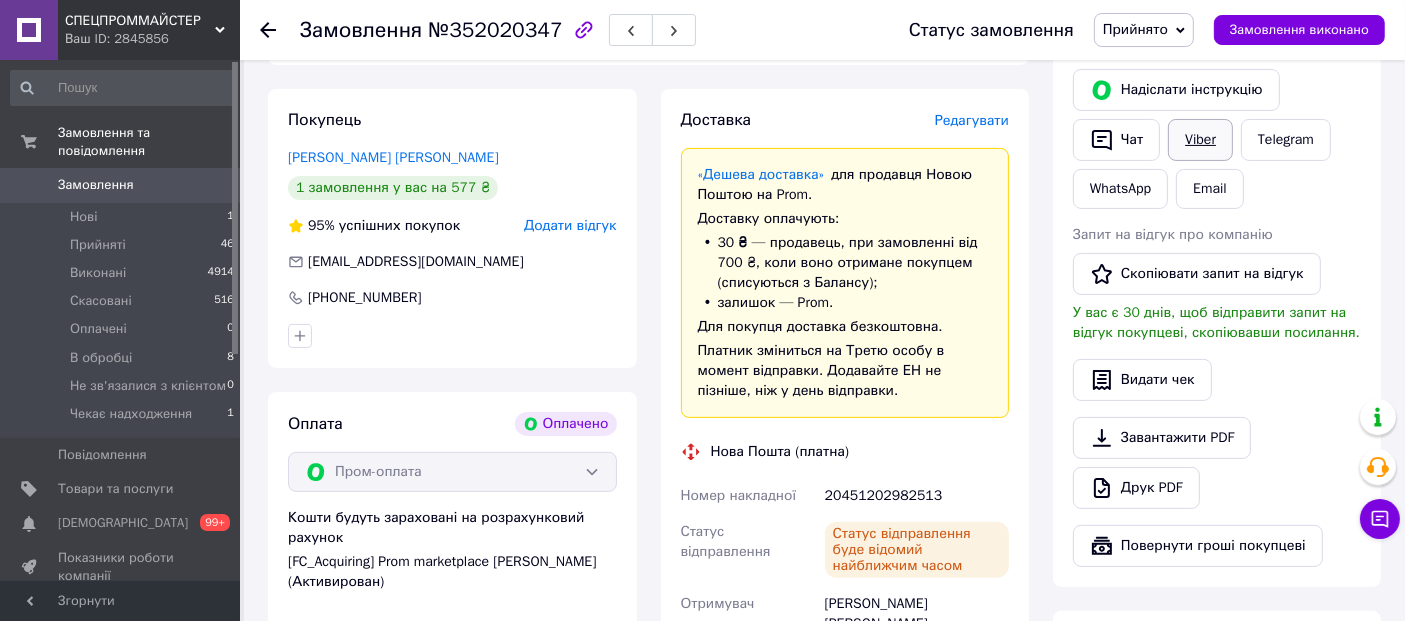 click on "Viber" at bounding box center (1200, 140) 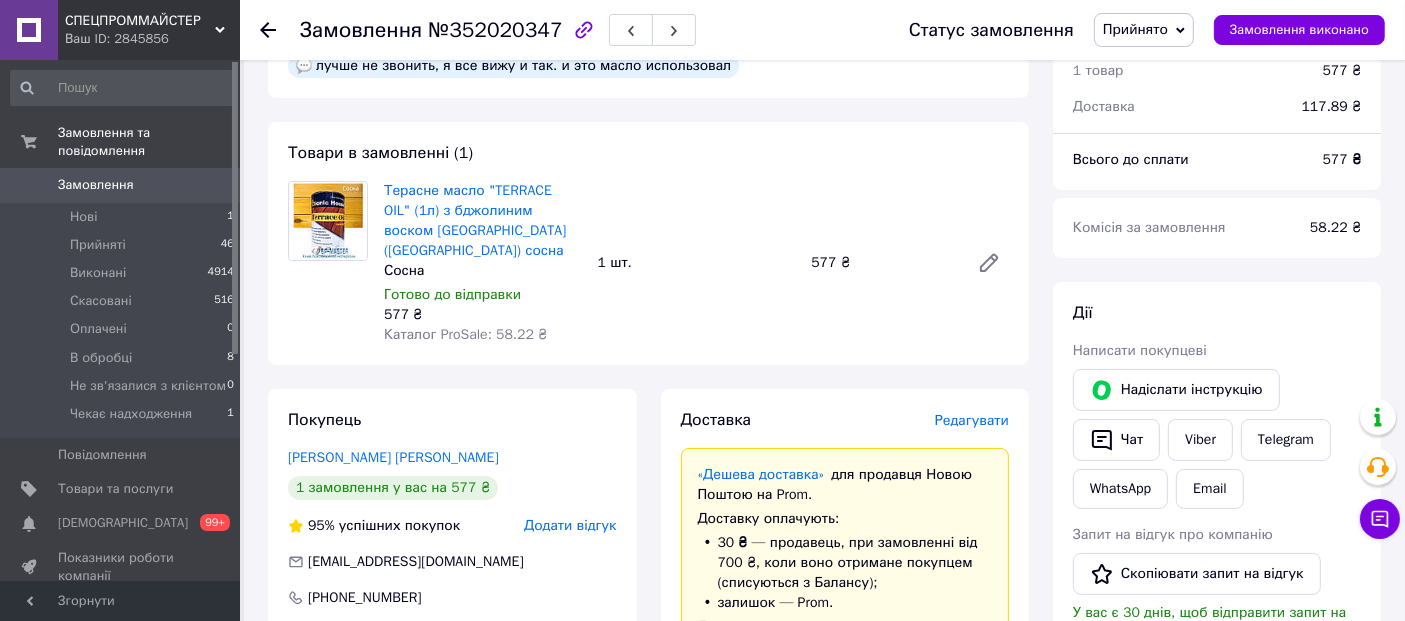 scroll, scrollTop: 111, scrollLeft: 0, axis: vertical 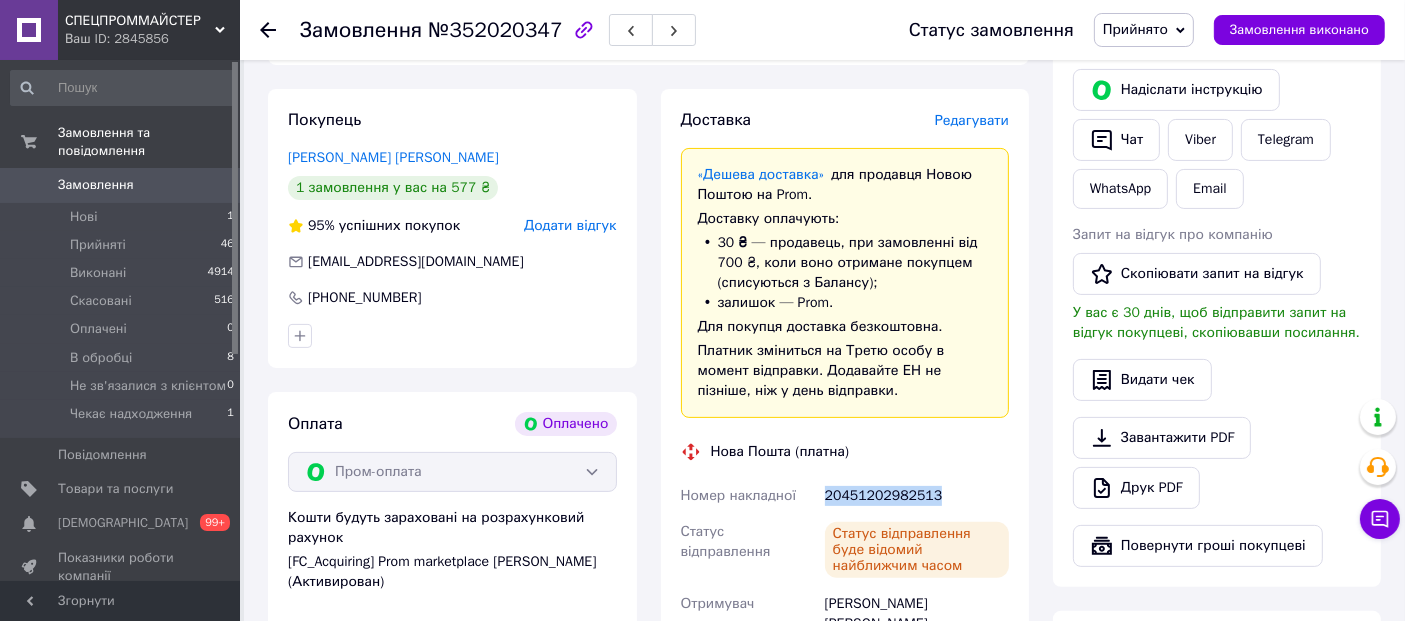 drag, startPoint x: 935, startPoint y: 493, endPoint x: 822, endPoint y: 498, distance: 113.110565 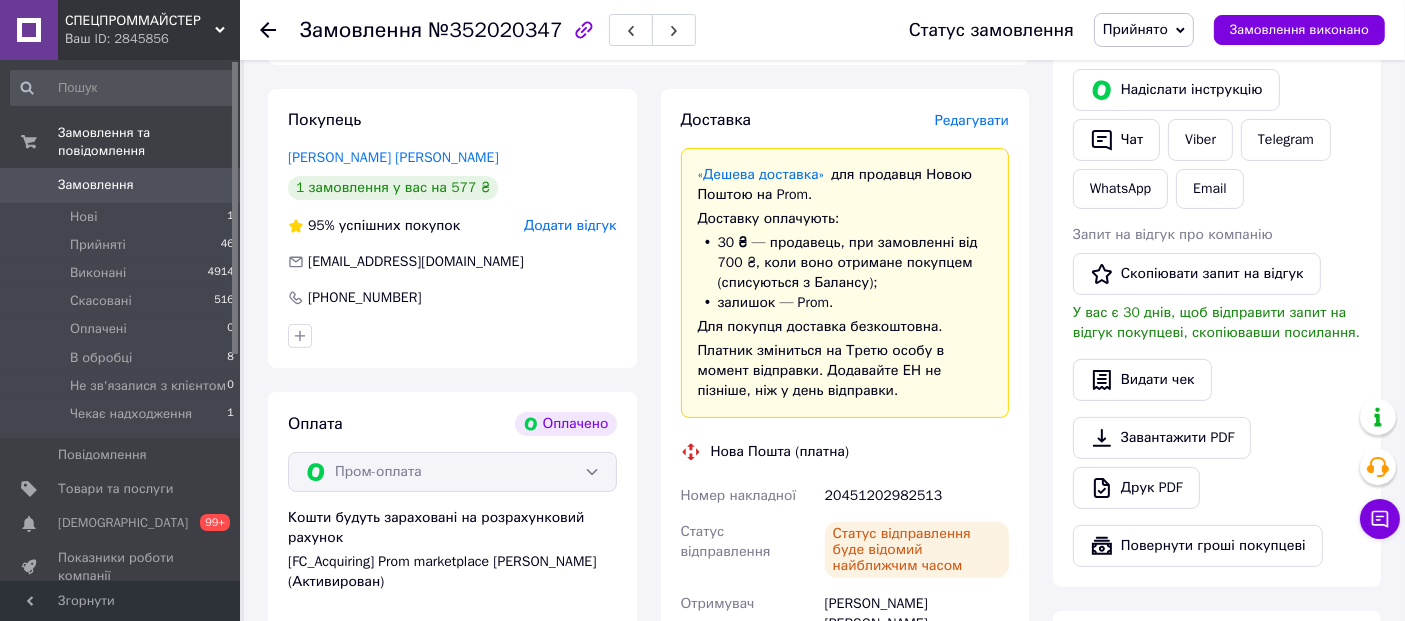 click on "Замовлення" at bounding box center (96, 185) 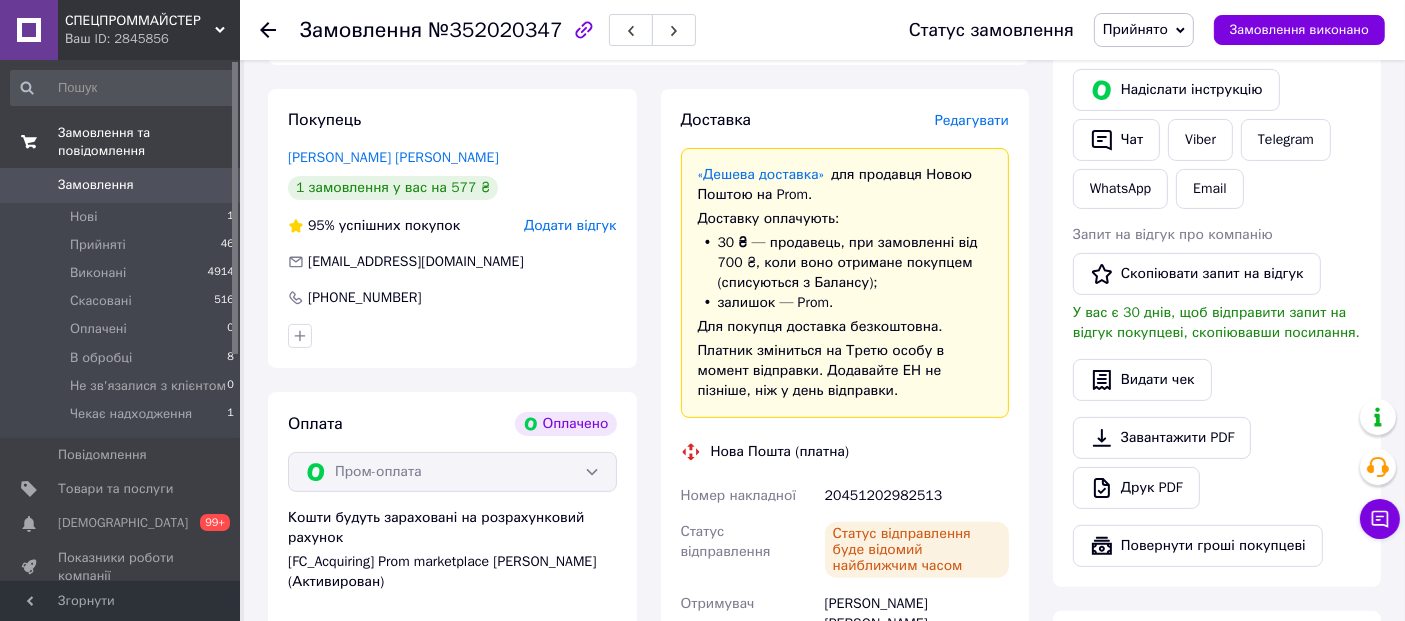 scroll, scrollTop: 0, scrollLeft: 0, axis: both 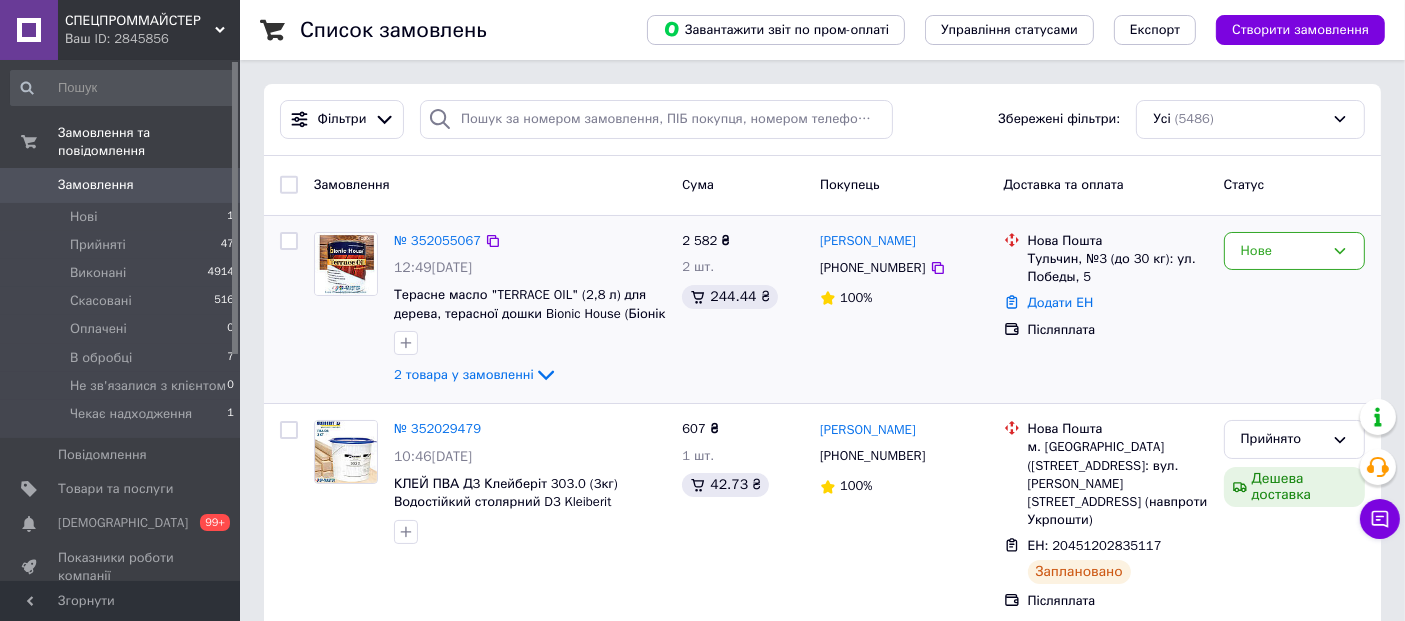 drag, startPoint x: 498, startPoint y: 373, endPoint x: 1132, endPoint y: 366, distance: 634.03864 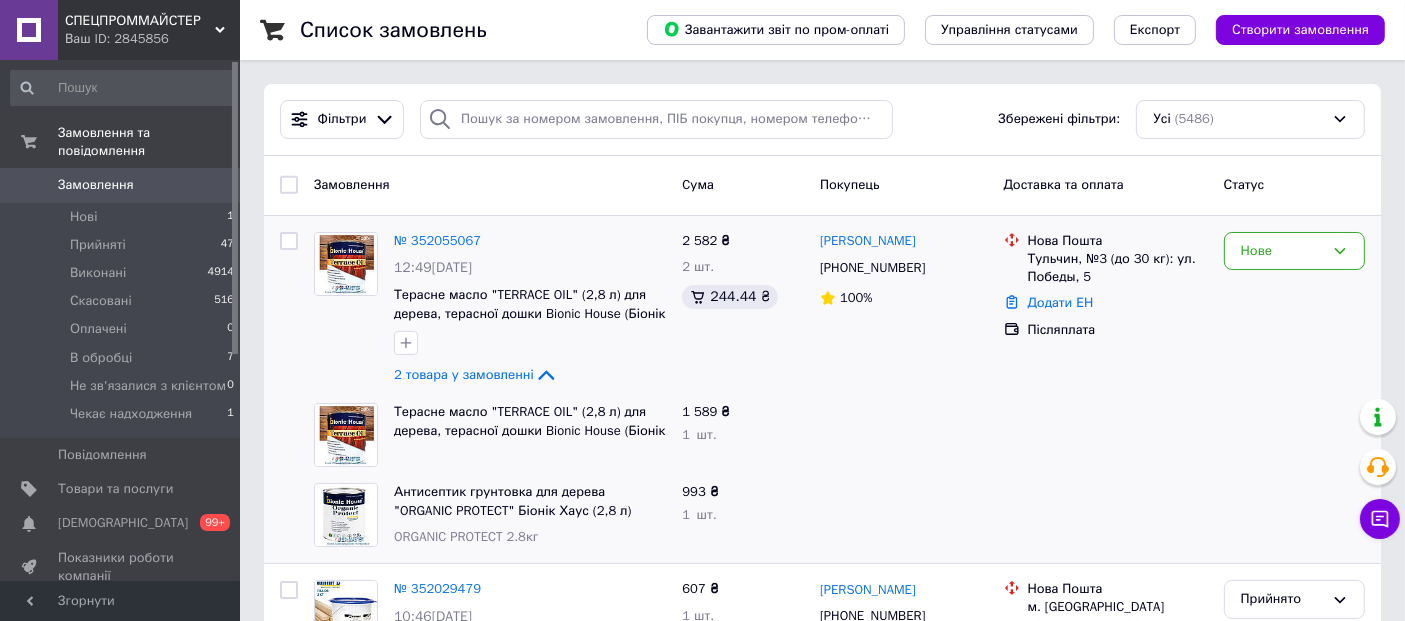 click at bounding box center (1106, 435) 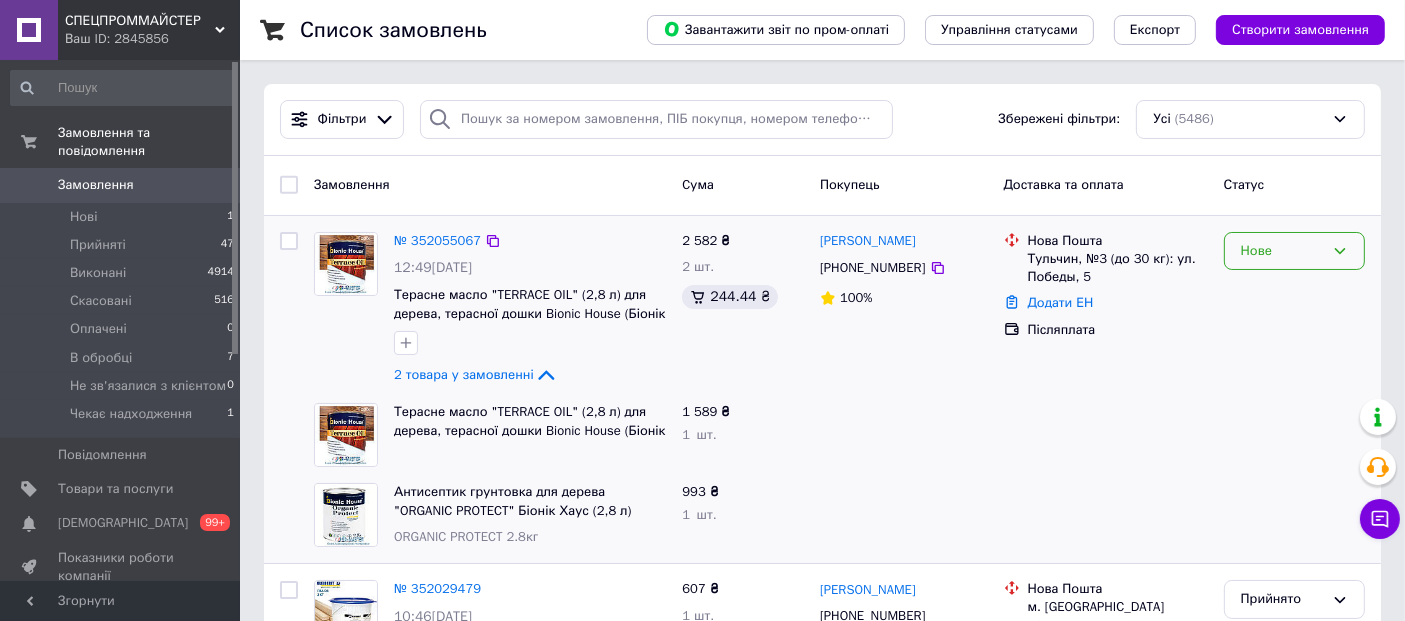 click on "Нове" at bounding box center (1282, 251) 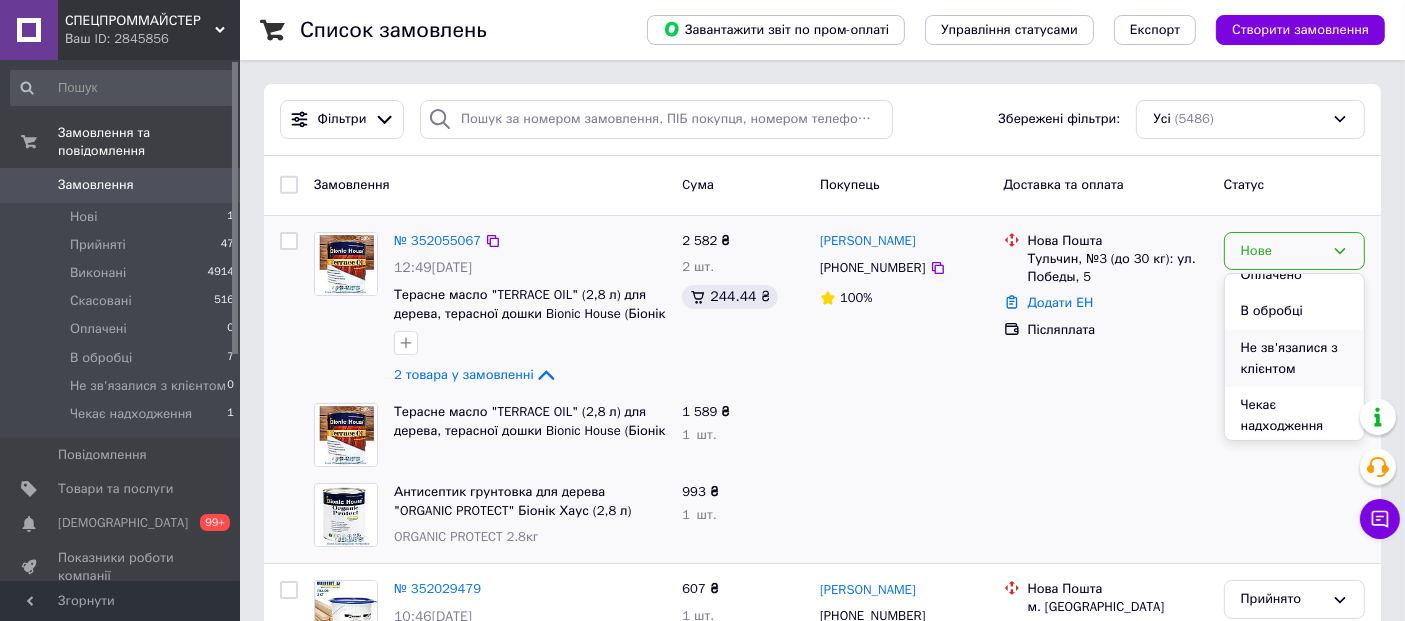 scroll, scrollTop: 131, scrollLeft: 0, axis: vertical 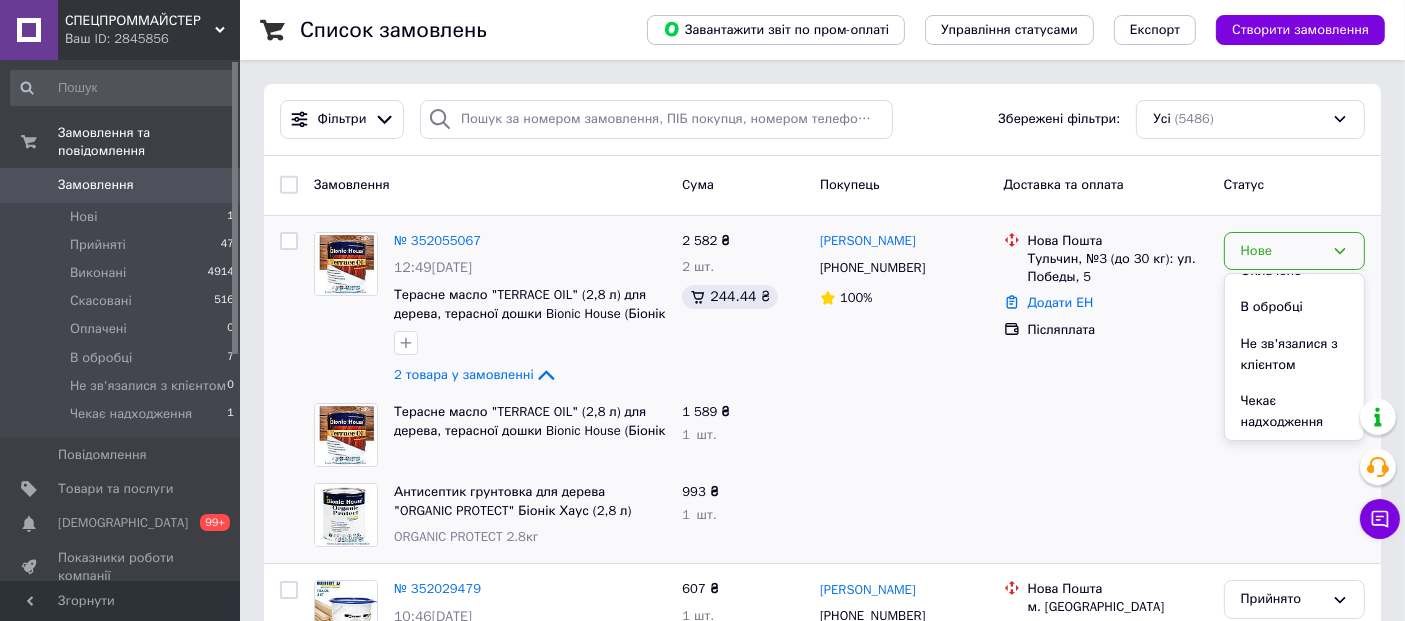 click on "Чекає надходження" at bounding box center (1294, 411) 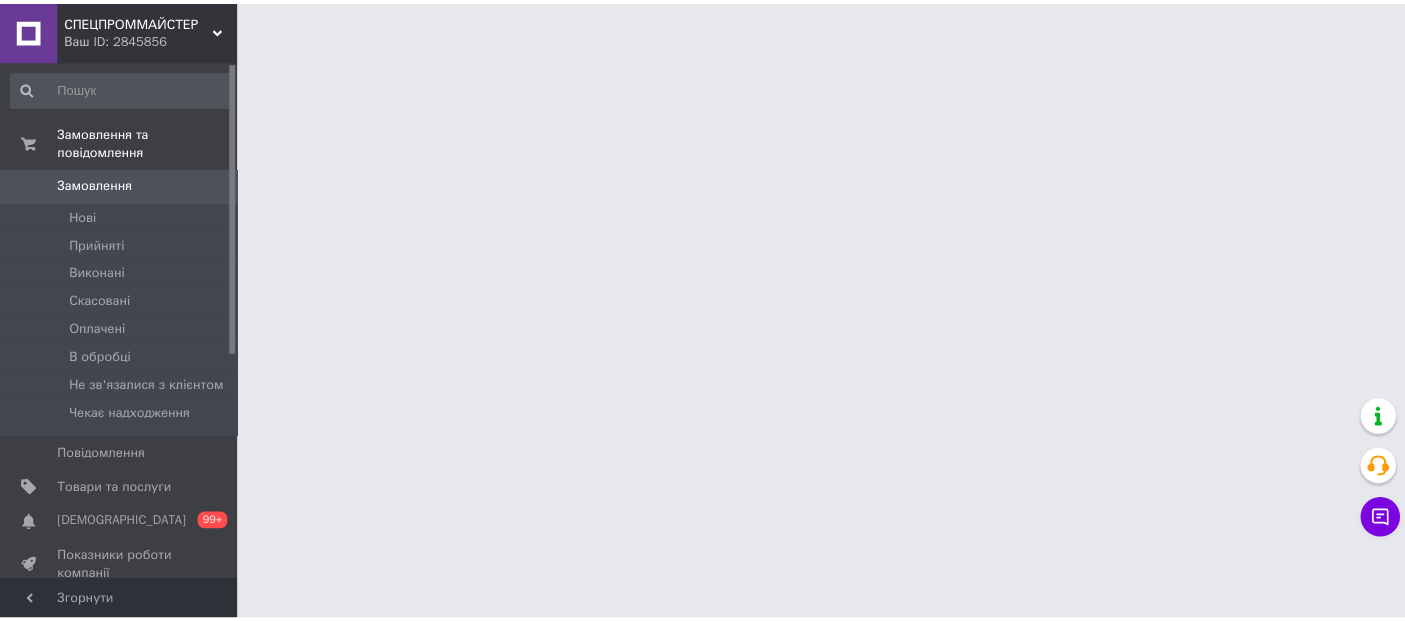 scroll, scrollTop: 0, scrollLeft: 0, axis: both 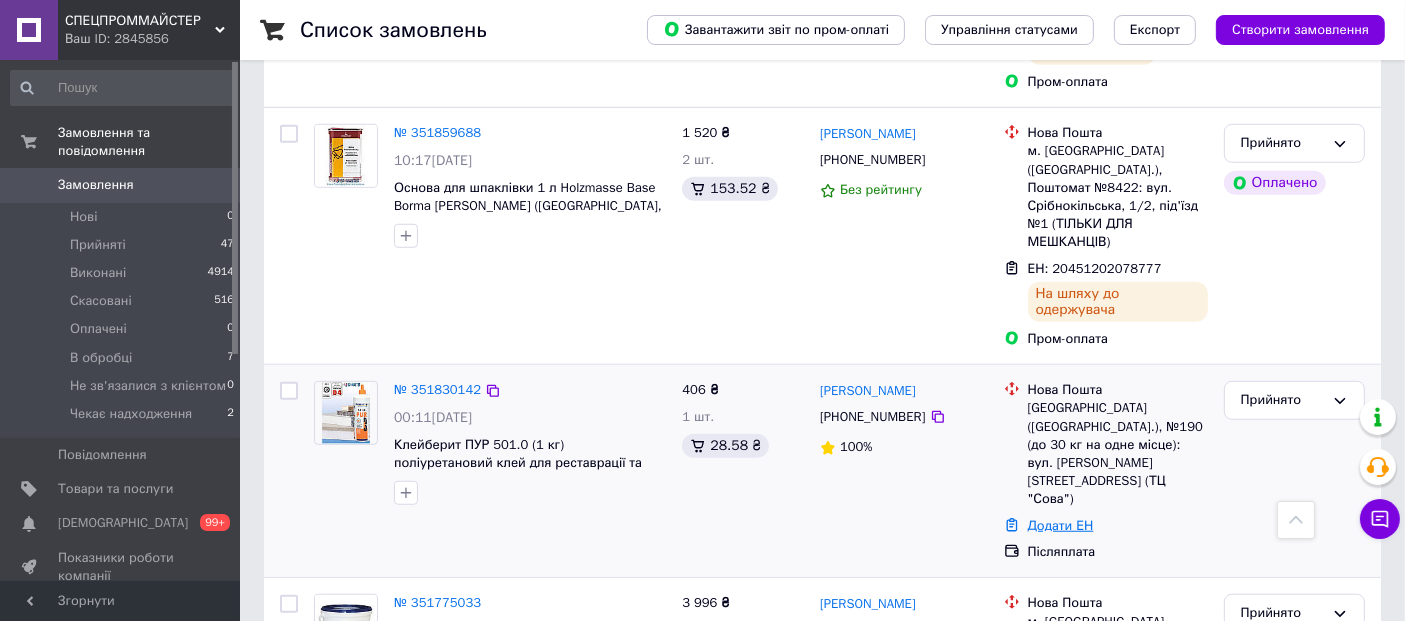 click on "Додати ЕН" at bounding box center (1061, 525) 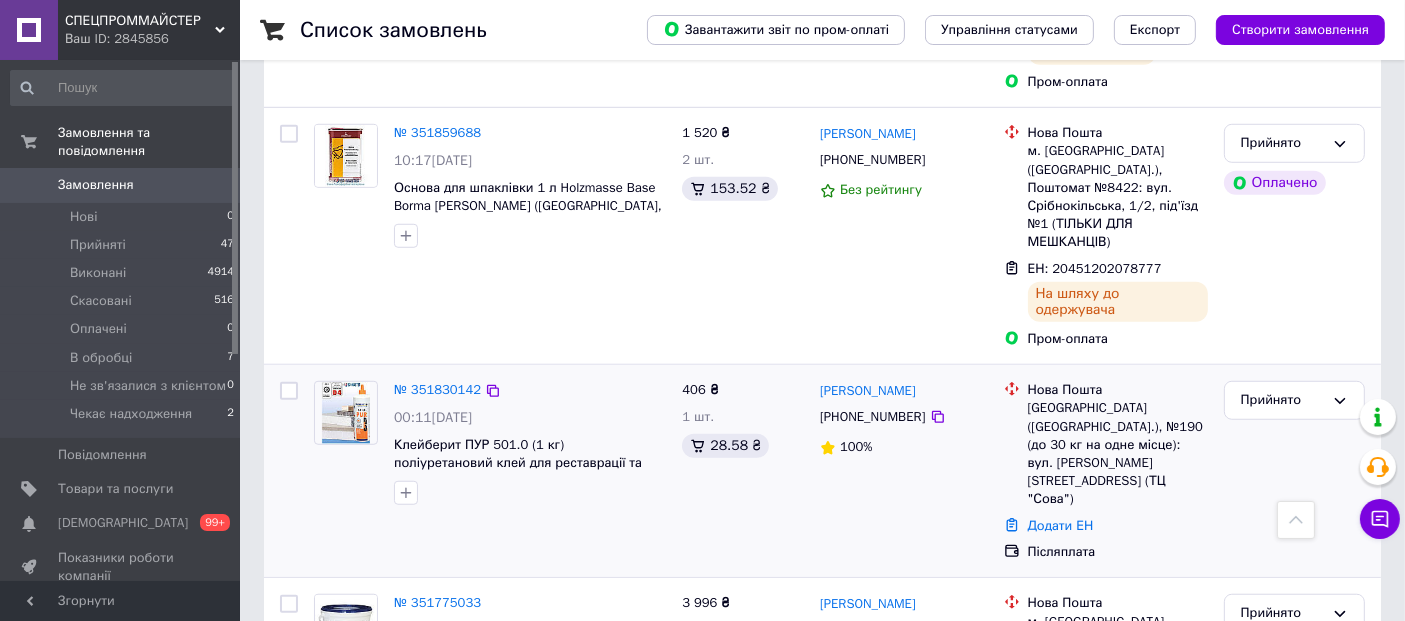 drag, startPoint x: 1084, startPoint y: 379, endPoint x: 1051, endPoint y: 395, distance: 36.67424 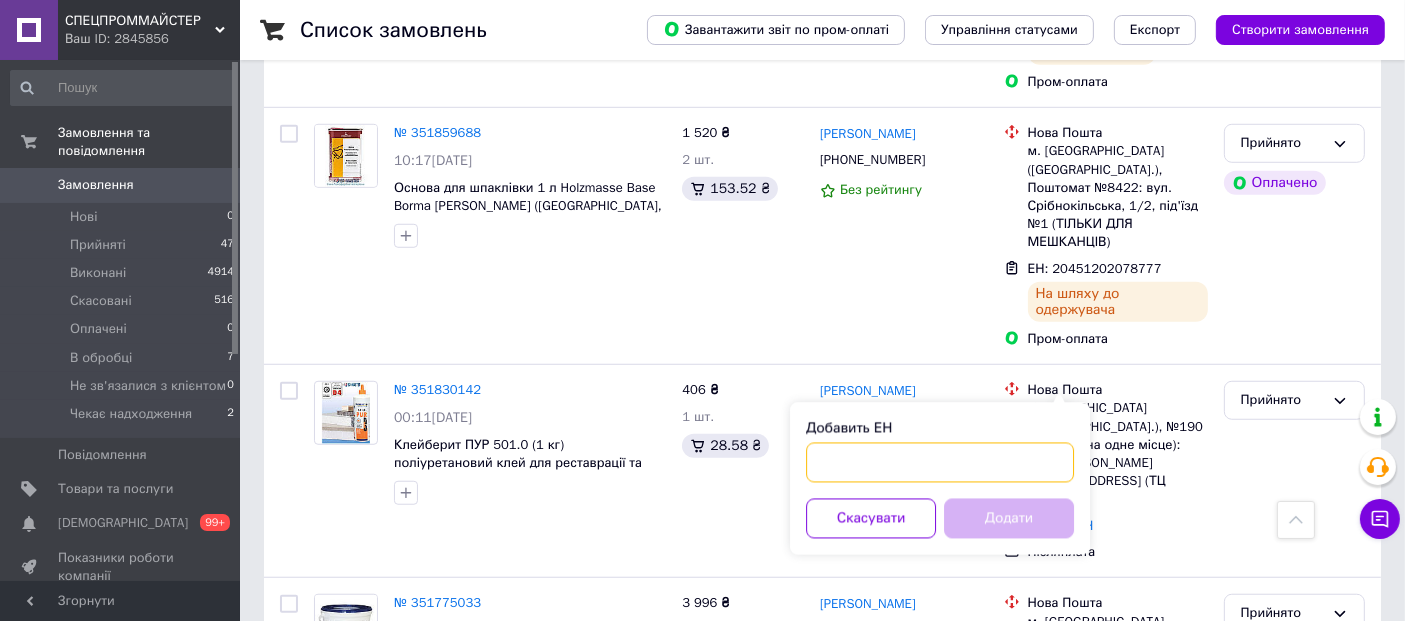click on "Добавить ЕН" at bounding box center [940, 463] 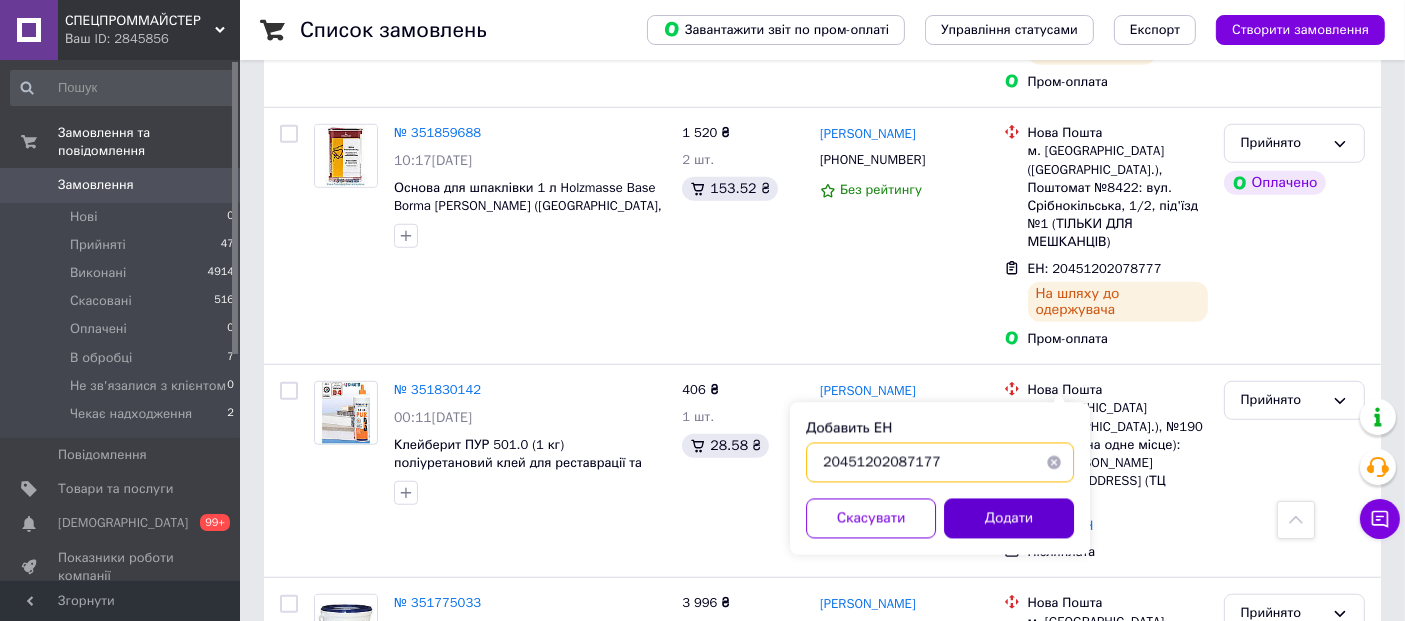 type on "20451202087177" 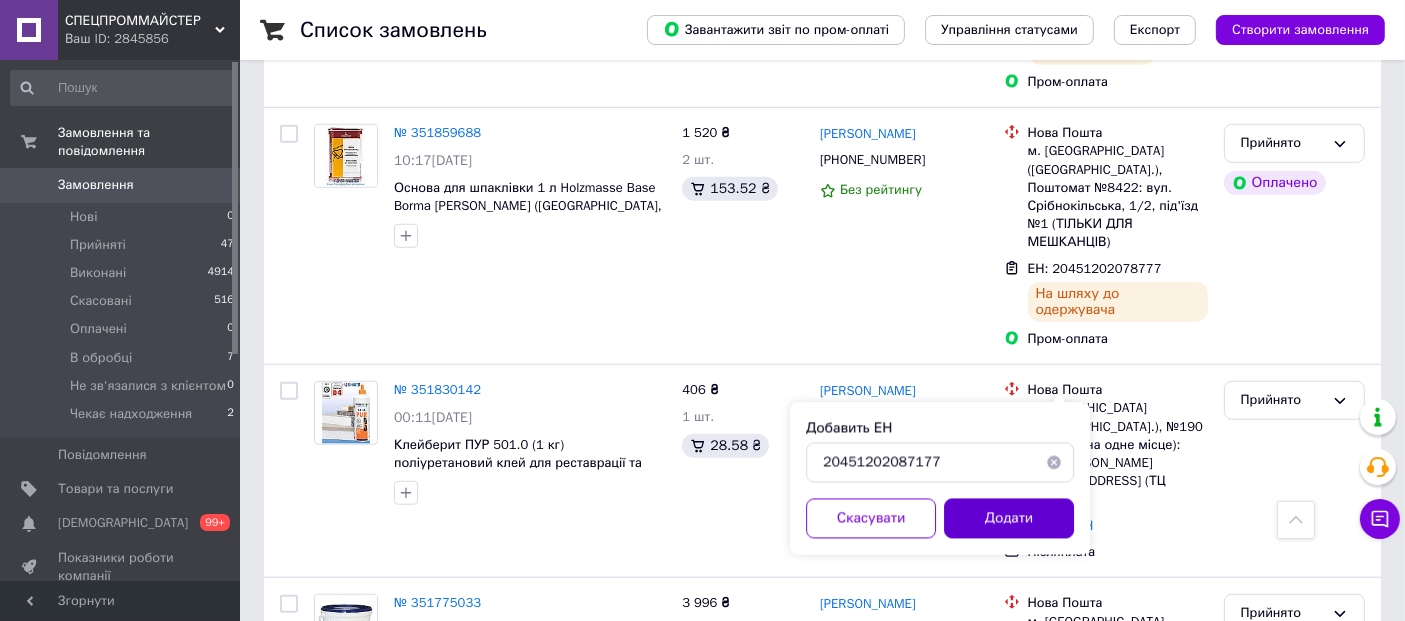 click on "Додати" at bounding box center [1009, 519] 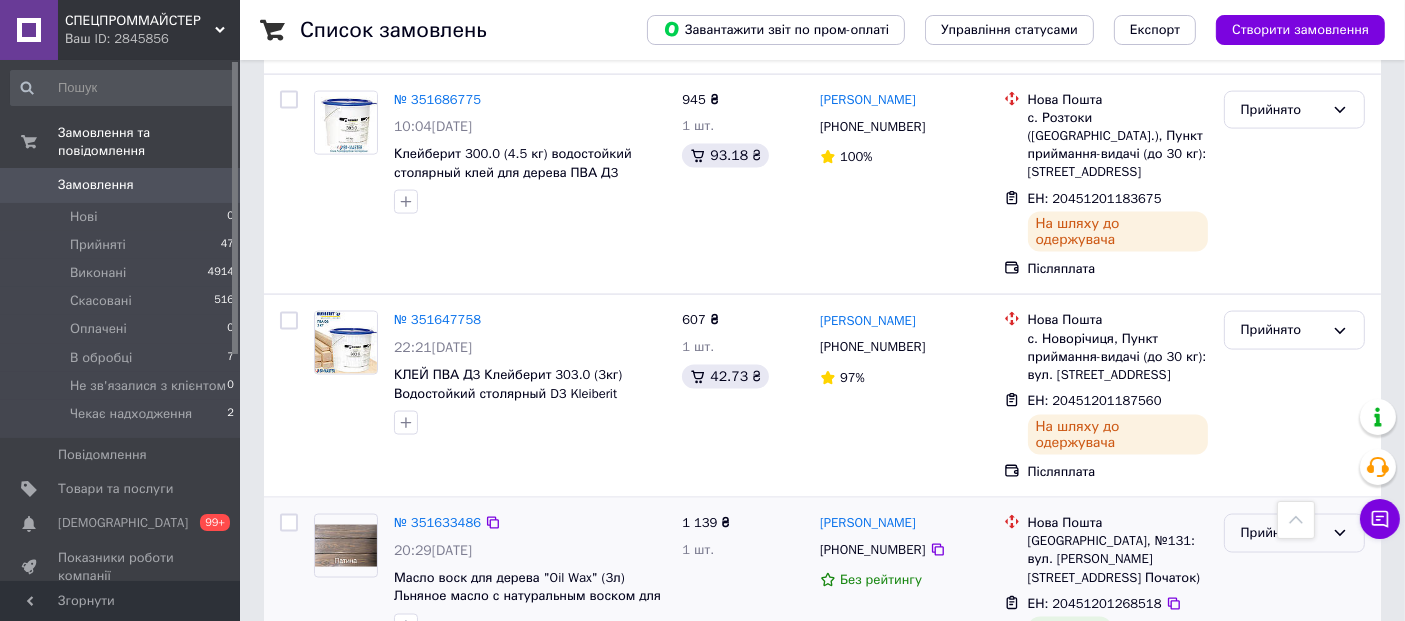 scroll, scrollTop: 3000, scrollLeft: 0, axis: vertical 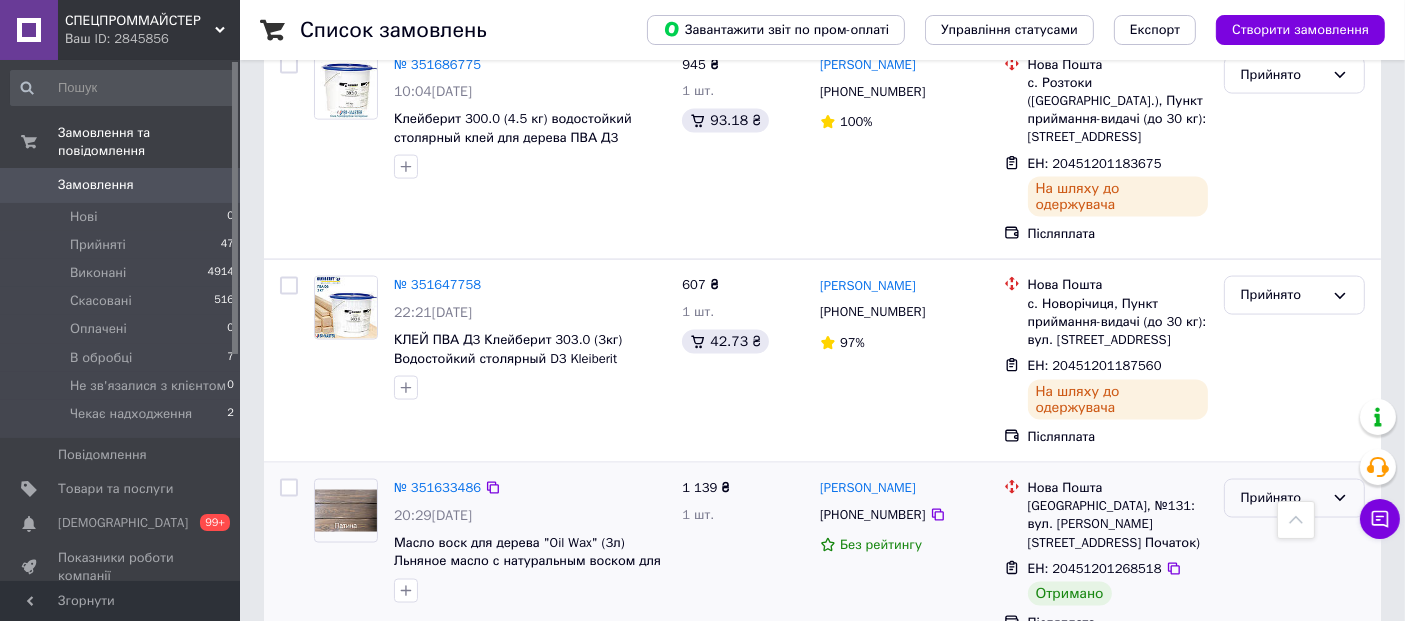 click on "Прийнято" at bounding box center (1282, 498) 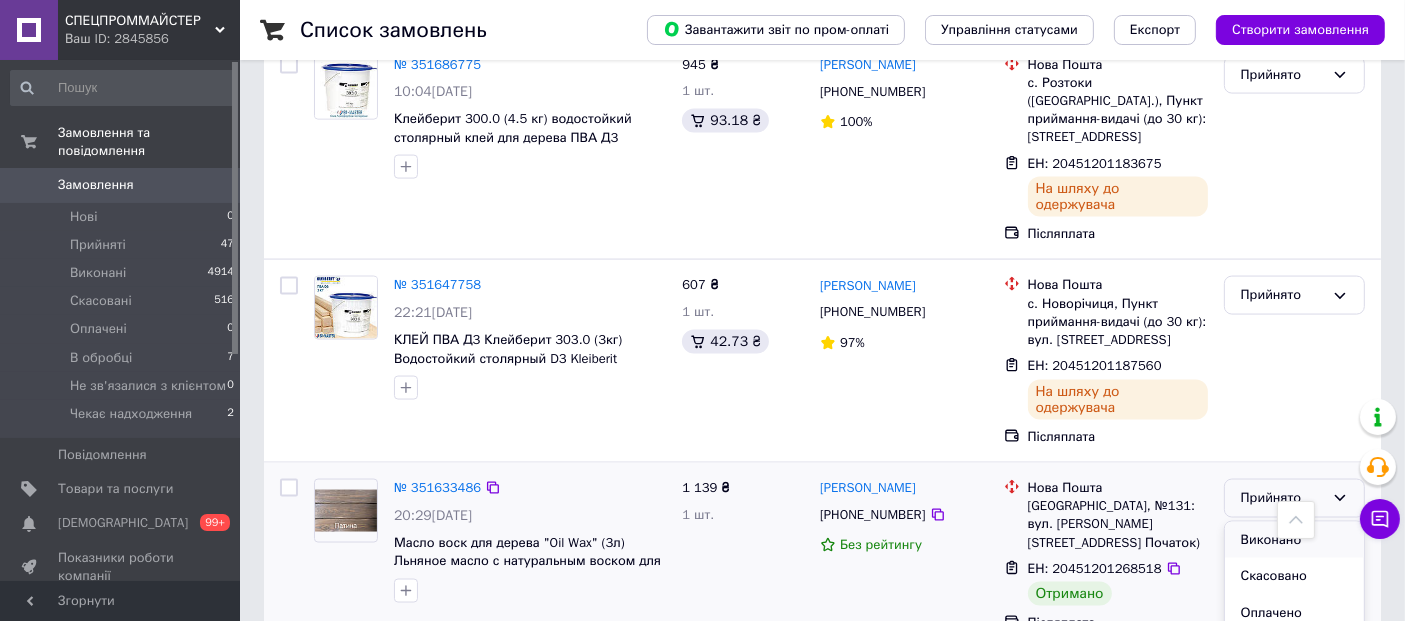 click on "Виконано" at bounding box center (1294, 540) 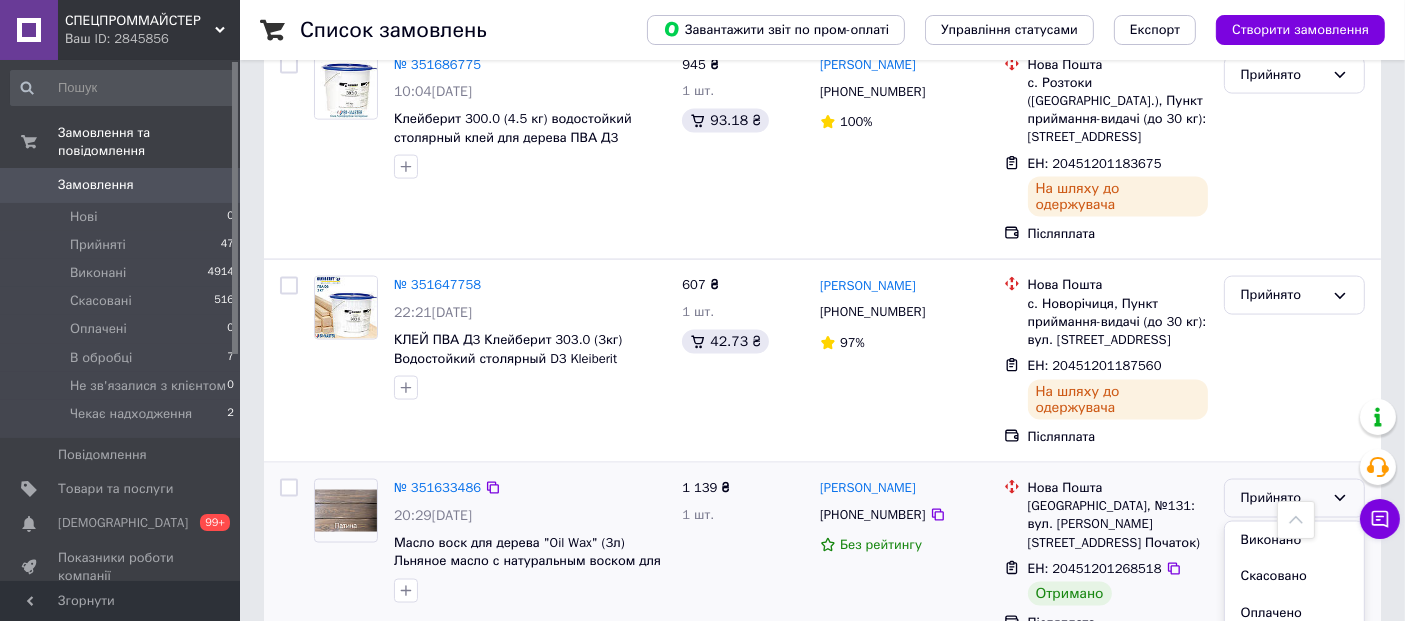 drag, startPoint x: 1298, startPoint y: 312, endPoint x: 1117, endPoint y: 265, distance: 187.00267 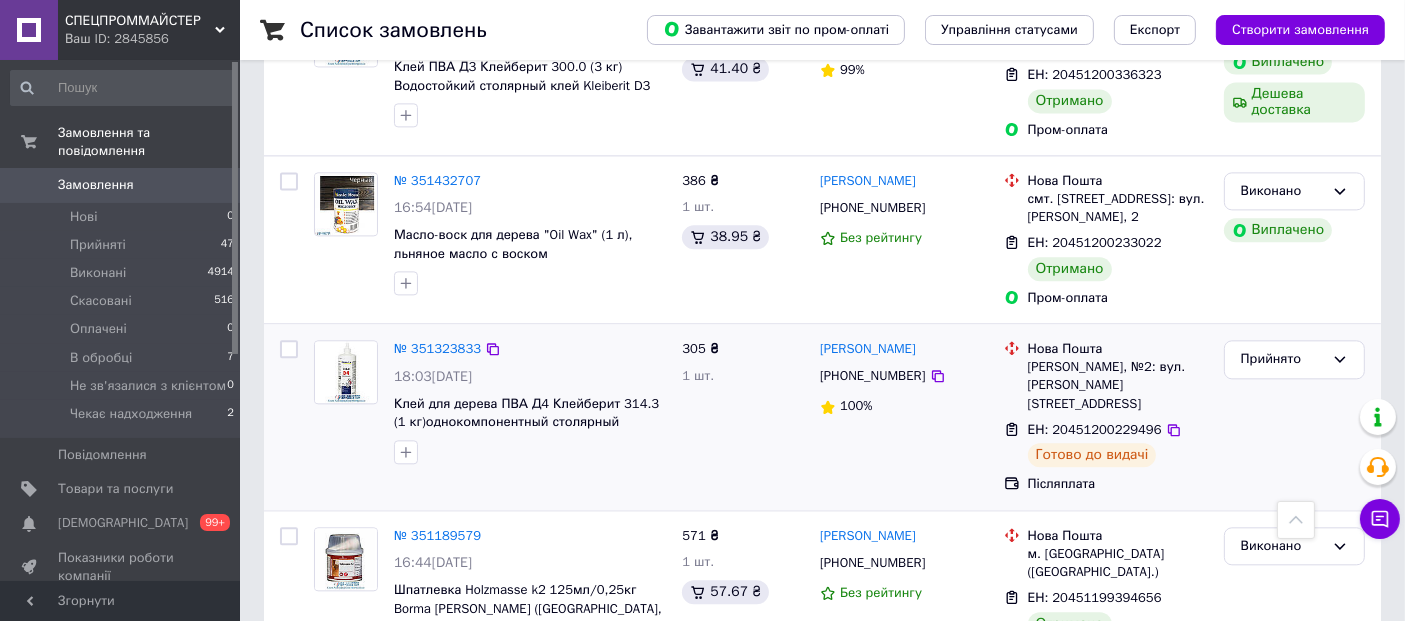 scroll, scrollTop: 4666, scrollLeft: 0, axis: vertical 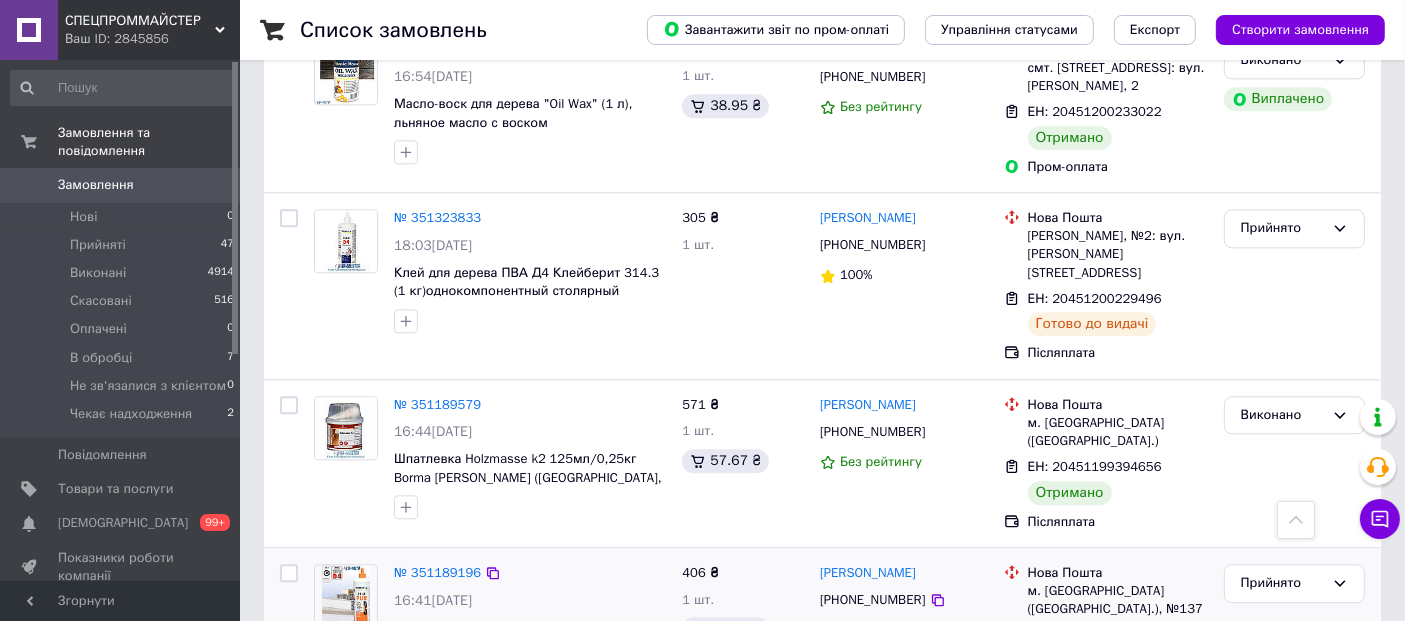 click on "Додати ЕН" at bounding box center (1061, 671) 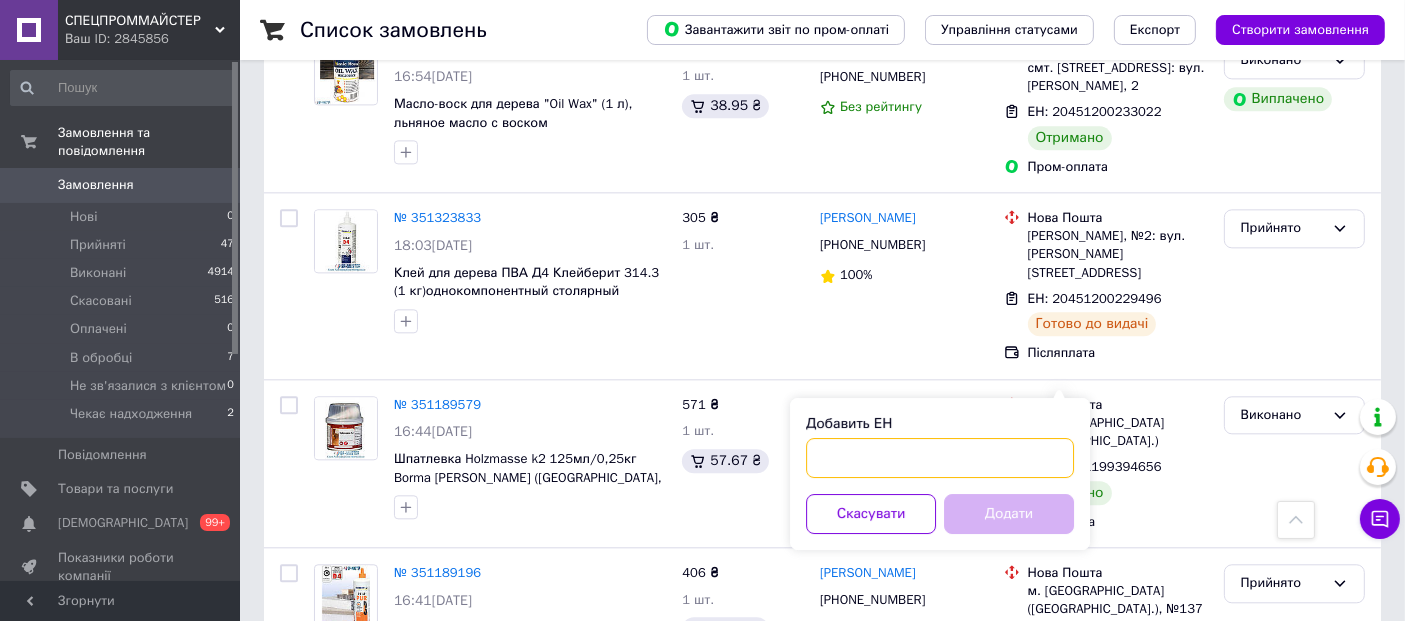 click on "Добавить ЕН" at bounding box center (940, 458) 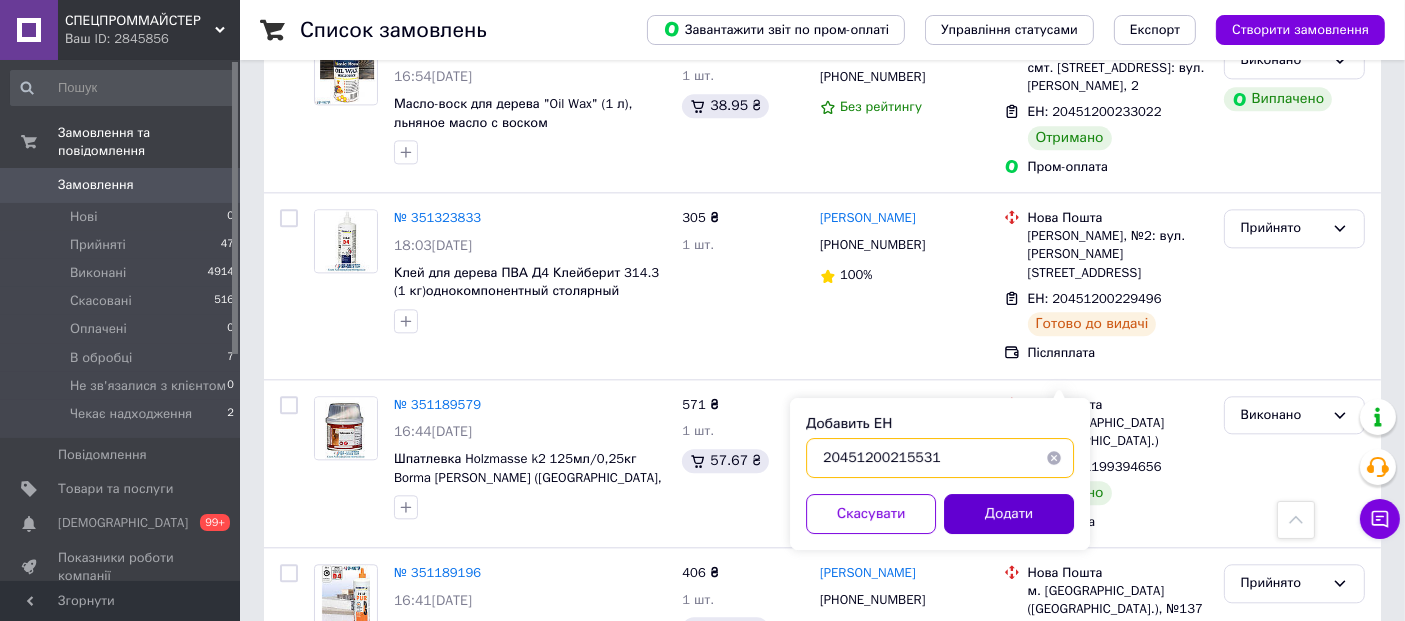 type on "20451200215531" 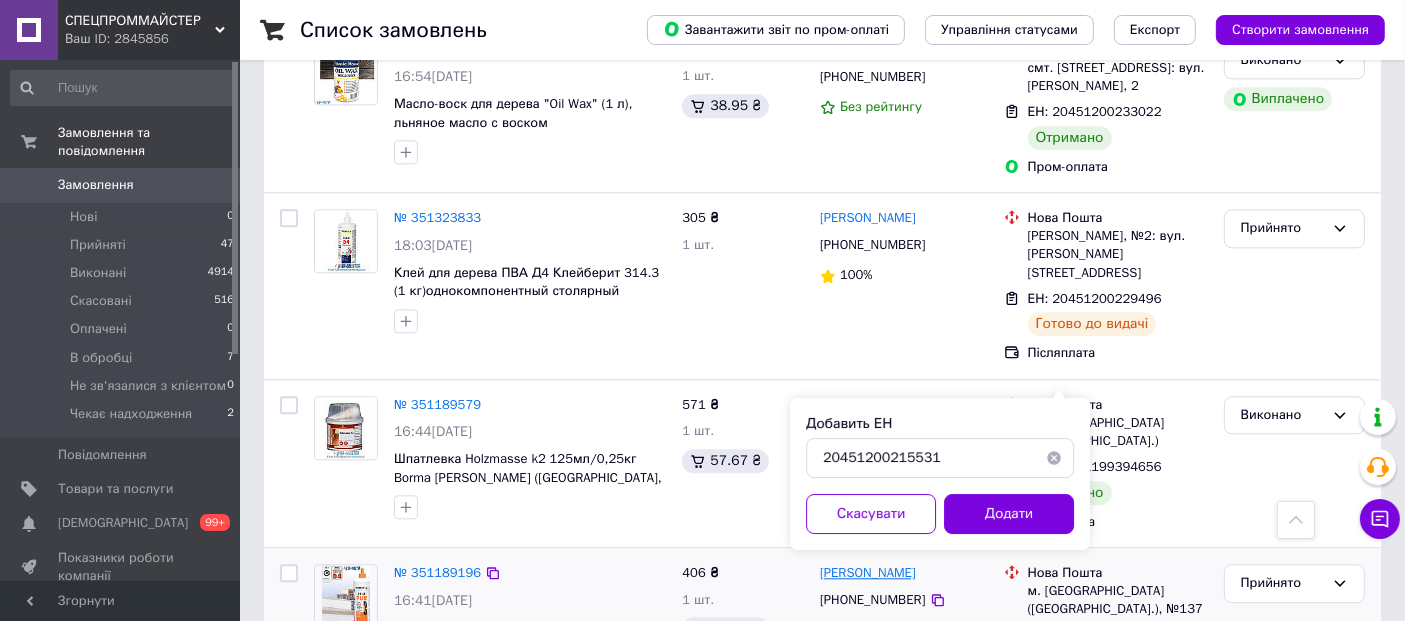 drag, startPoint x: 997, startPoint y: 511, endPoint x: 857, endPoint y: 293, distance: 259.083 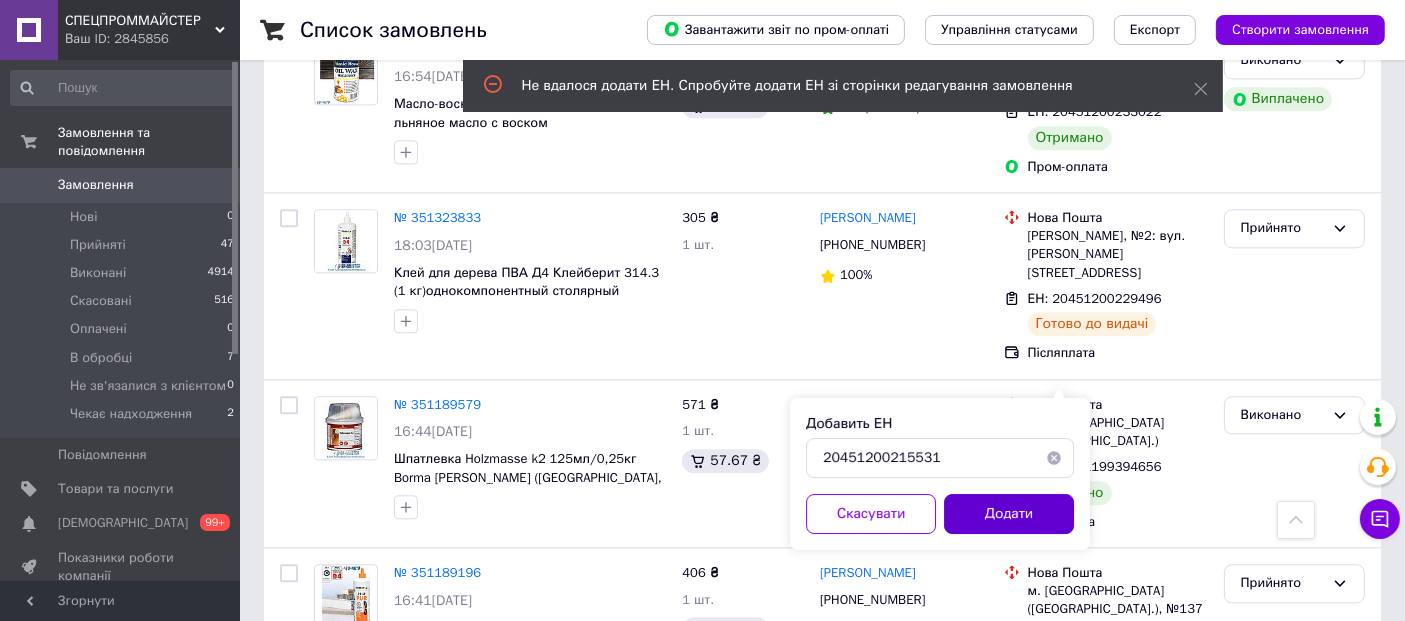 click on "Додати" at bounding box center [1009, 514] 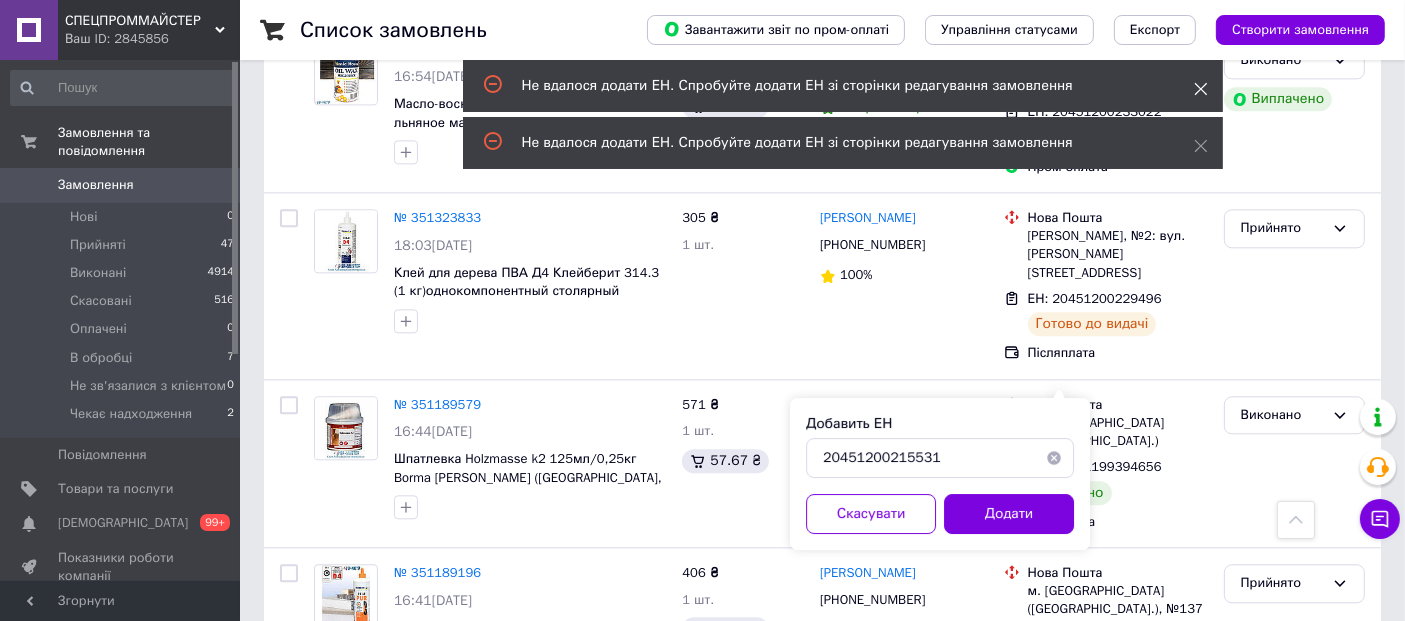 click 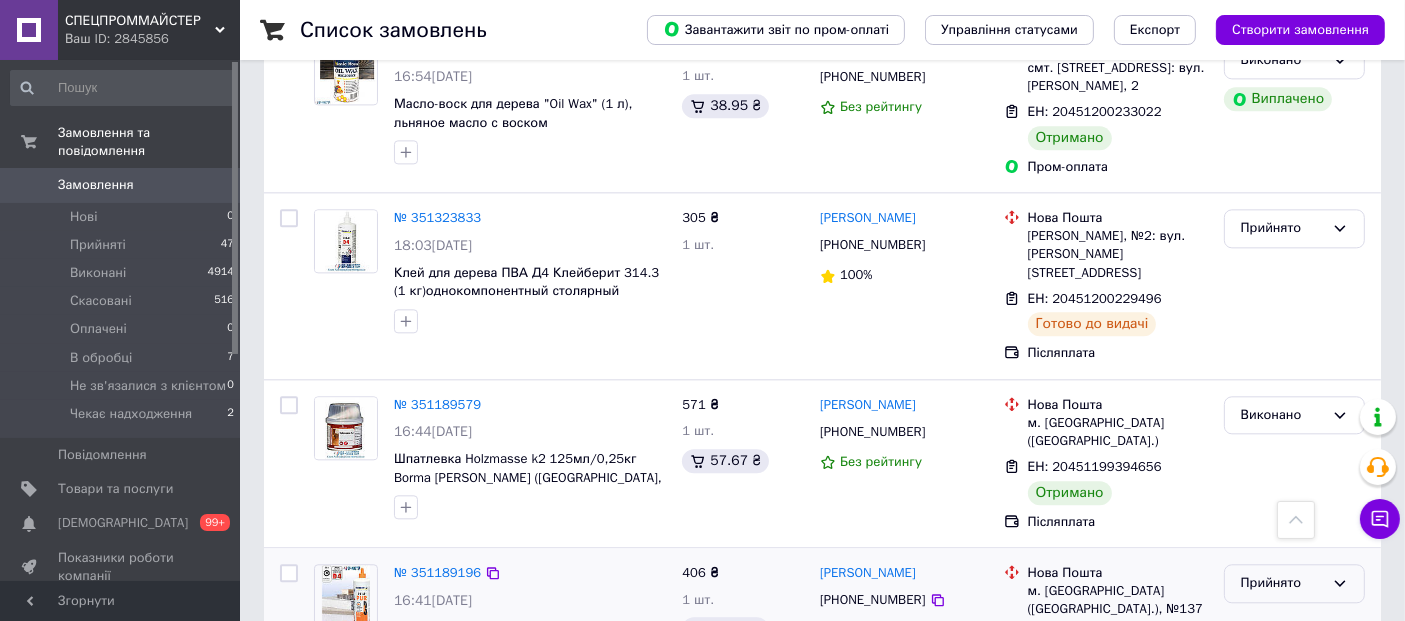 click on "Прийнято" at bounding box center (1282, 583) 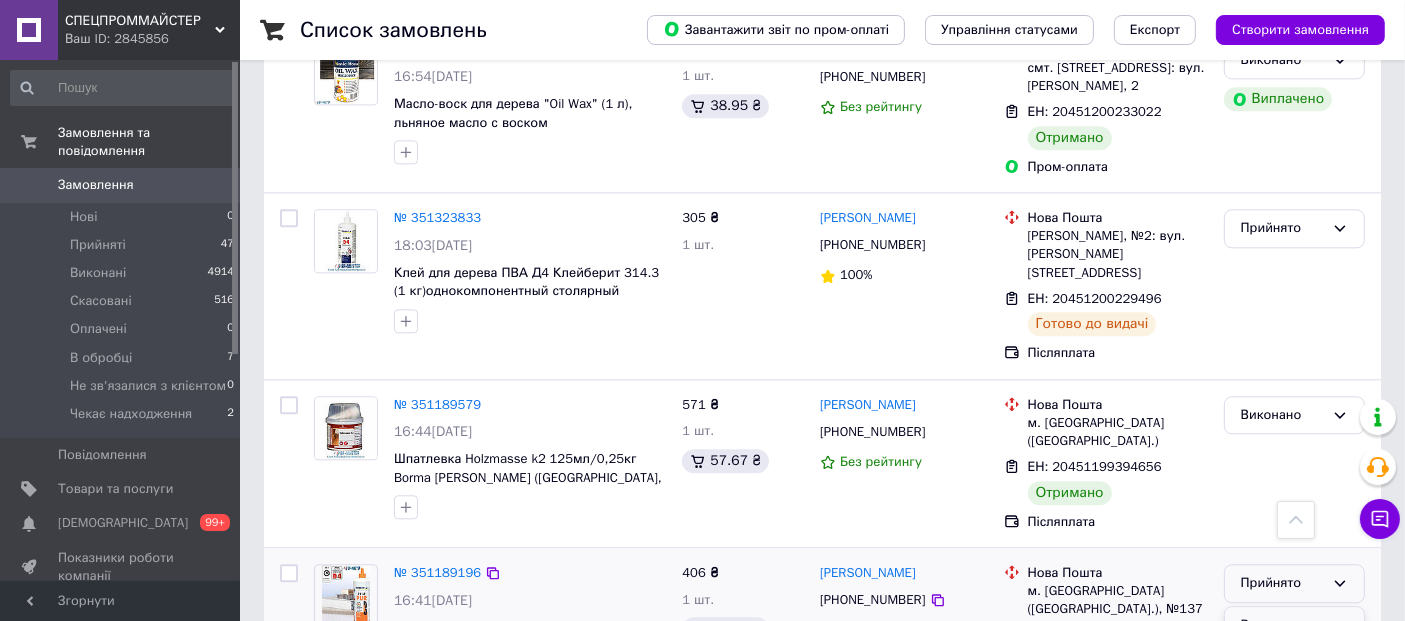 click on "Виконано" at bounding box center [1294, 625] 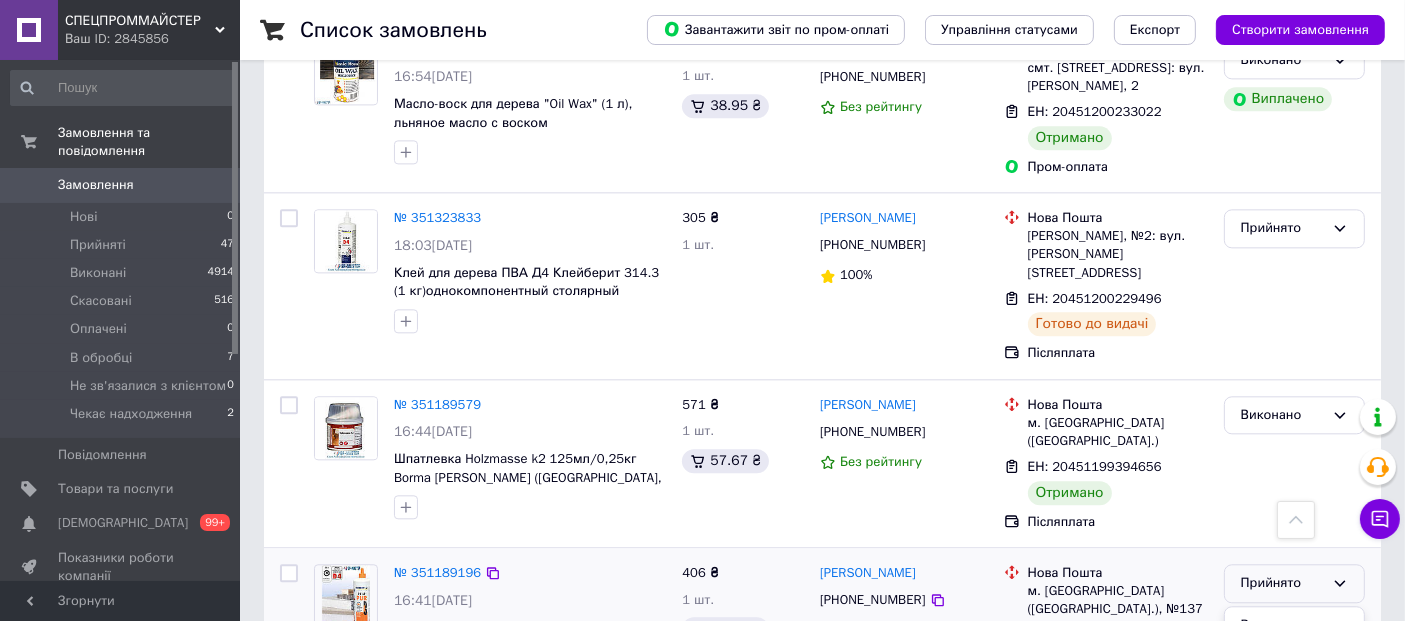 drag, startPoint x: 1278, startPoint y: 344, endPoint x: 1205, endPoint y: 340, distance: 73.109505 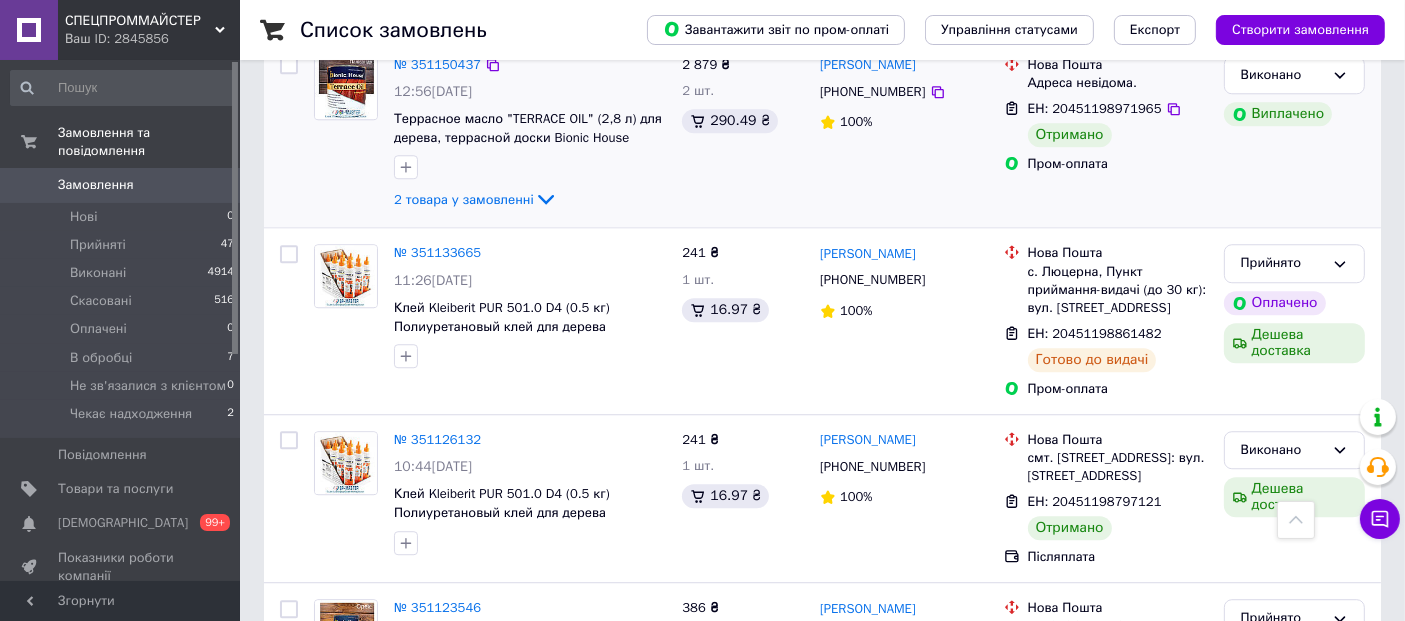 scroll, scrollTop: 5442, scrollLeft: 0, axis: vertical 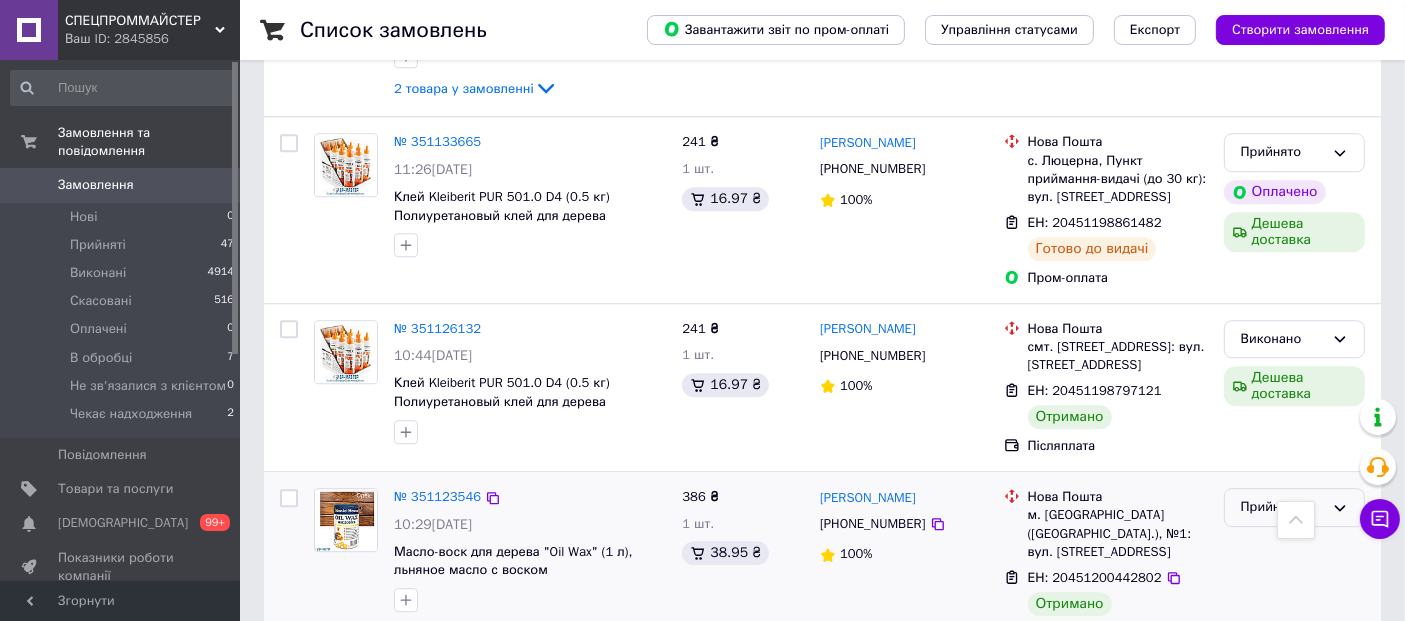 click on "Прийнято" at bounding box center (1282, 507) 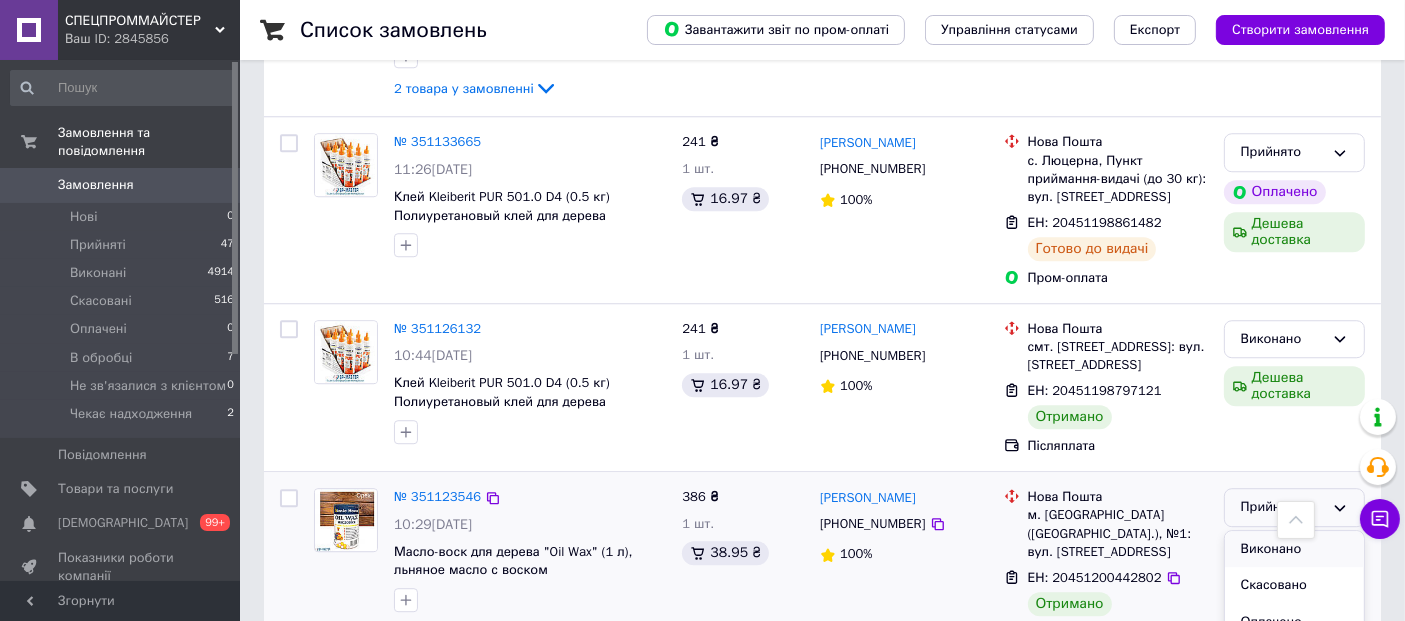 click on "Виконано" at bounding box center (1294, 549) 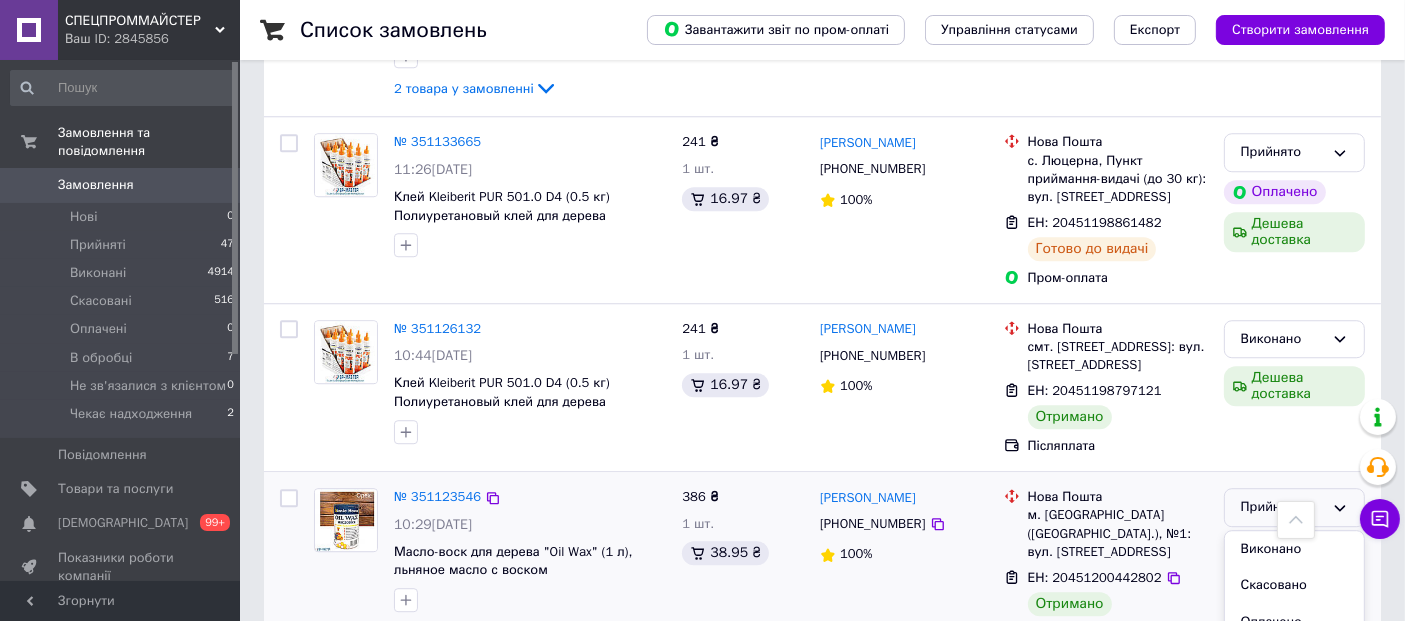 drag, startPoint x: 1294, startPoint y: 273, endPoint x: 1162, endPoint y: 263, distance: 132.37825 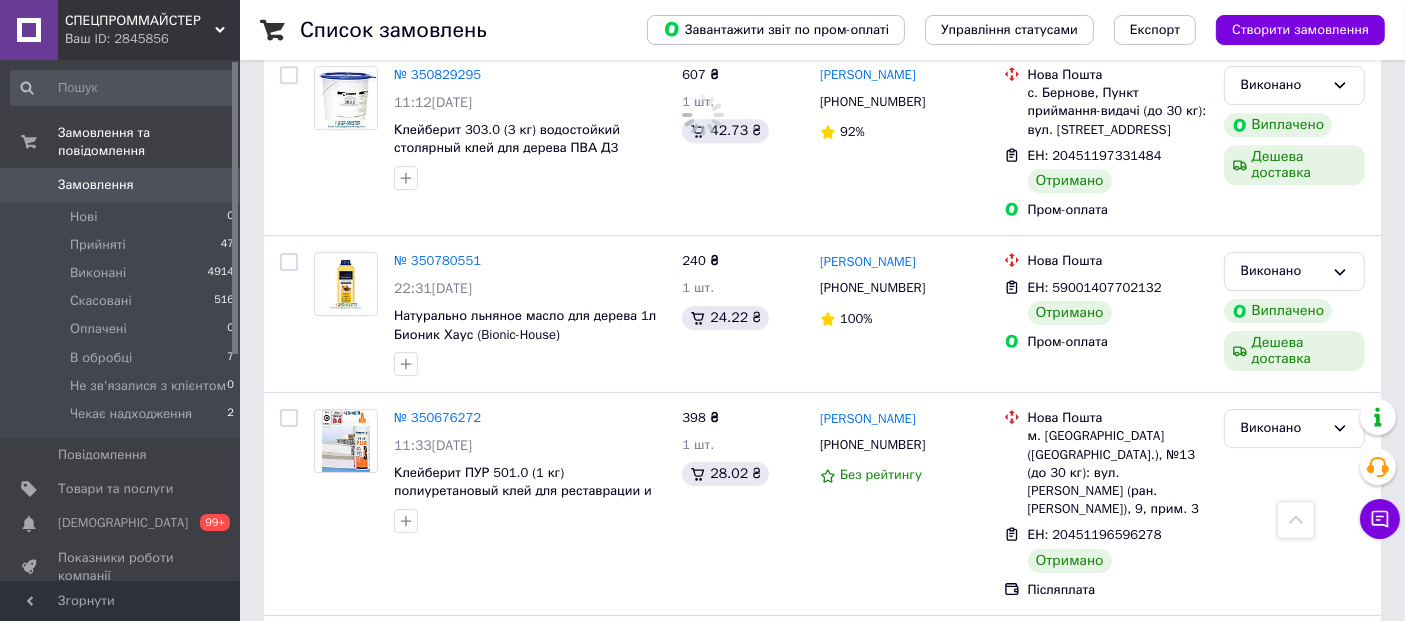 scroll, scrollTop: 6776, scrollLeft: 0, axis: vertical 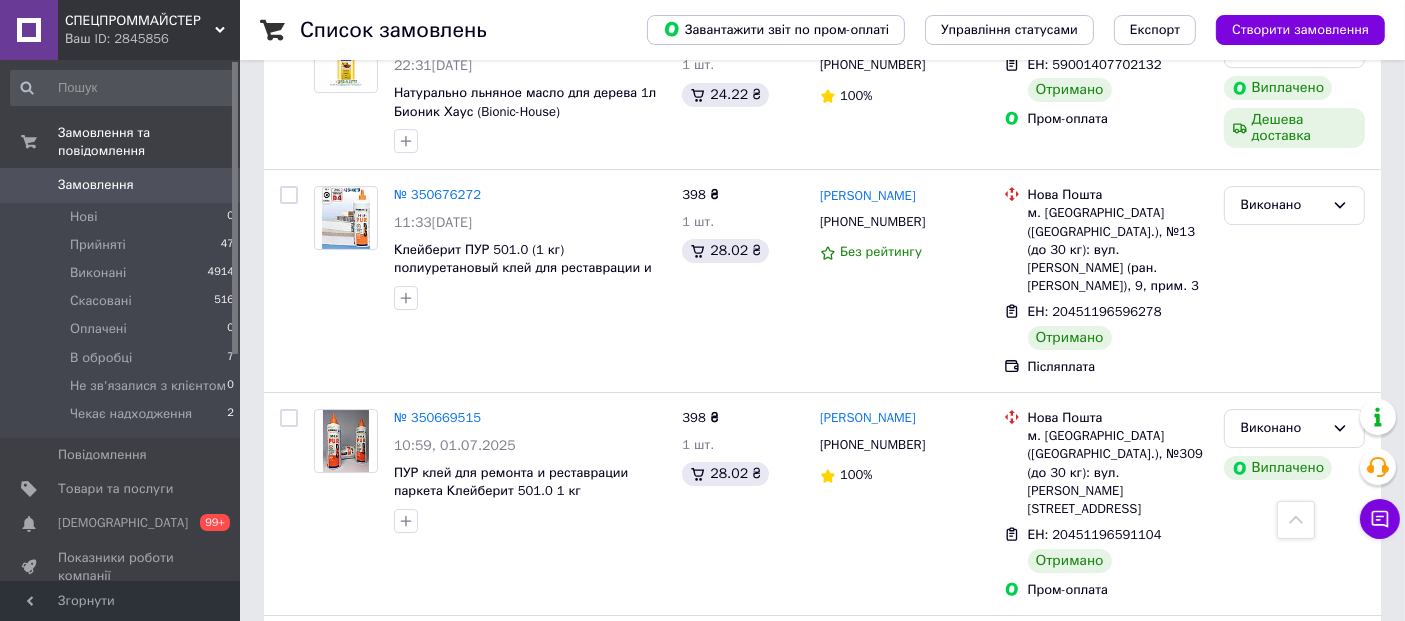 click on "С[DEMOGRAPHIC_DATA]" at bounding box center (123, 523) 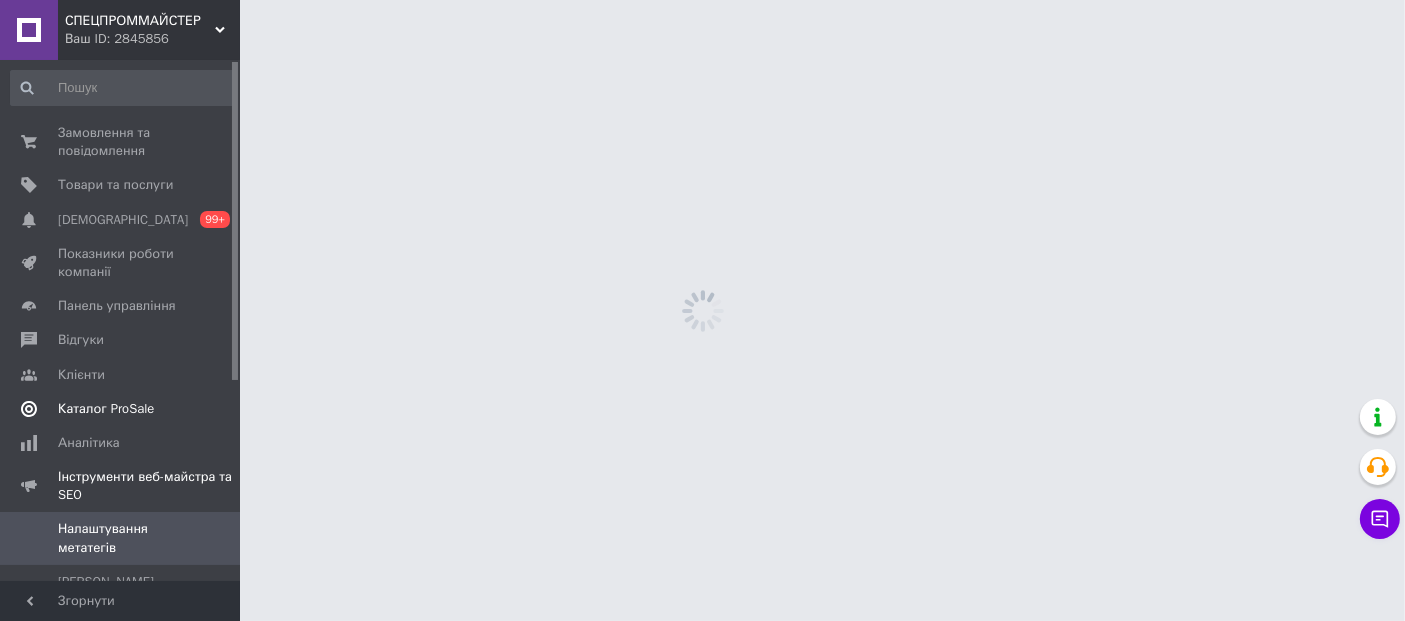 scroll, scrollTop: 0, scrollLeft: 0, axis: both 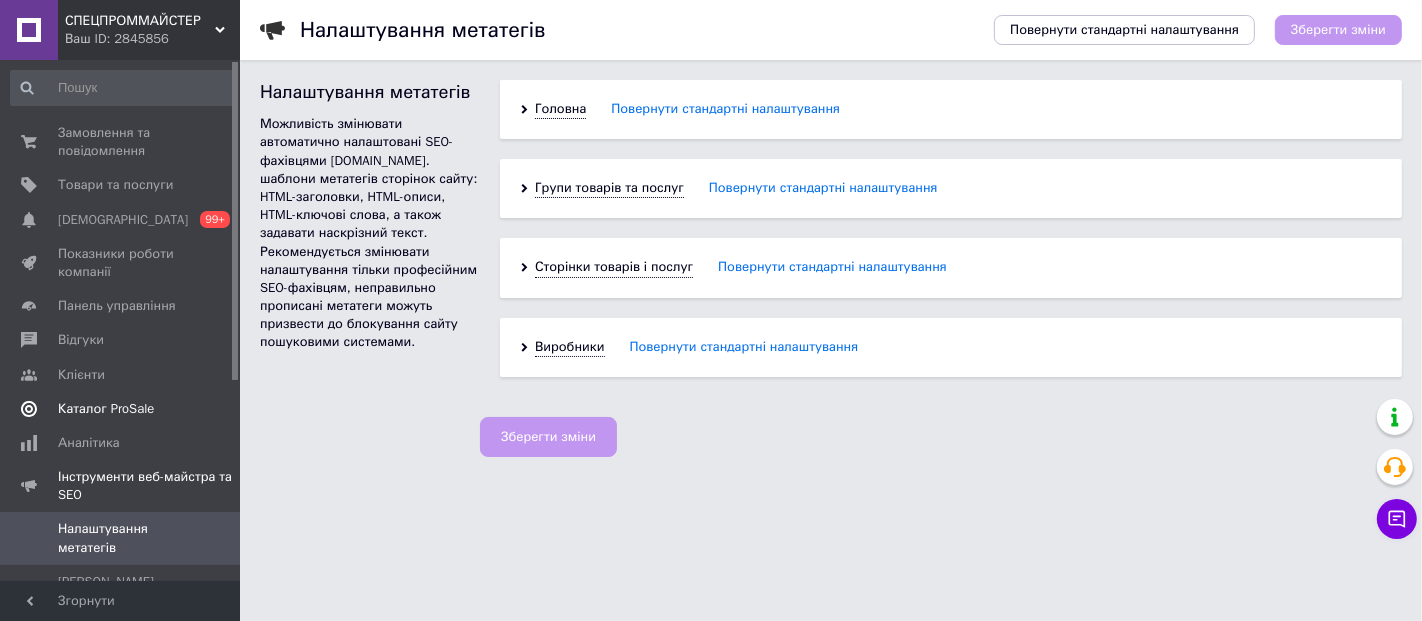 click on "Каталог ProSale" at bounding box center (123, 409) 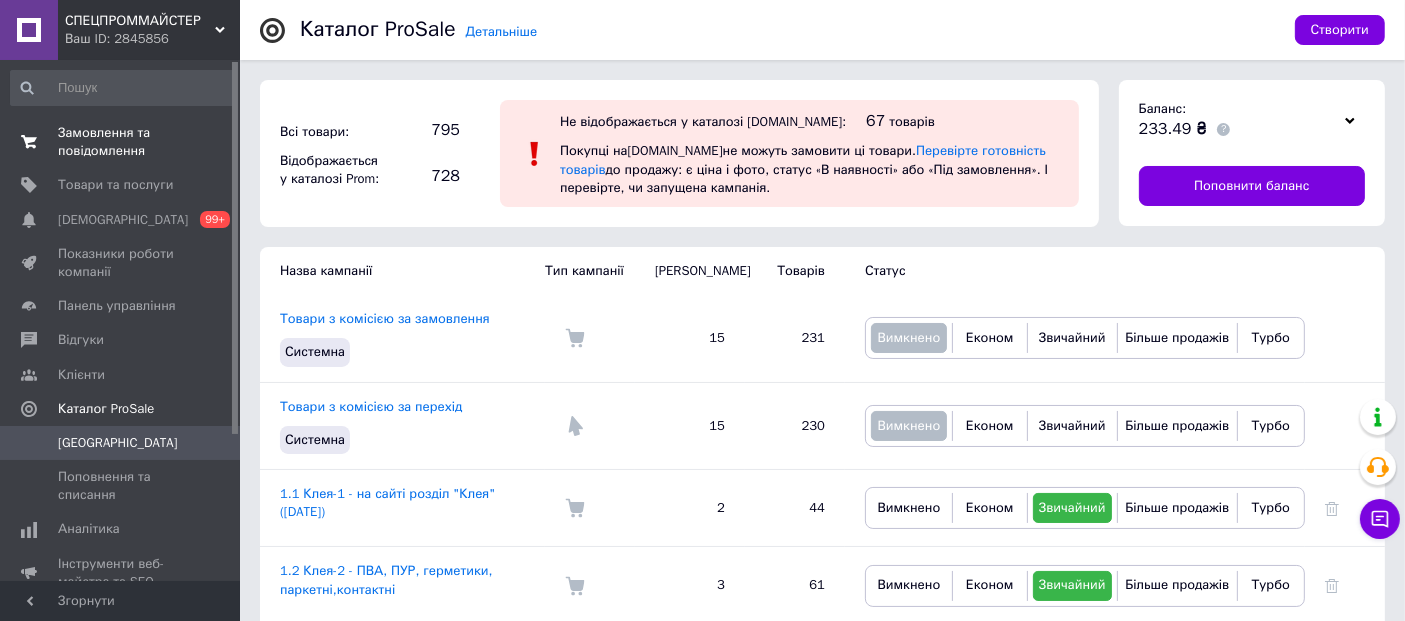 click on "Замовлення та повідомлення" at bounding box center (121, 142) 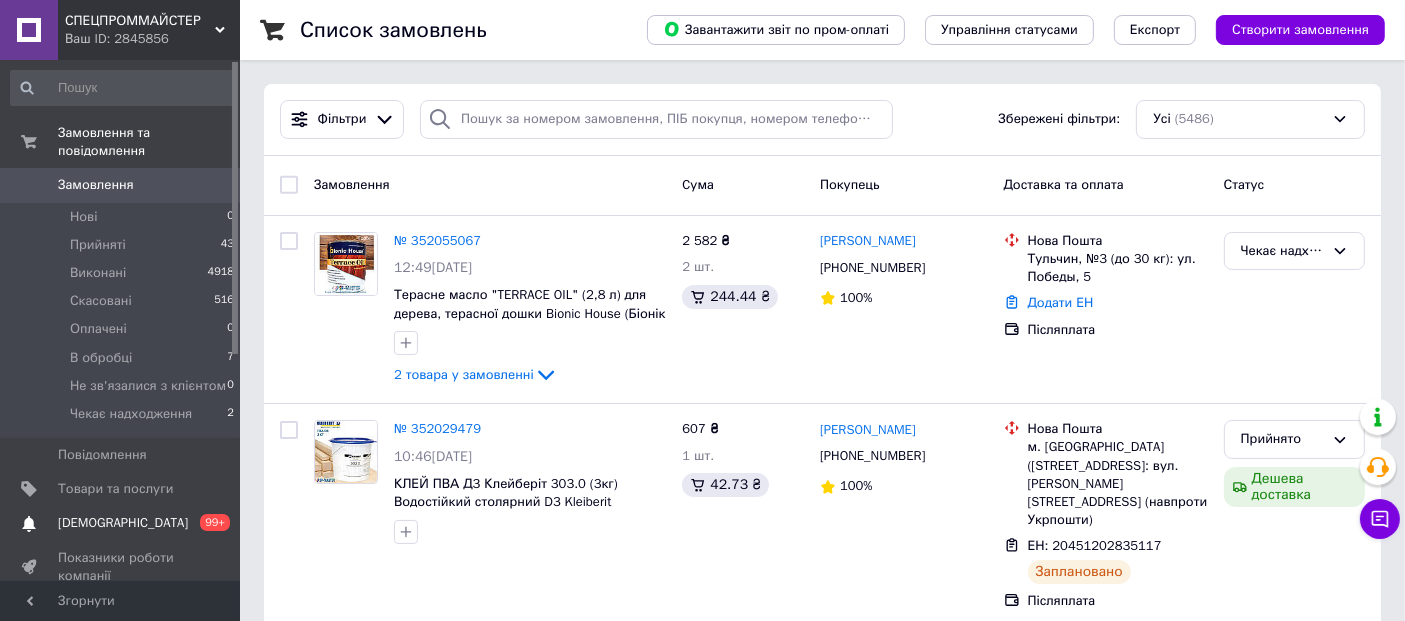 click on "С[DEMOGRAPHIC_DATA]" at bounding box center [121, 523] 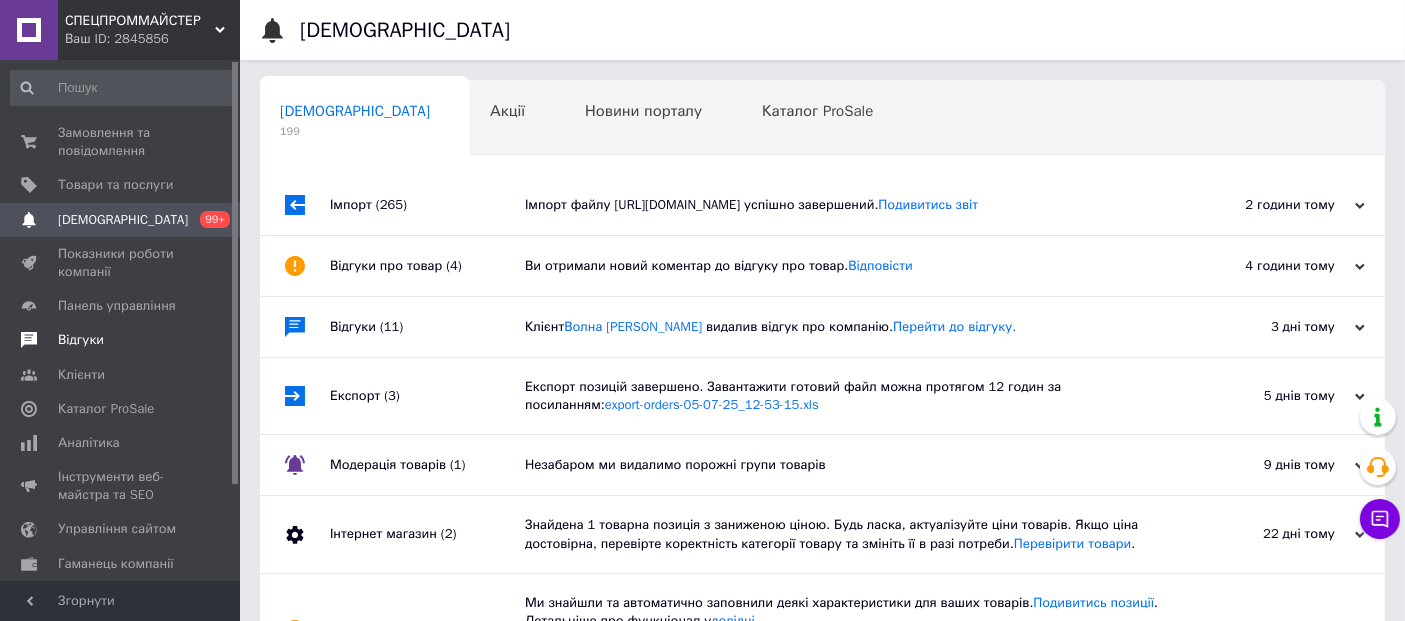 click on "Відгуки" at bounding box center (81, 340) 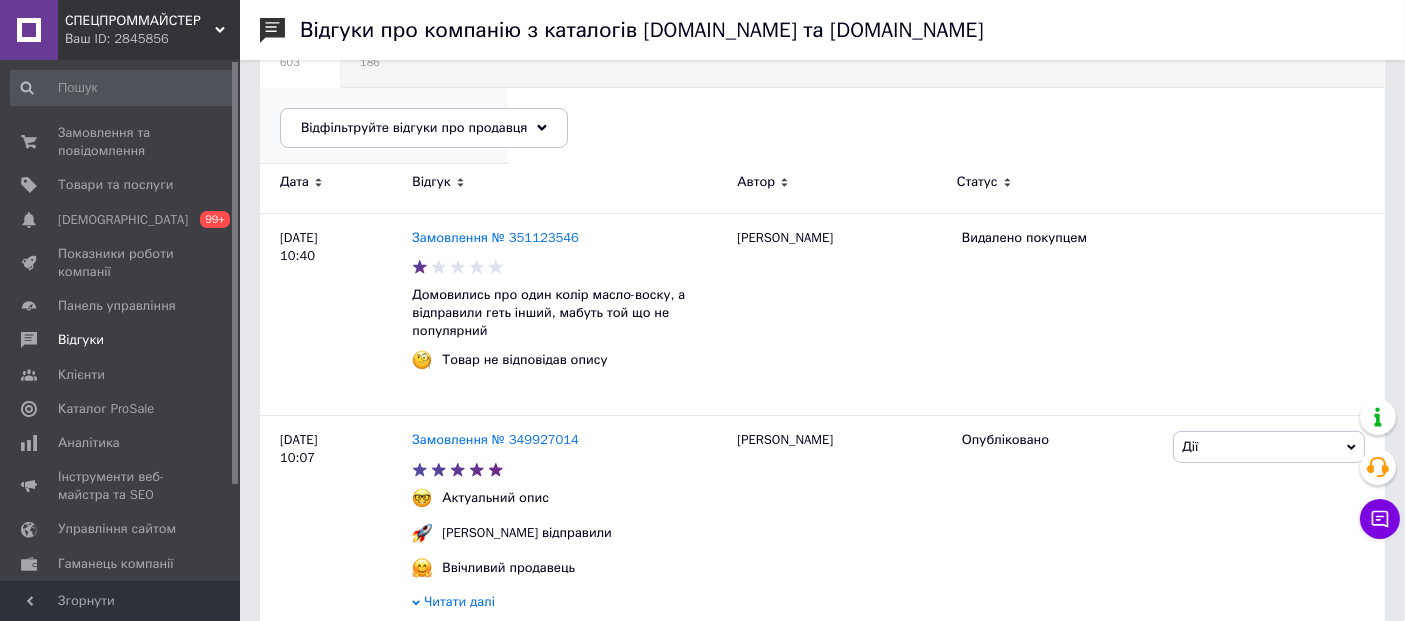scroll, scrollTop: 222, scrollLeft: 0, axis: vertical 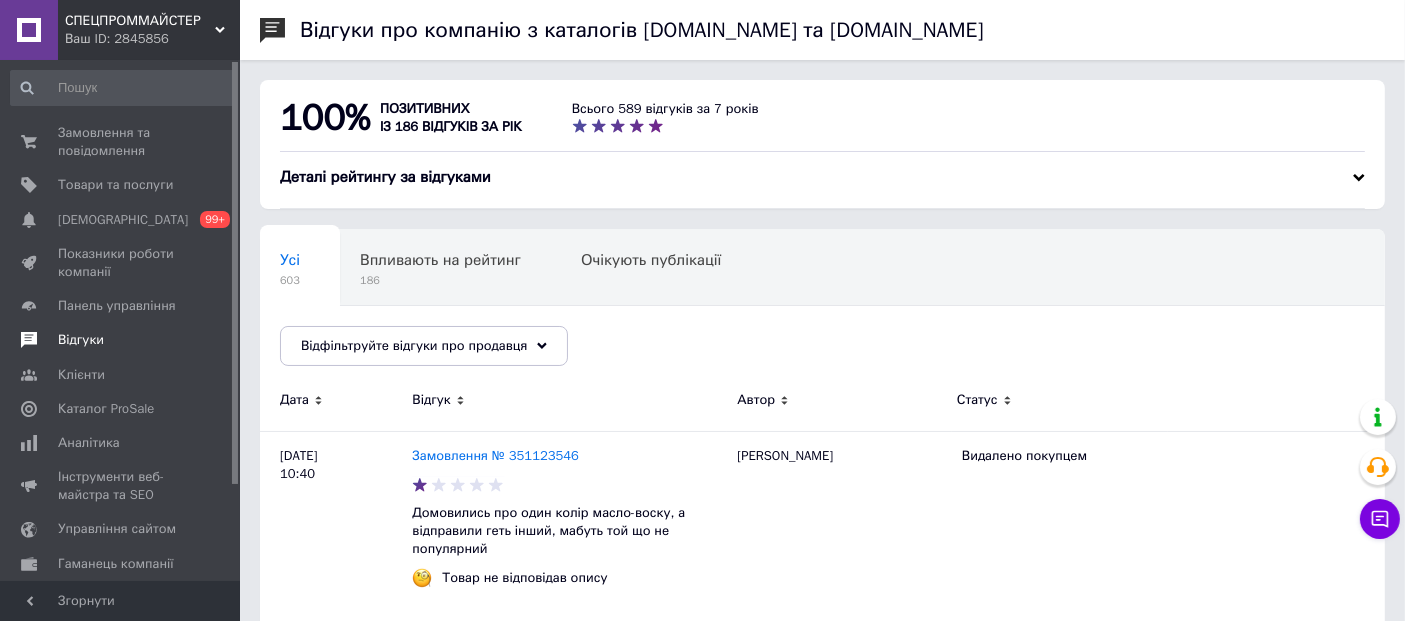 click on "Відгуки" at bounding box center (81, 340) 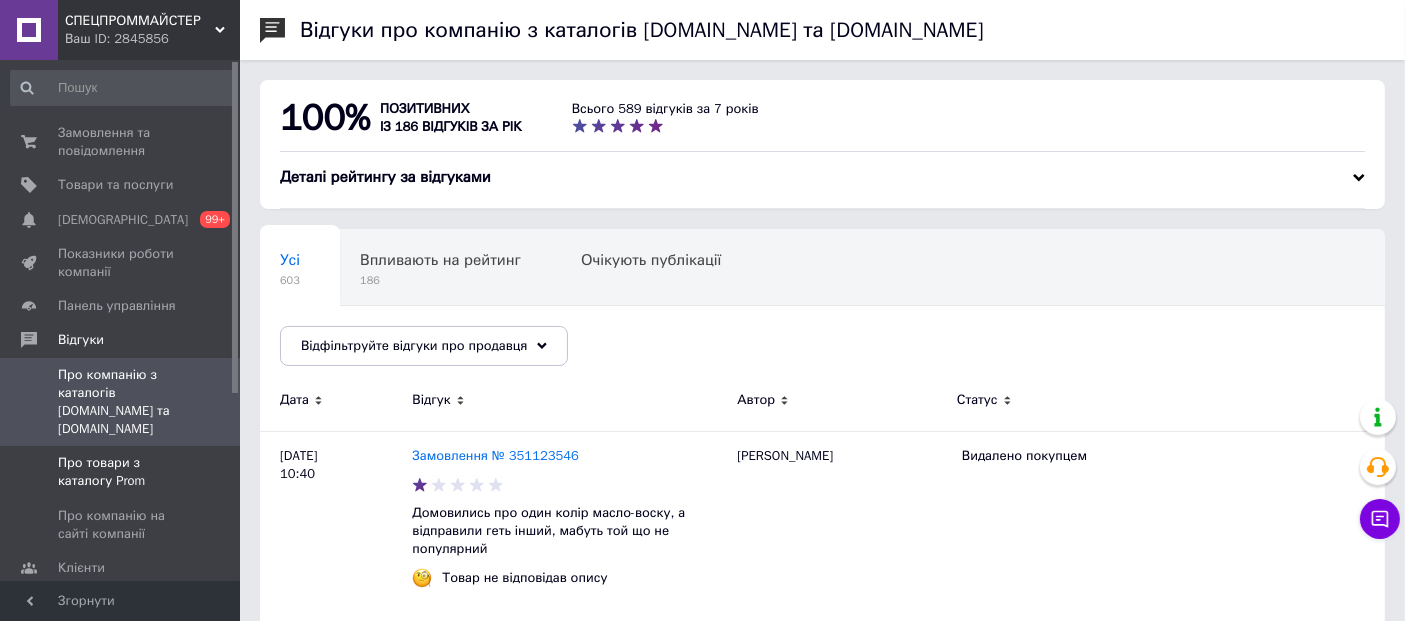 click on "Про товари з каталогу Prom" at bounding box center (121, 472) 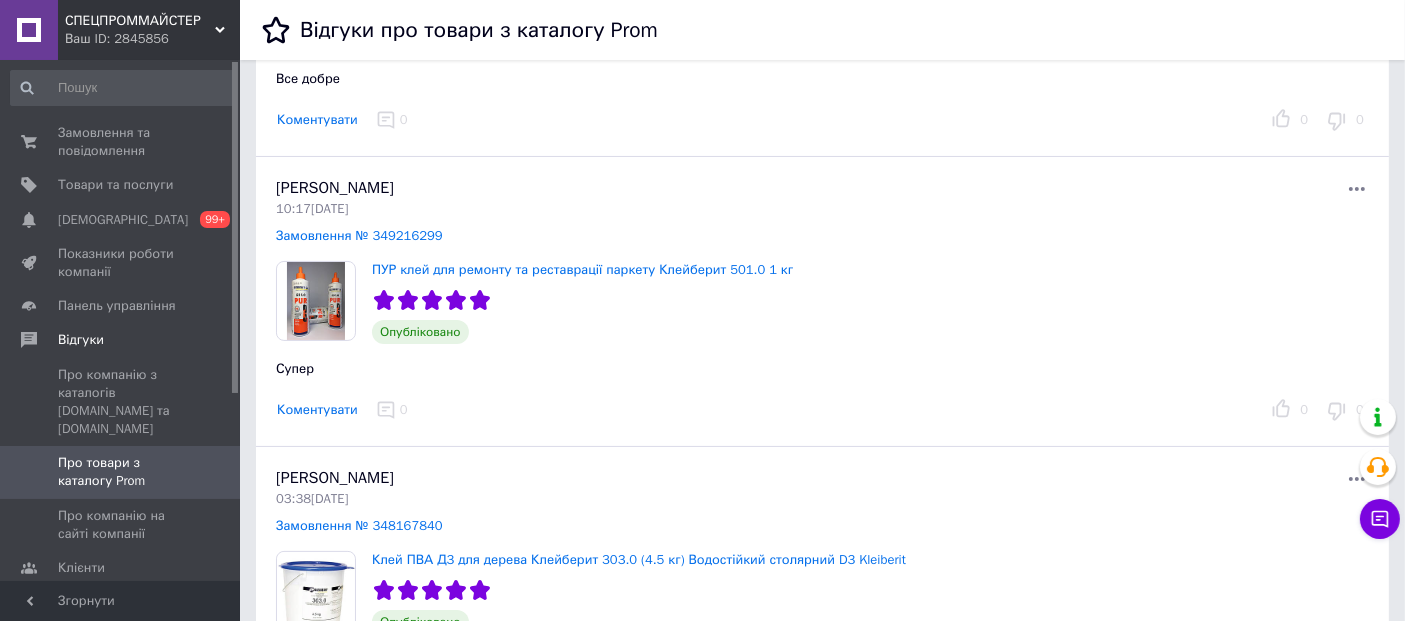scroll, scrollTop: 333, scrollLeft: 0, axis: vertical 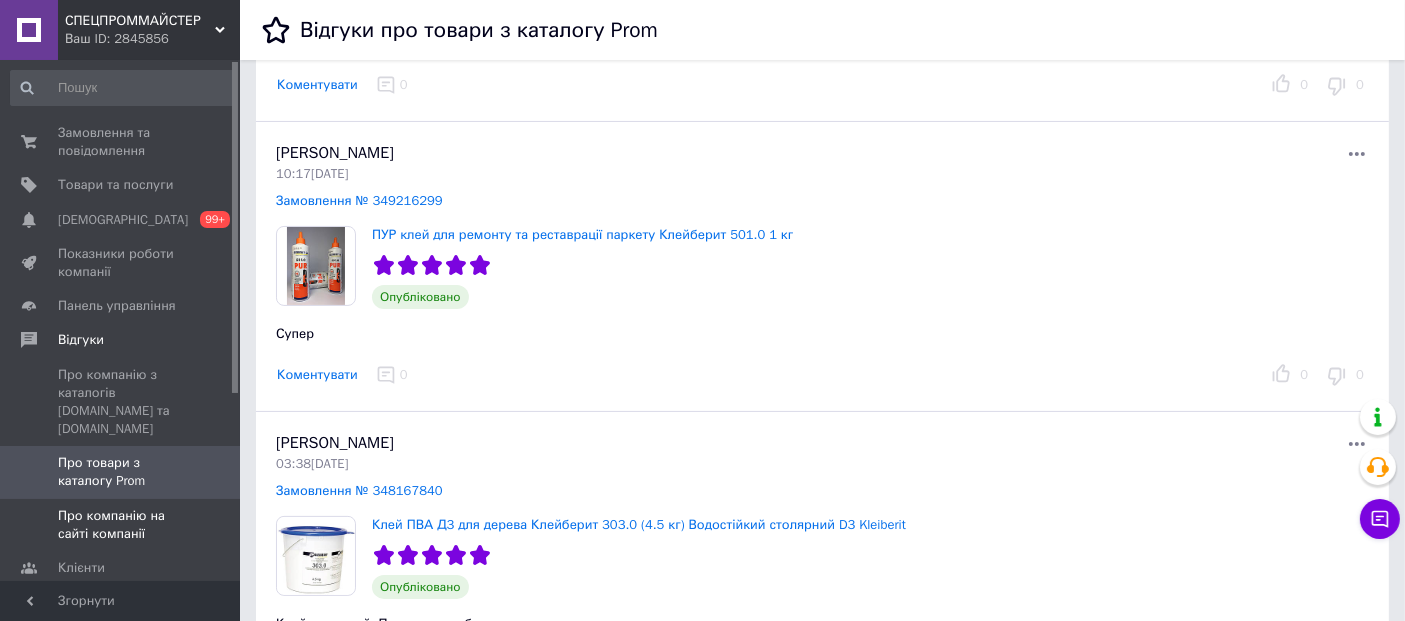click on "Про компанію на сайті компанії" at bounding box center (121, 525) 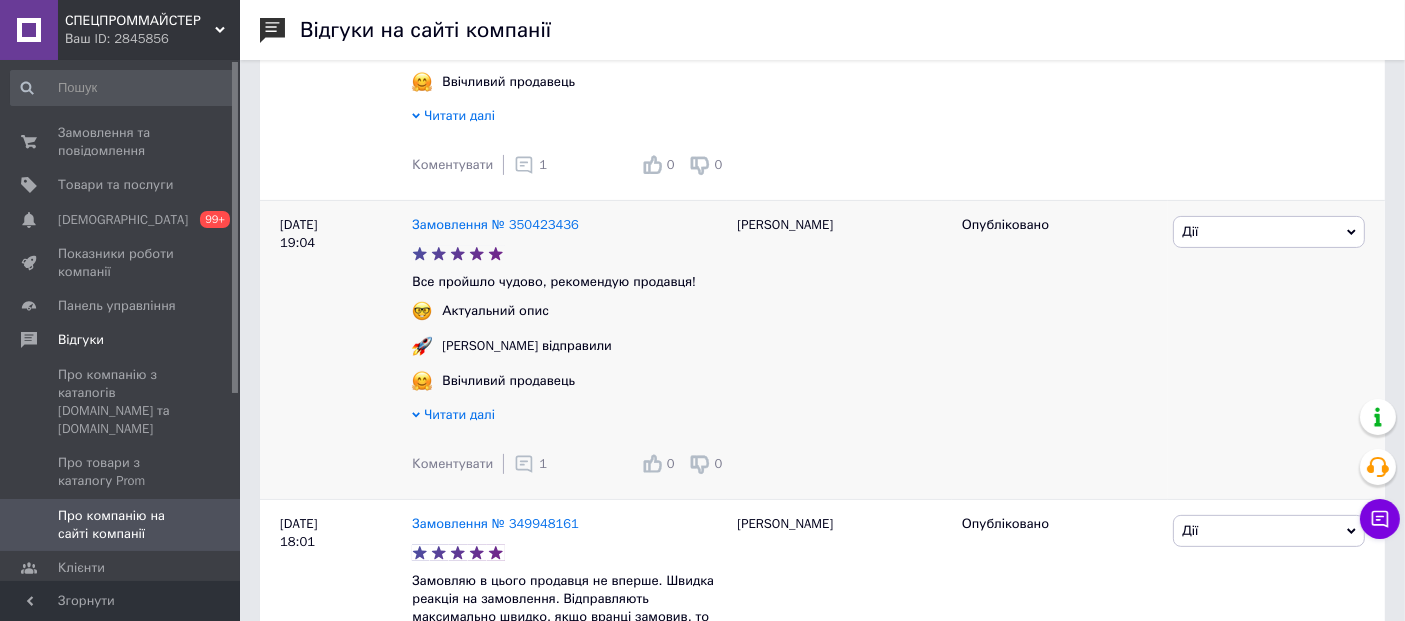 scroll, scrollTop: 222, scrollLeft: 0, axis: vertical 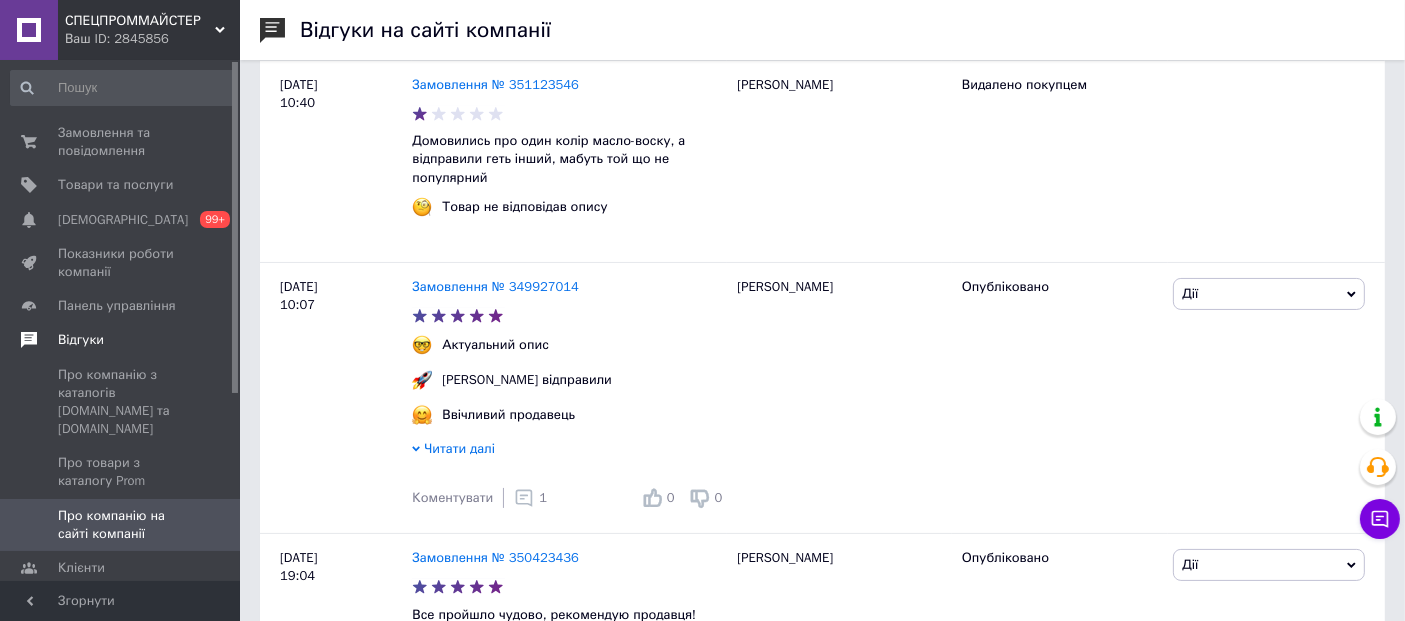 click on "Відгуки" at bounding box center [149, 340] 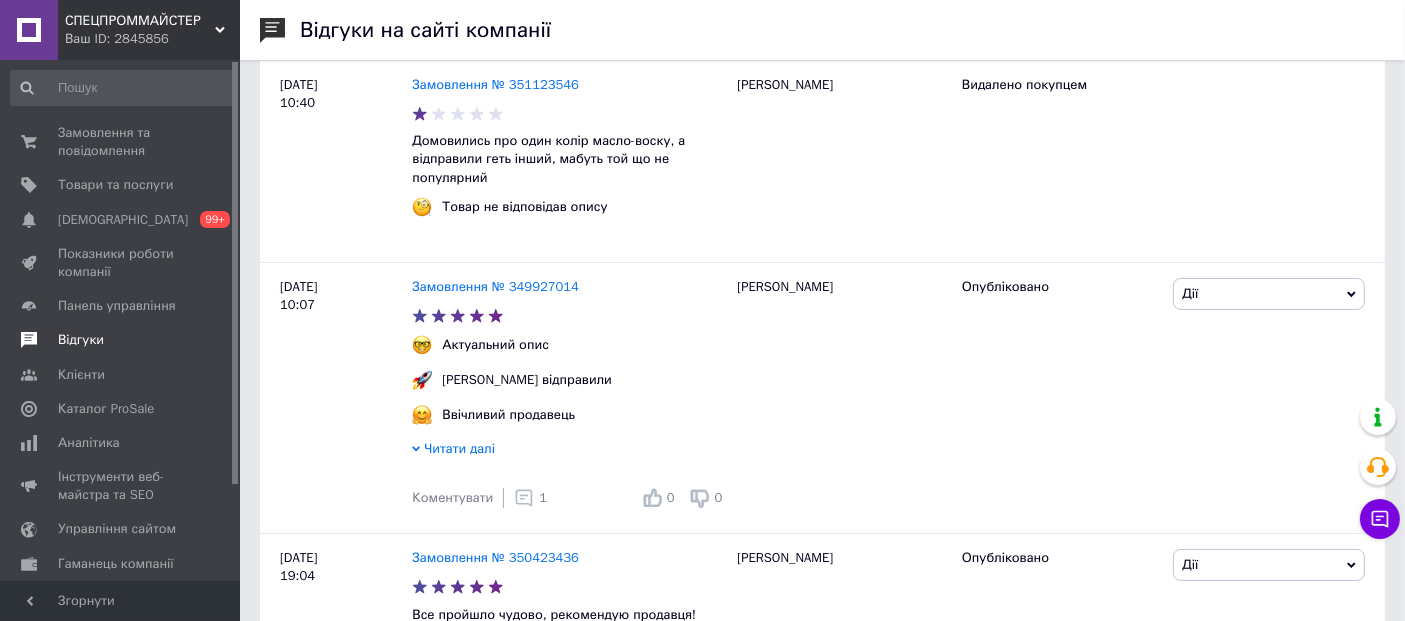 click on "Відгуки" at bounding box center [81, 340] 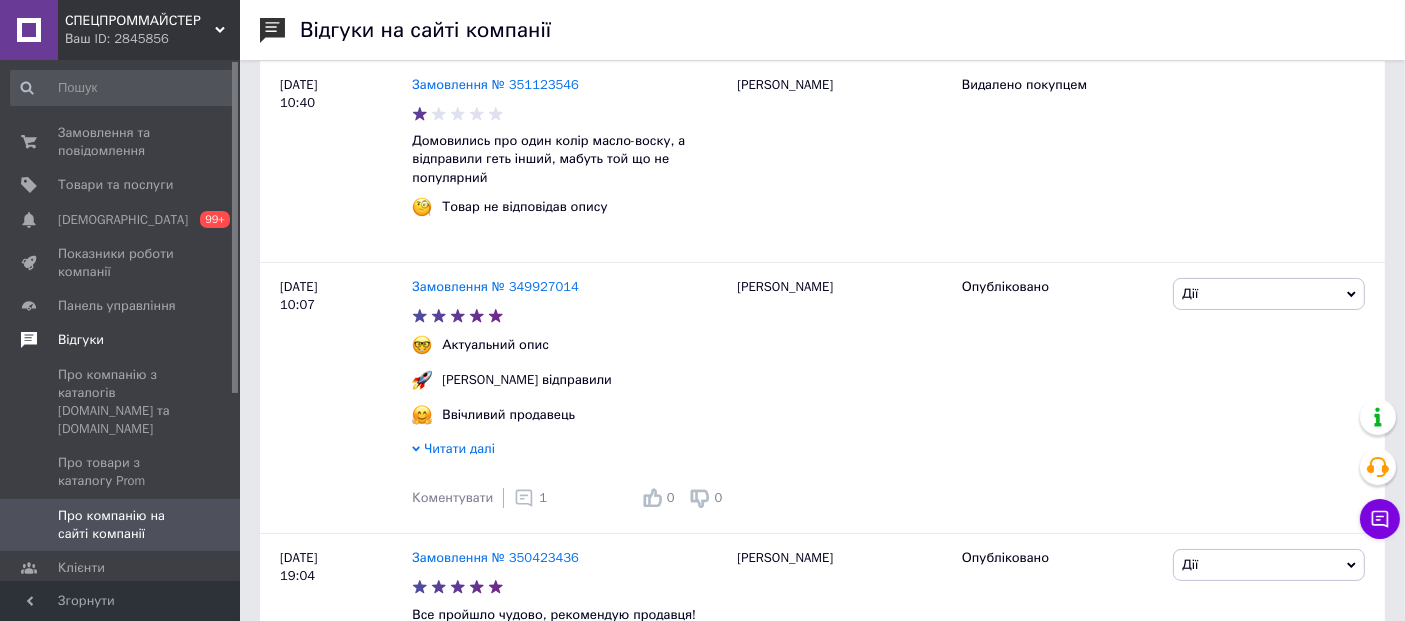 click on "Відгуки" at bounding box center [81, 340] 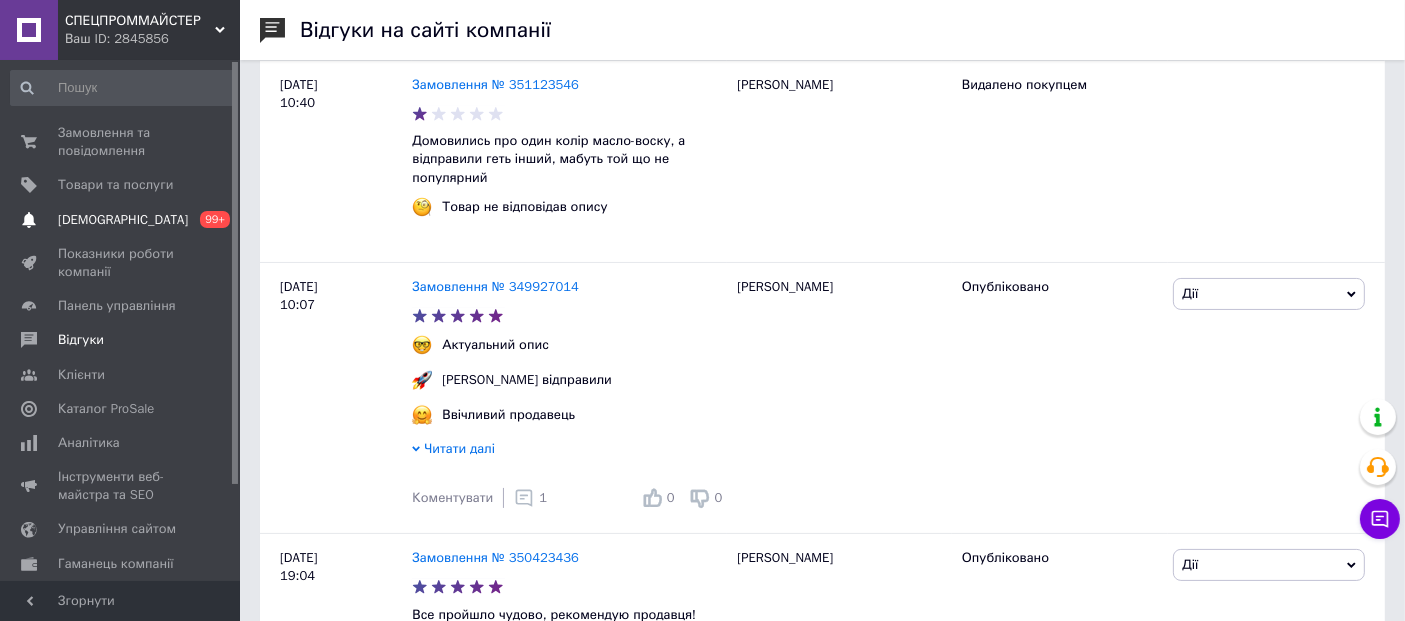 click on "Сповіщення 0 99+" at bounding box center (123, 220) 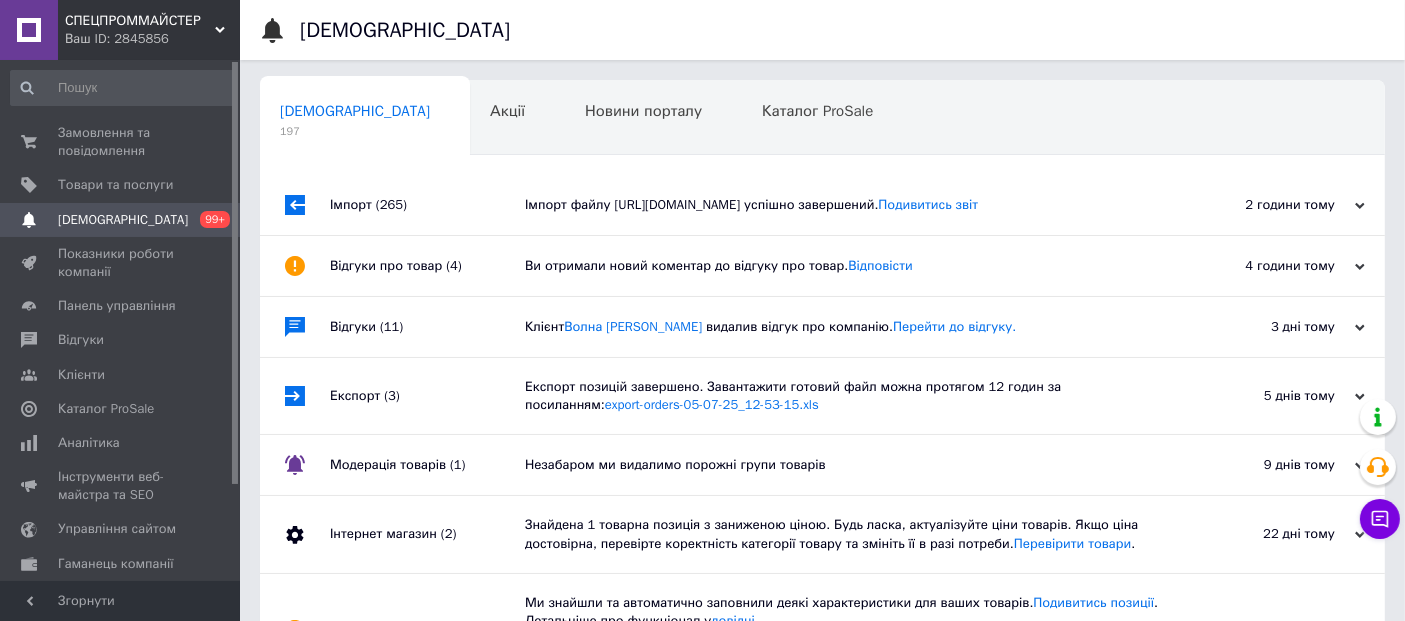 click on "Ви отримали новий коментар до відгуку про товар.  Відповісти" at bounding box center (845, 266) 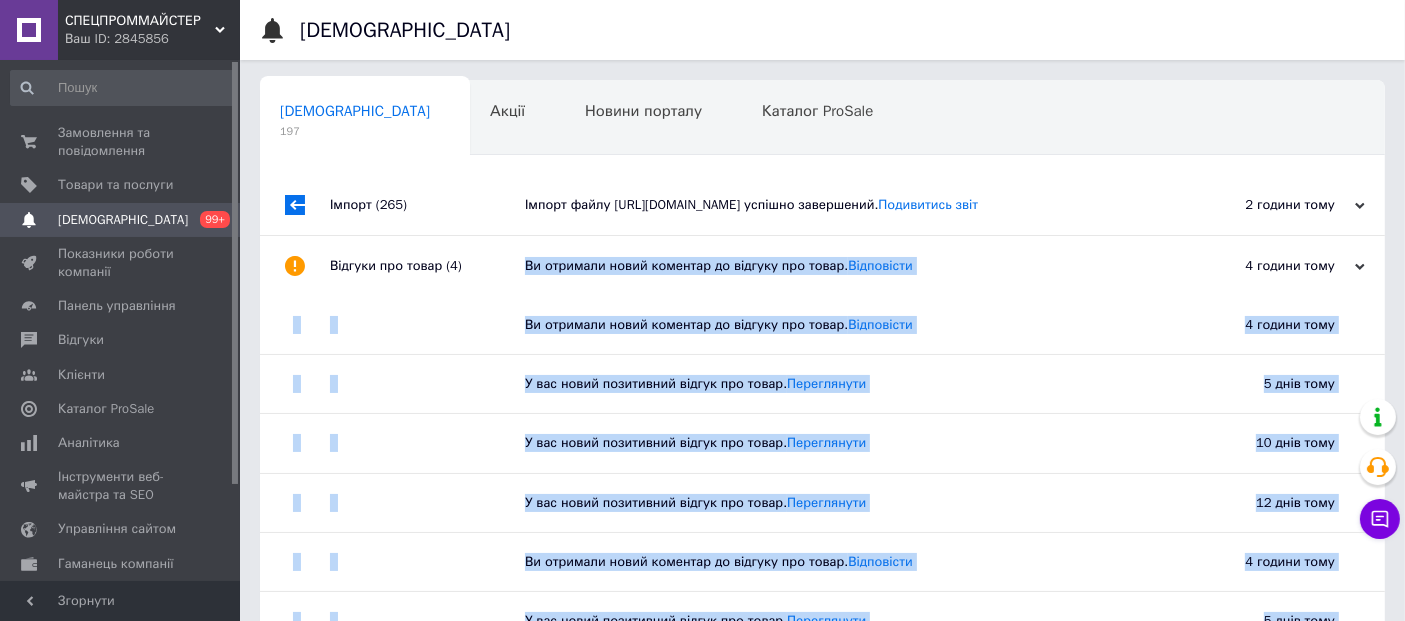 click on "Ви отримали новий коментар до відгуку про товар.  Відповісти" at bounding box center [845, 266] 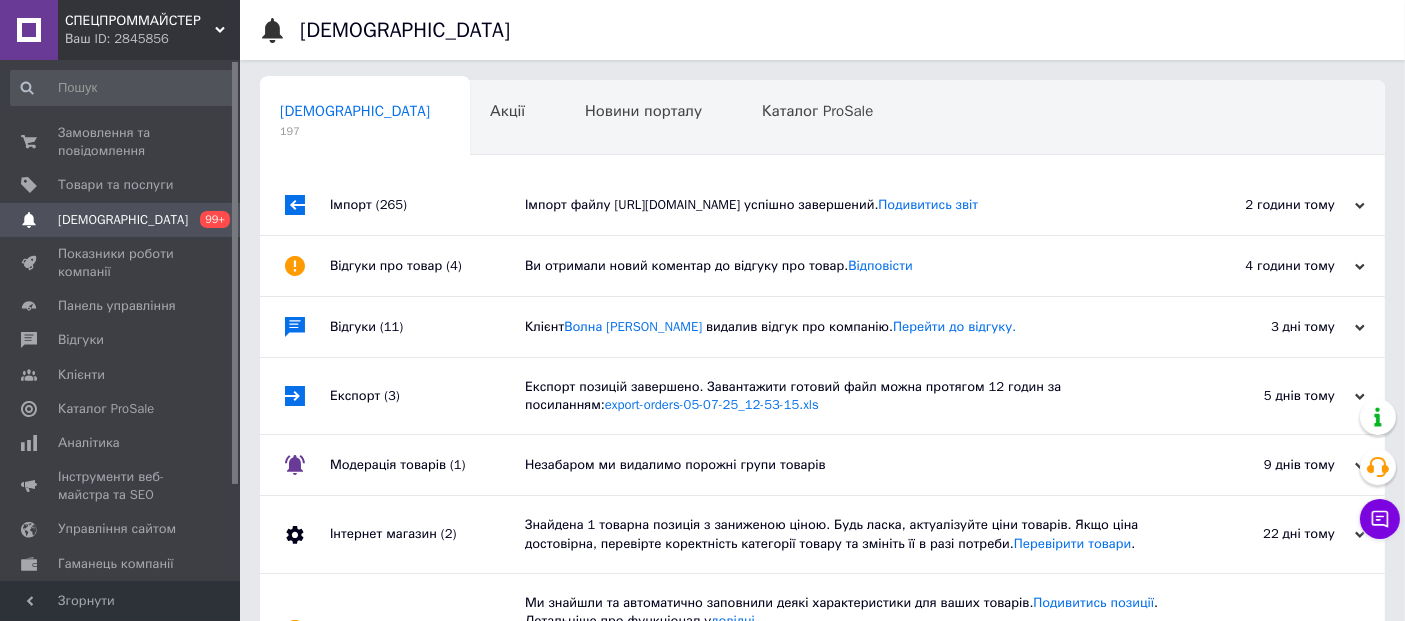 click on "Ви отримали новий коментар до відгуку про товар.  Відповісти" at bounding box center (845, 266) 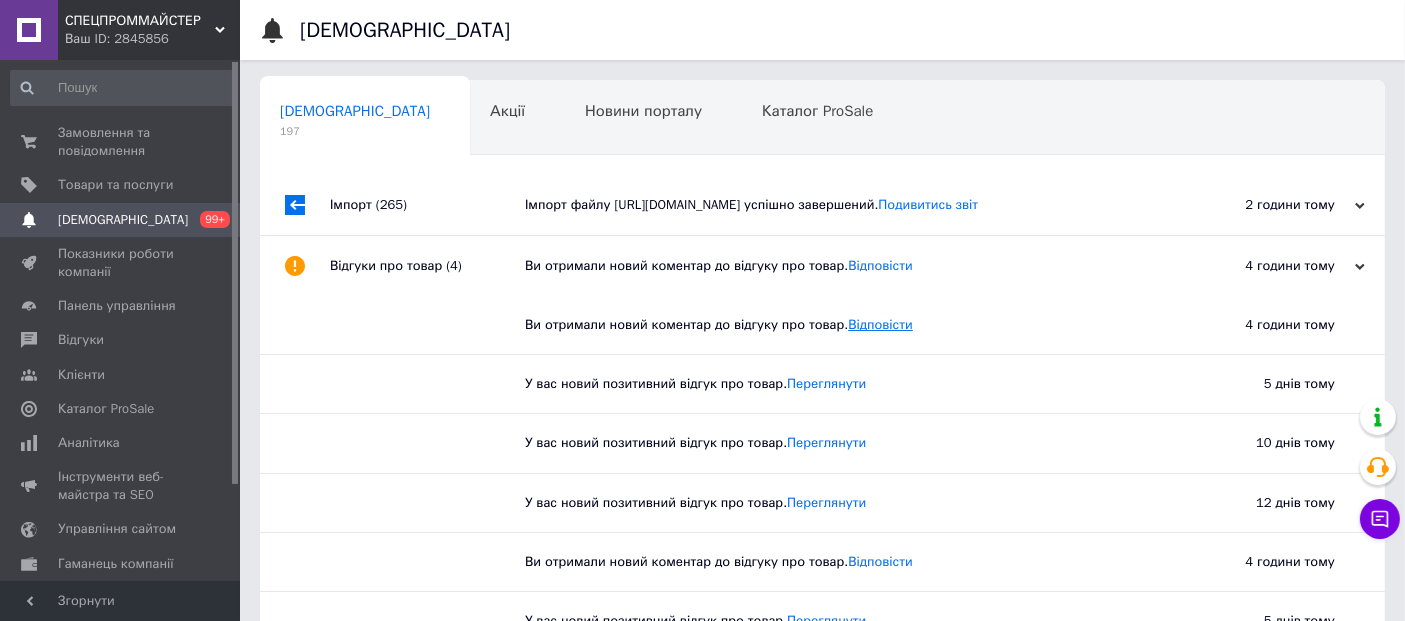 click on "Відповісти" at bounding box center [880, 324] 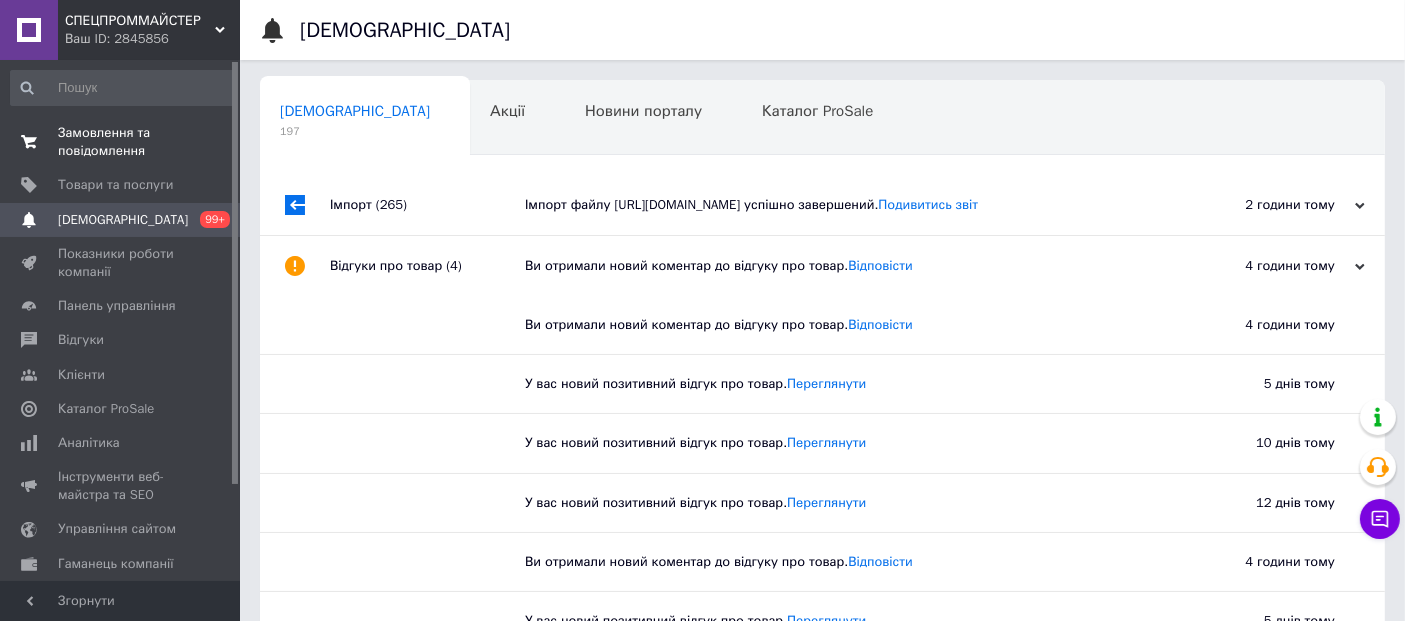 click on "Замовлення та повідомлення" at bounding box center (121, 142) 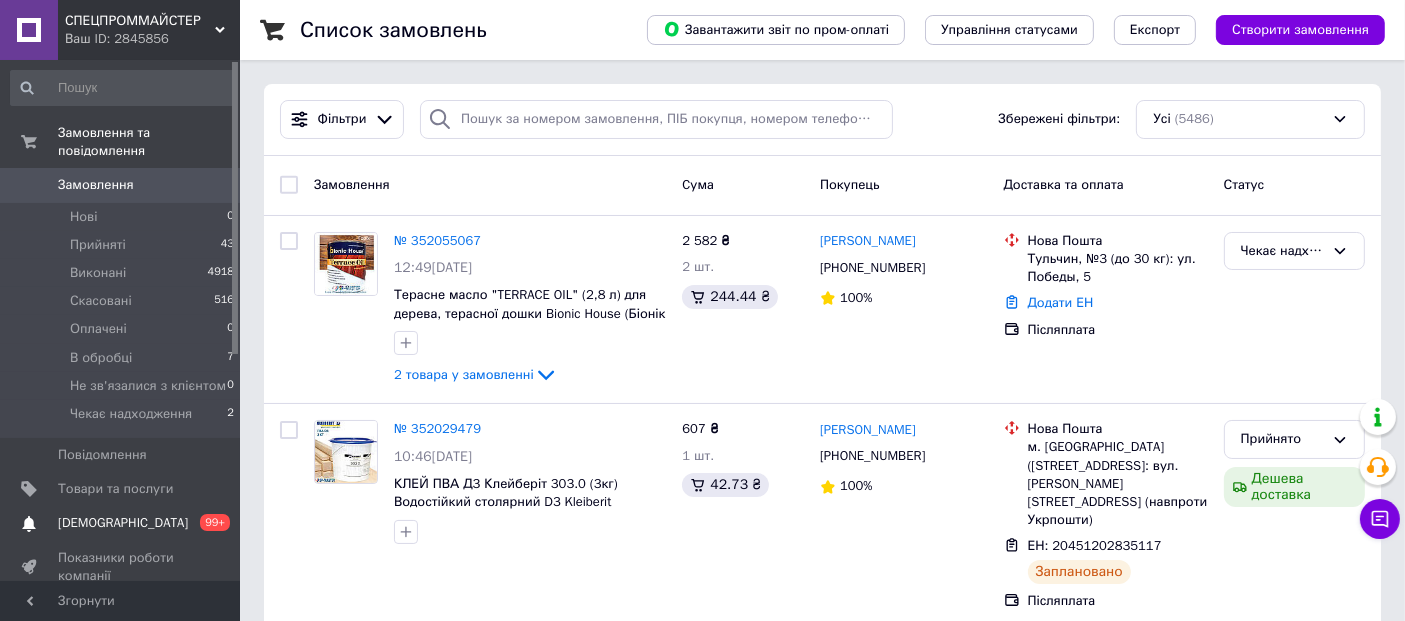 click on "С[DEMOGRAPHIC_DATA]" at bounding box center (123, 523) 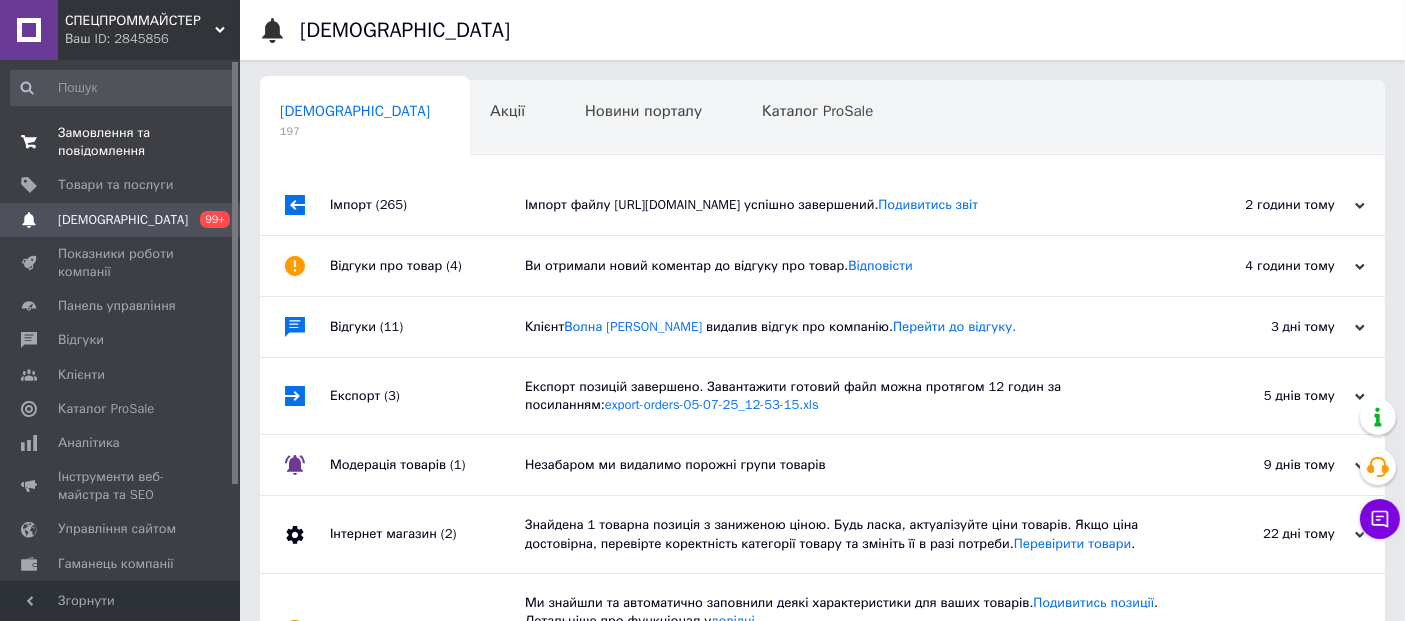 click on "Замовлення та повідомлення" at bounding box center (121, 142) 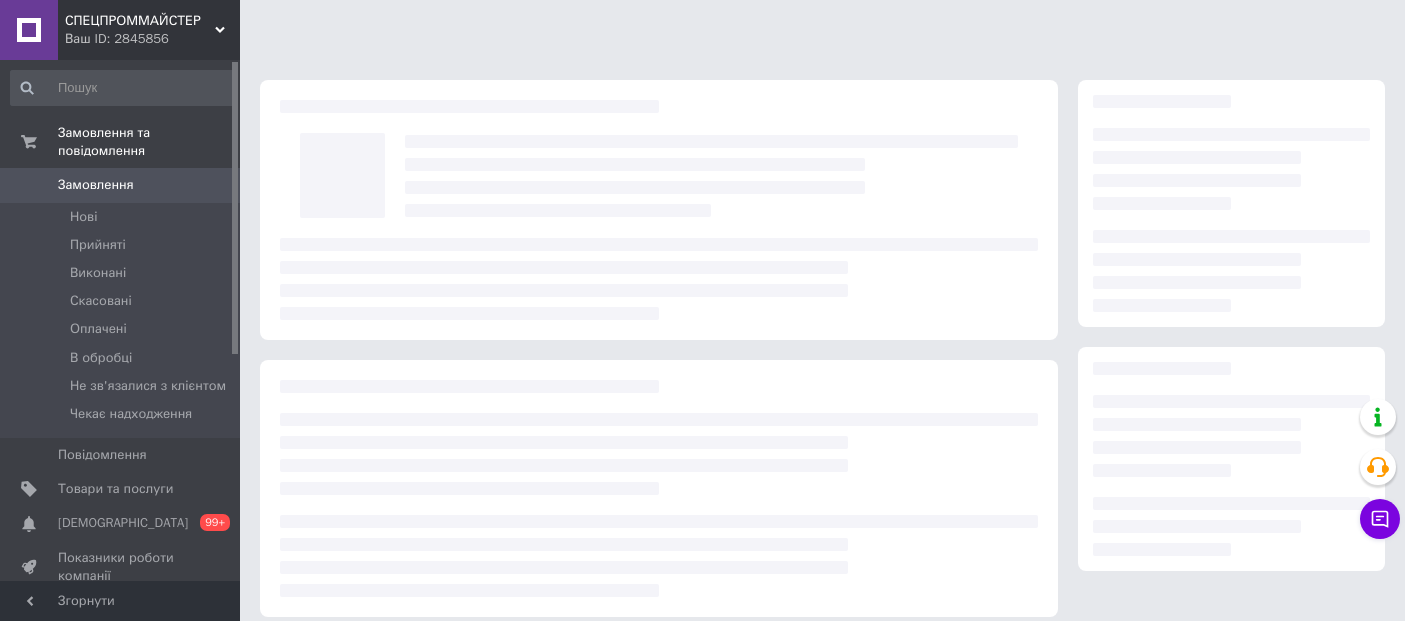 scroll, scrollTop: 0, scrollLeft: 0, axis: both 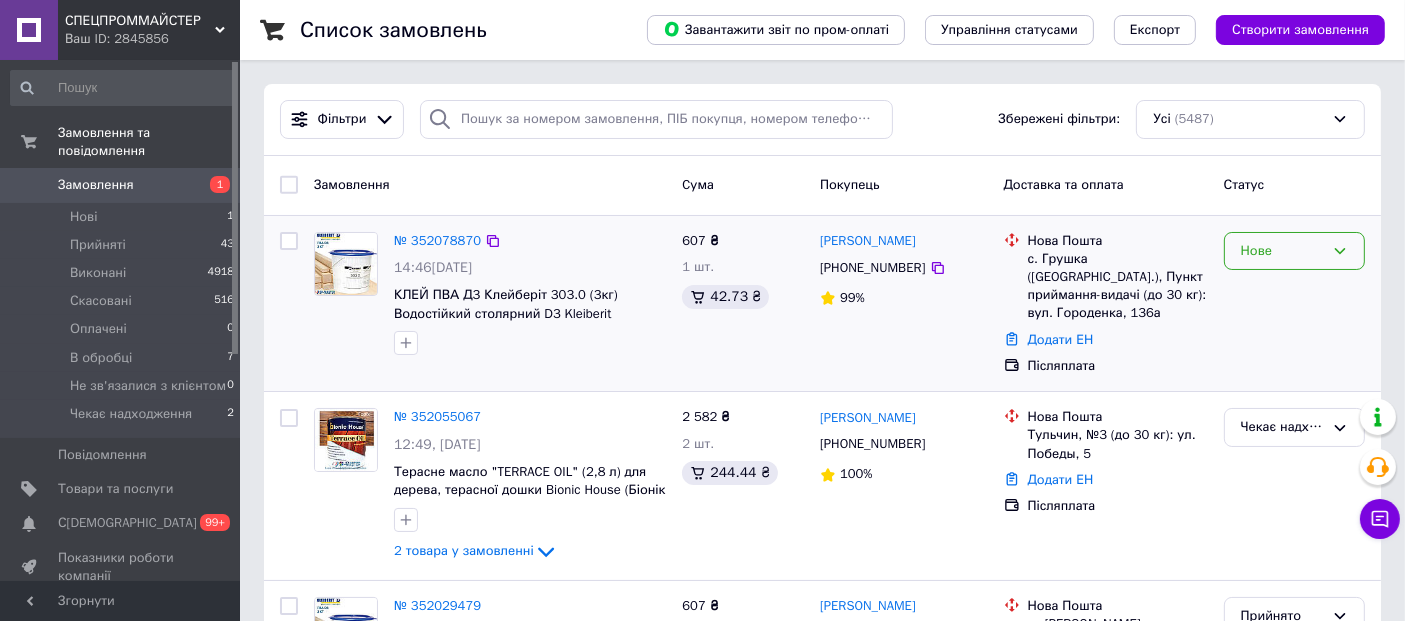 click on "Нове" at bounding box center [1282, 251] 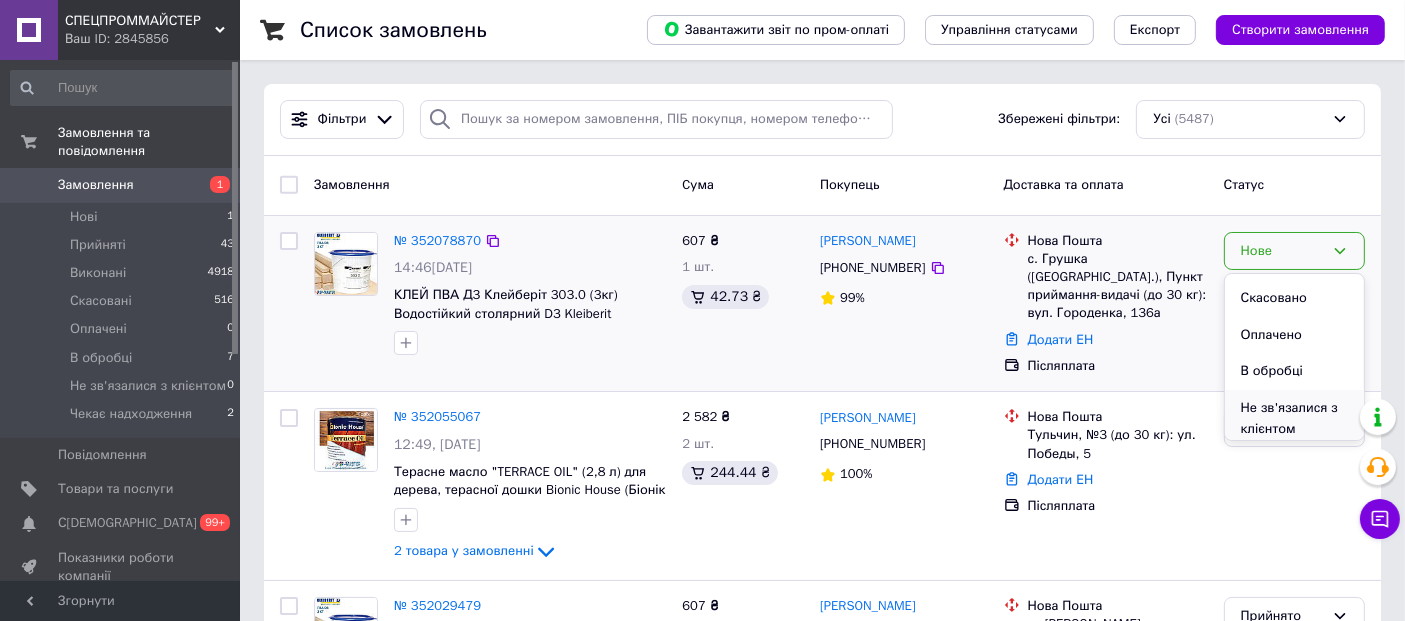 scroll, scrollTop: 111, scrollLeft: 0, axis: vertical 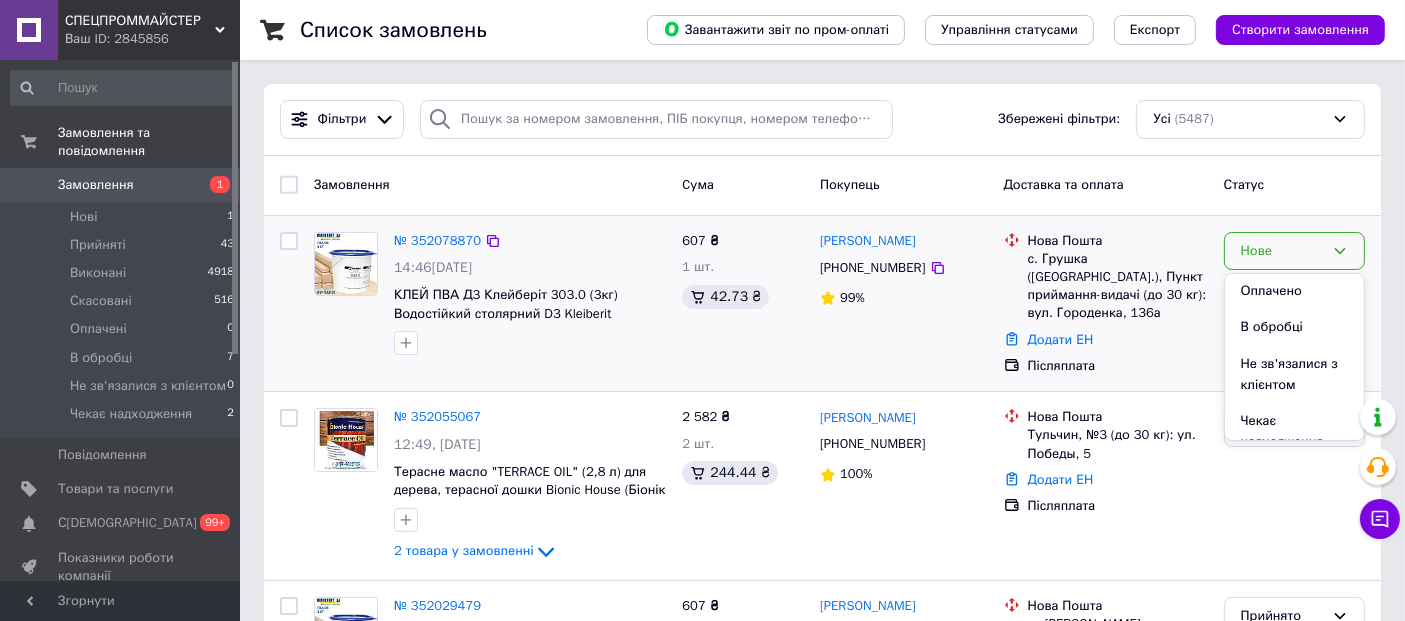 click on "В обробці" at bounding box center [1294, 327] 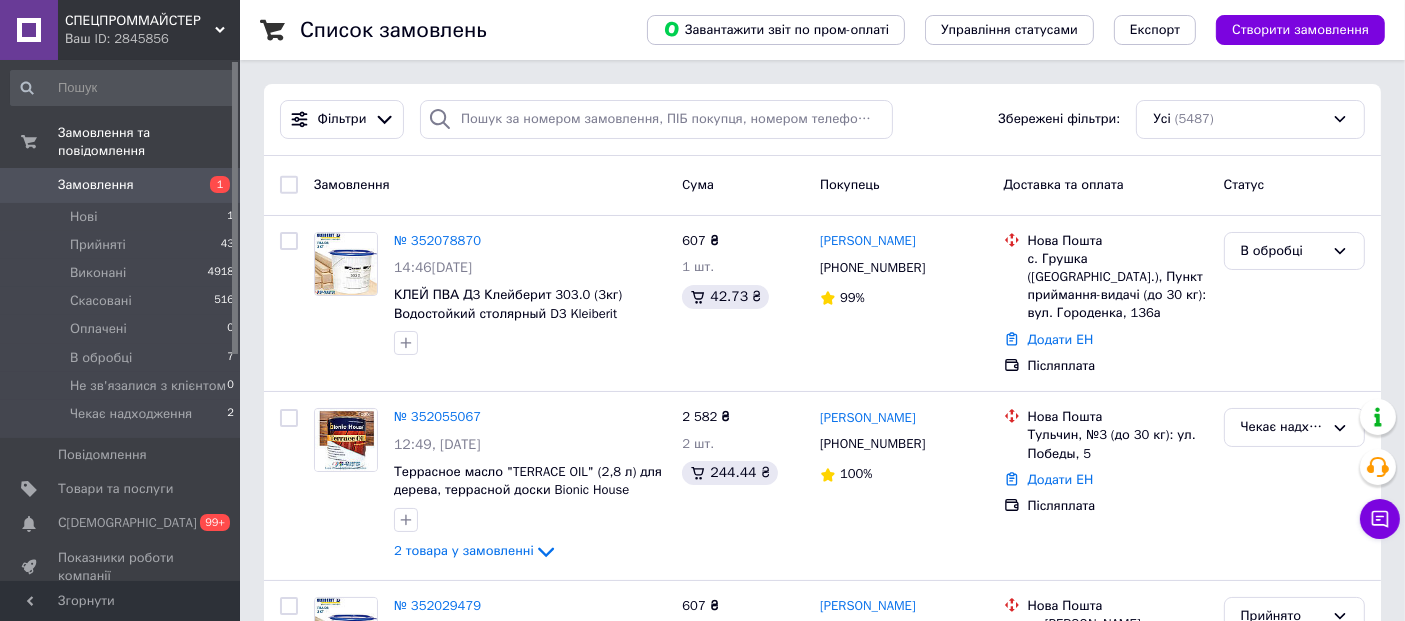 click at bounding box center [29, 185] 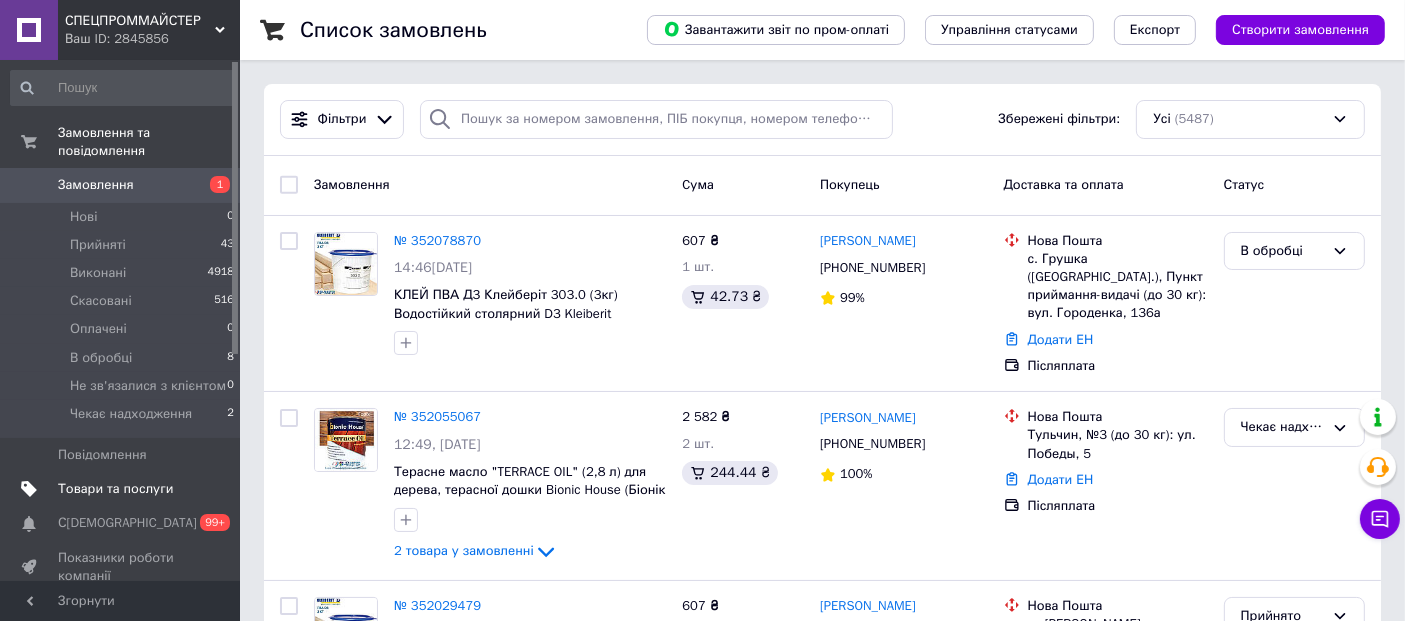 click on "Товари та послуги" at bounding box center [115, 489] 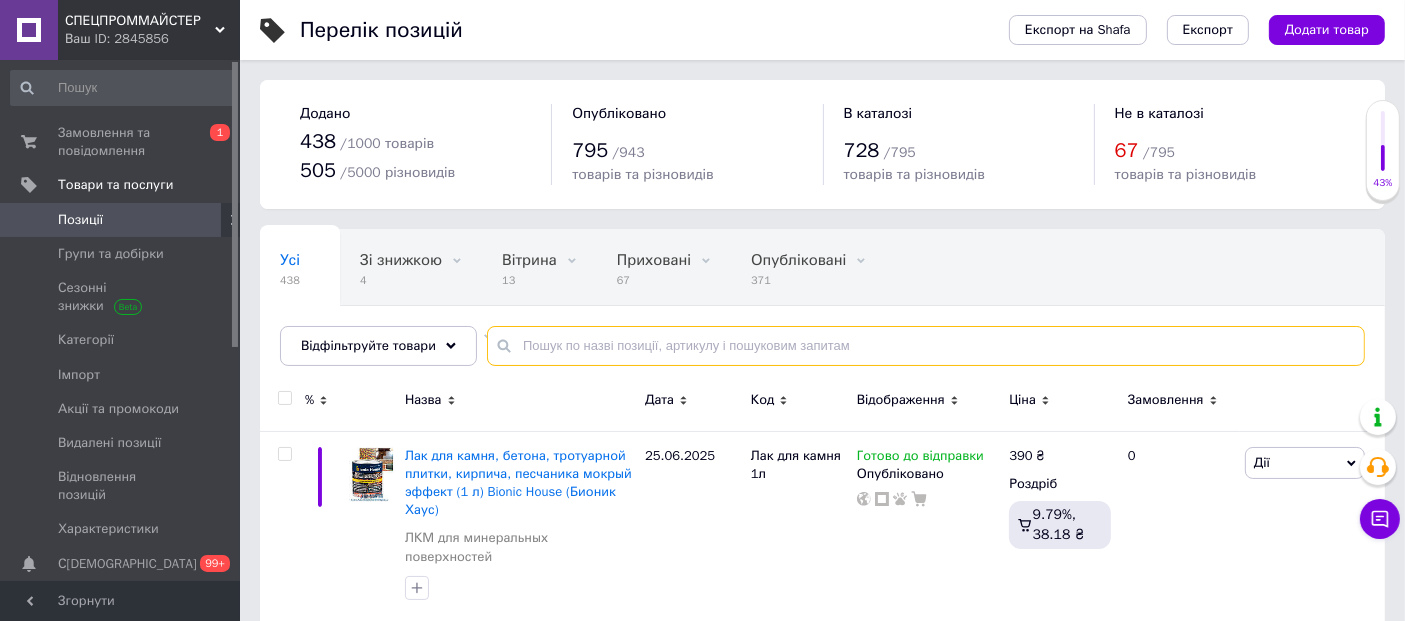 click at bounding box center (926, 346) 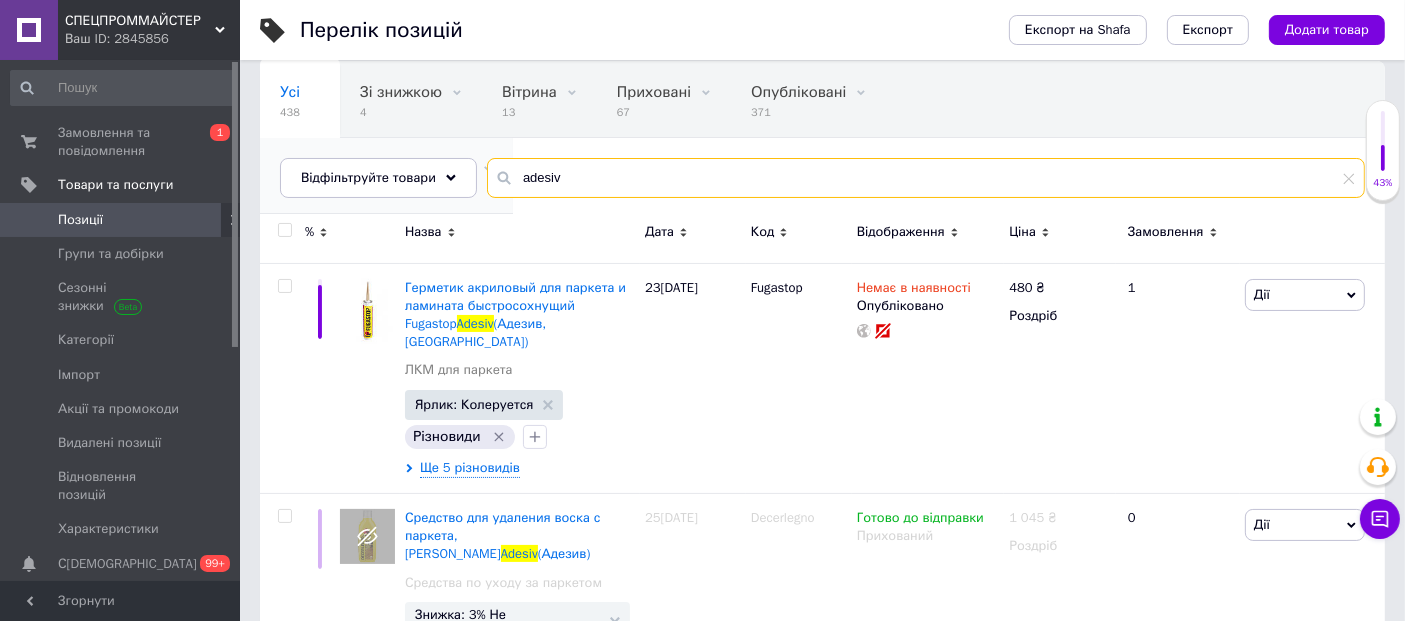 scroll, scrollTop: 222, scrollLeft: 0, axis: vertical 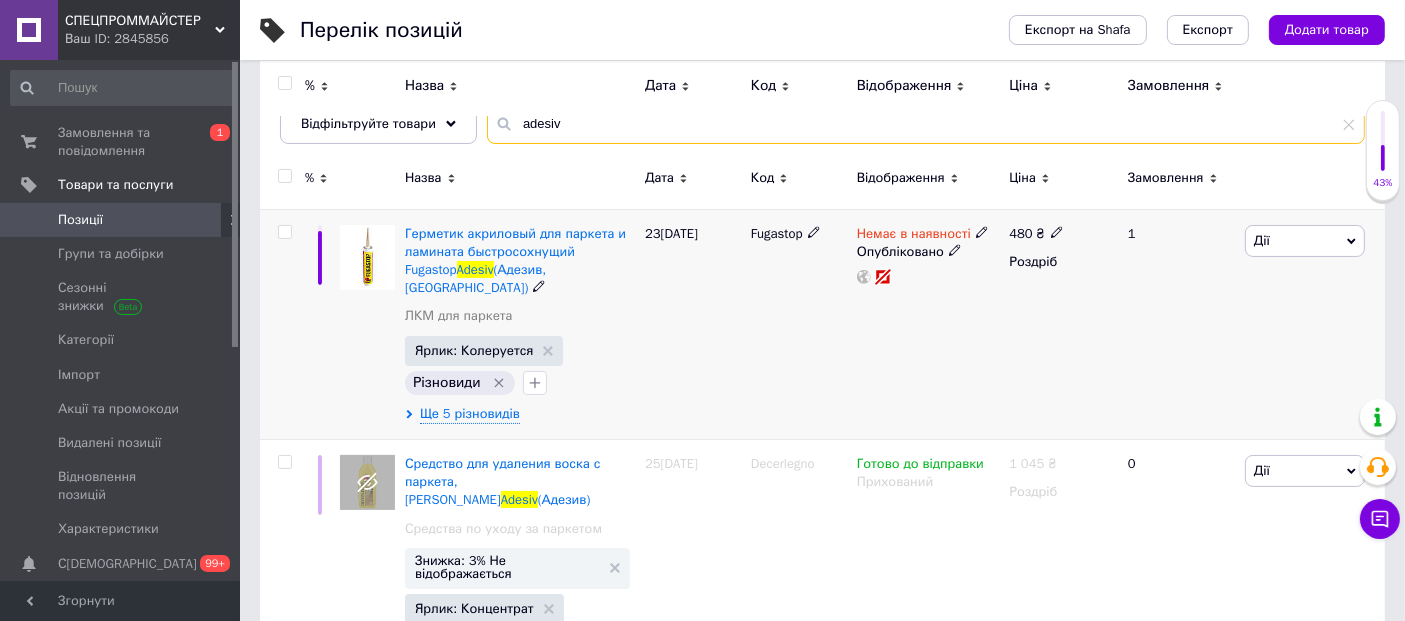type on "adesiv" 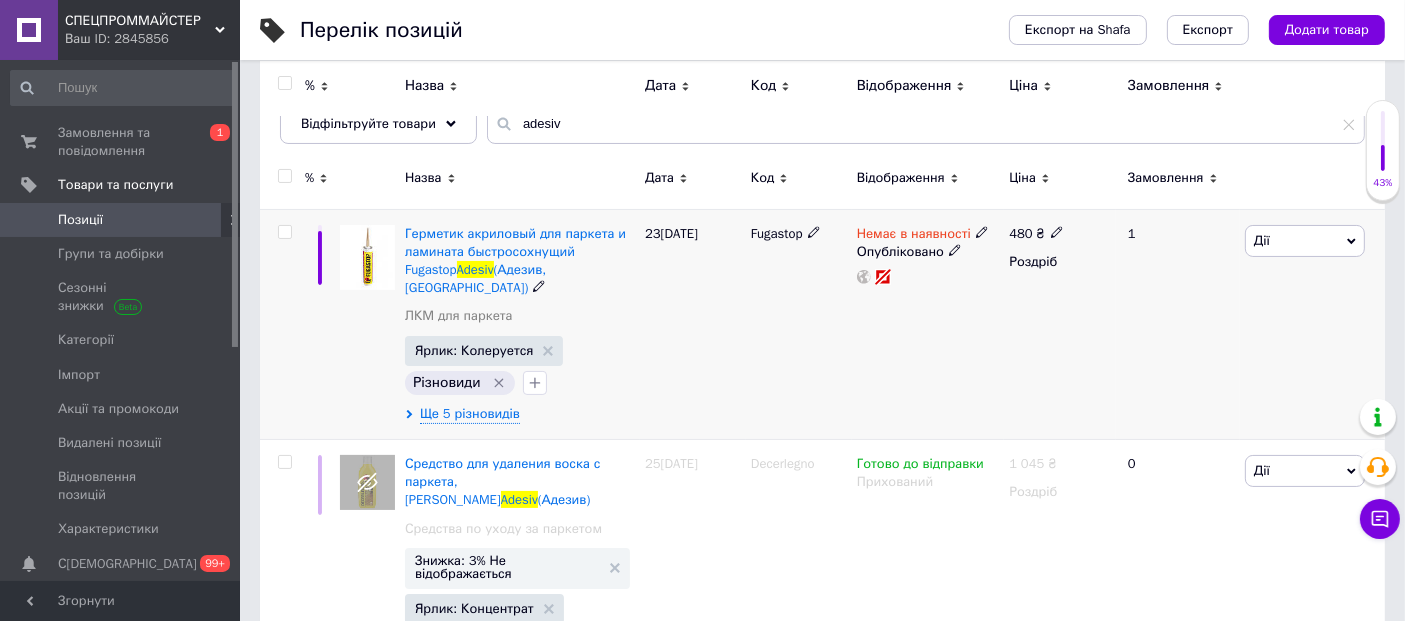 click 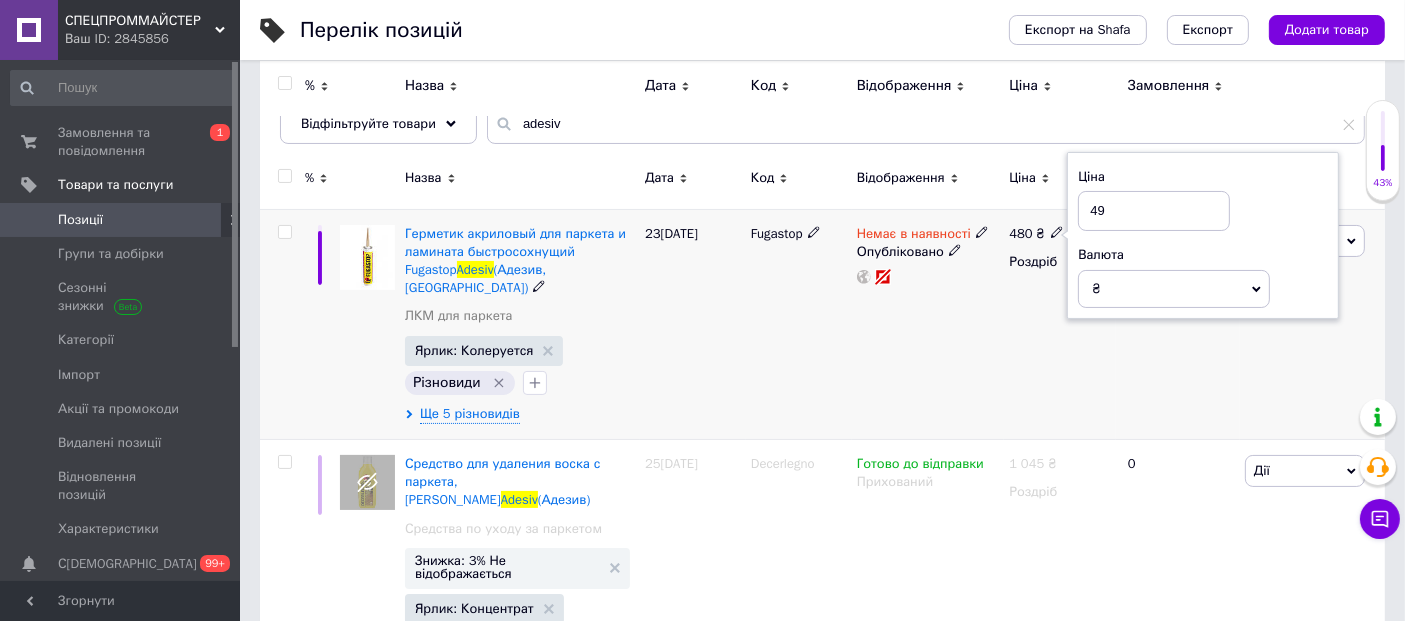 type on "490" 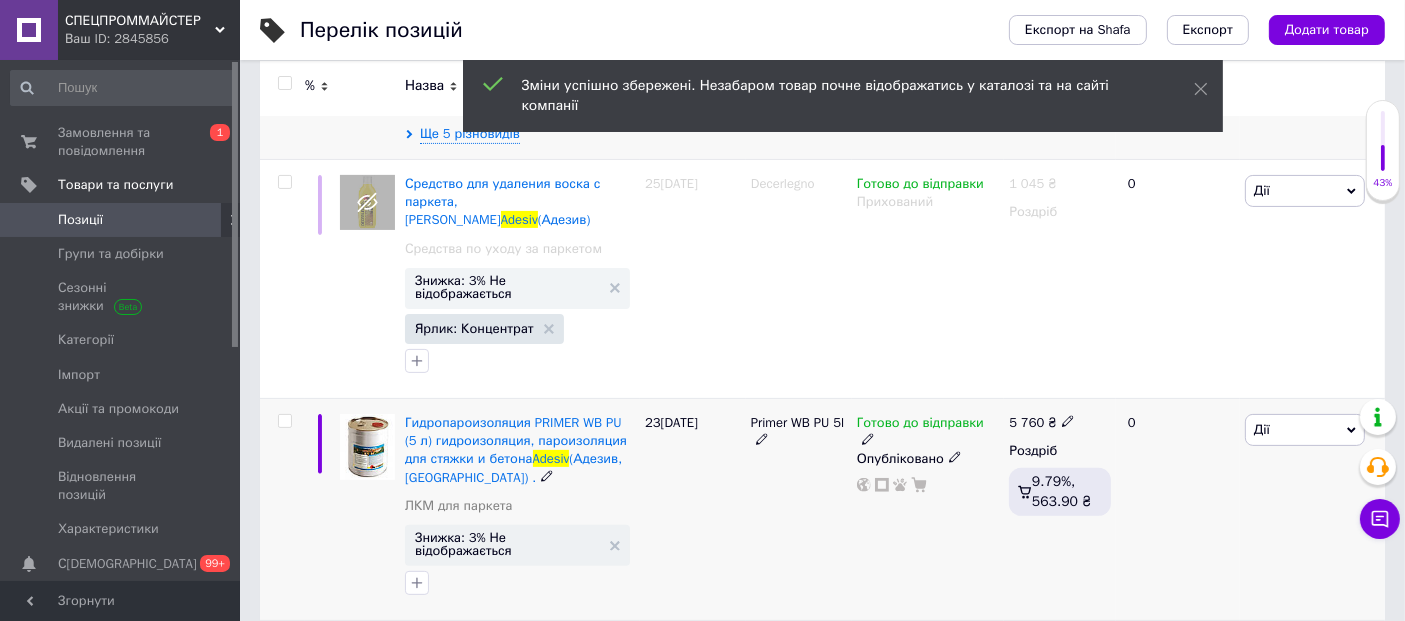 scroll, scrollTop: 555, scrollLeft: 0, axis: vertical 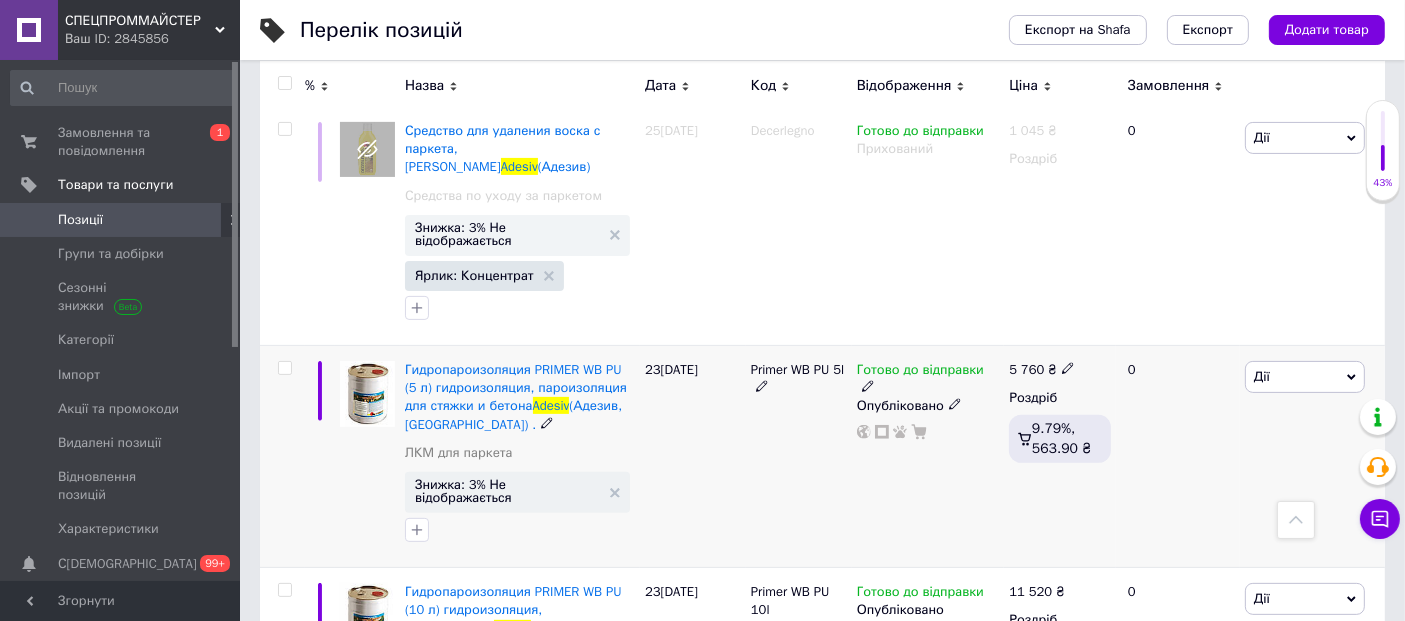 click 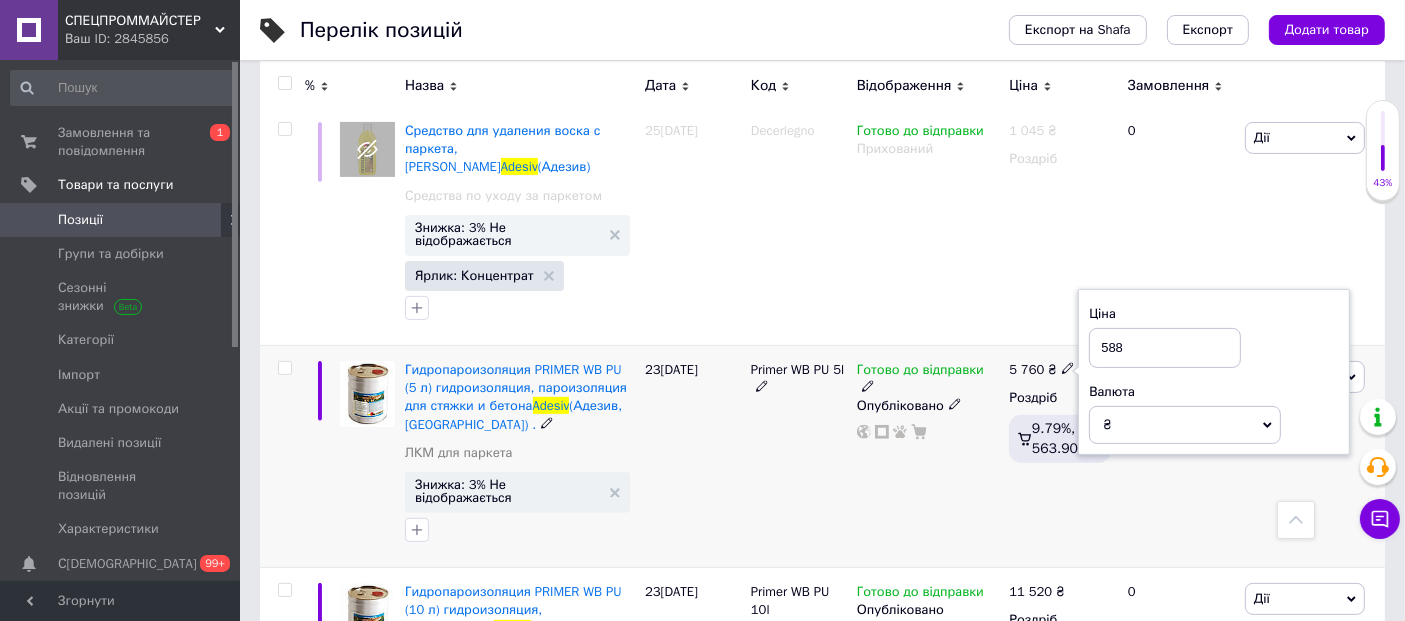 type on "5880" 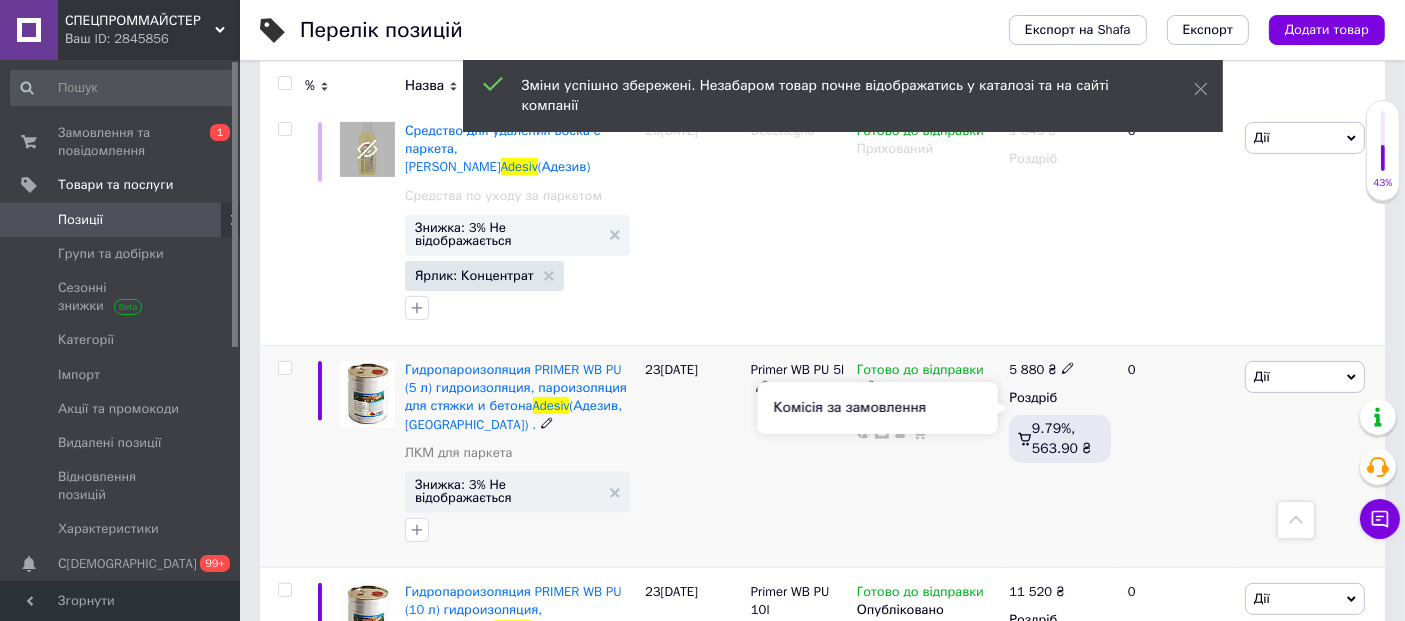 scroll, scrollTop: 666, scrollLeft: 0, axis: vertical 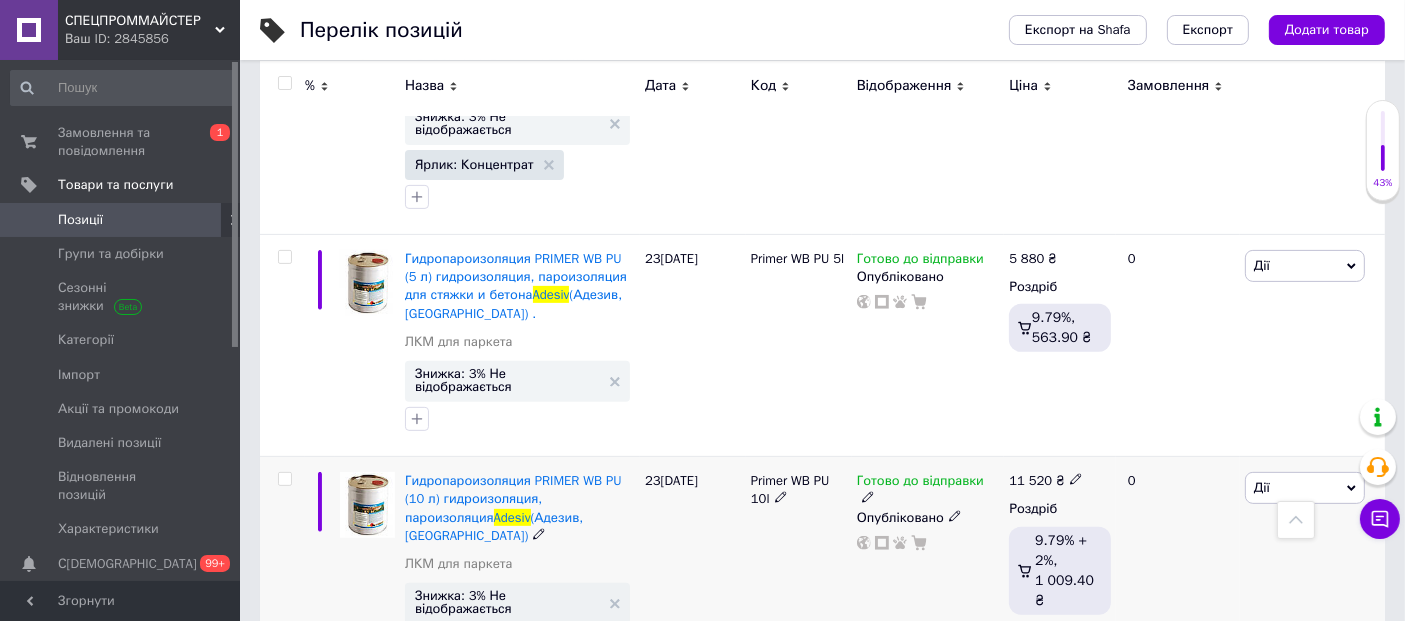 click 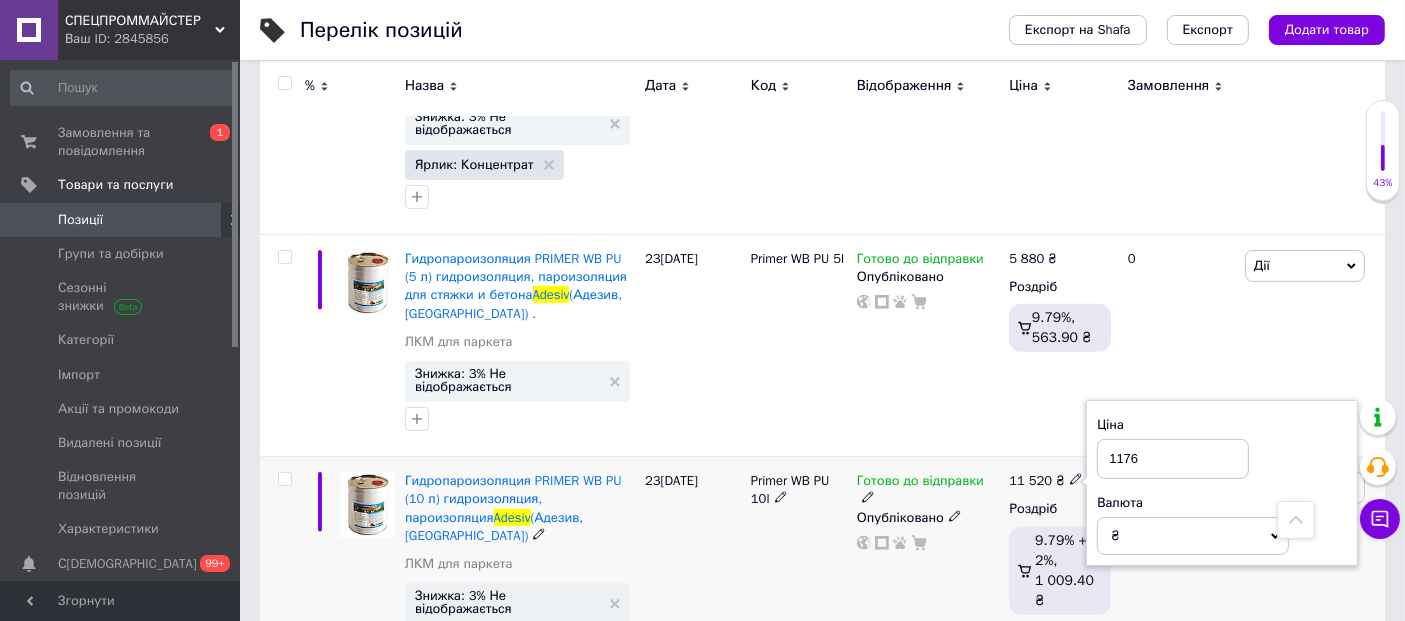 type on "11760" 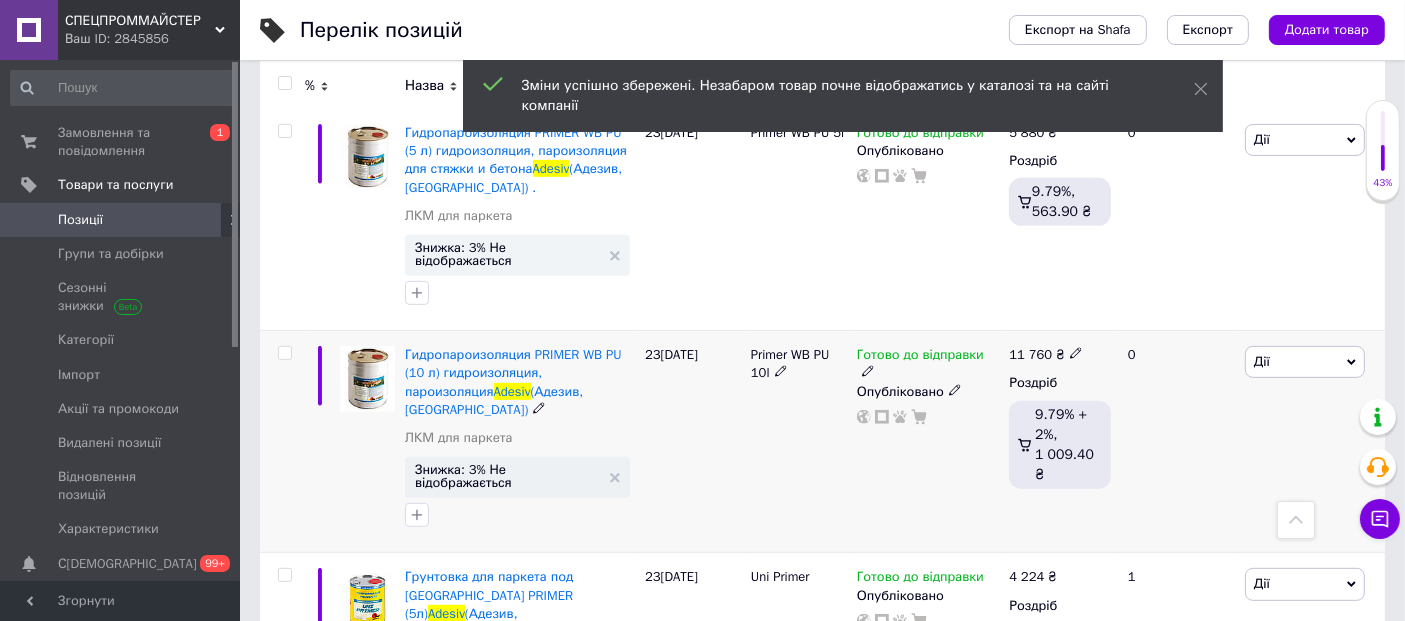 scroll, scrollTop: 888, scrollLeft: 0, axis: vertical 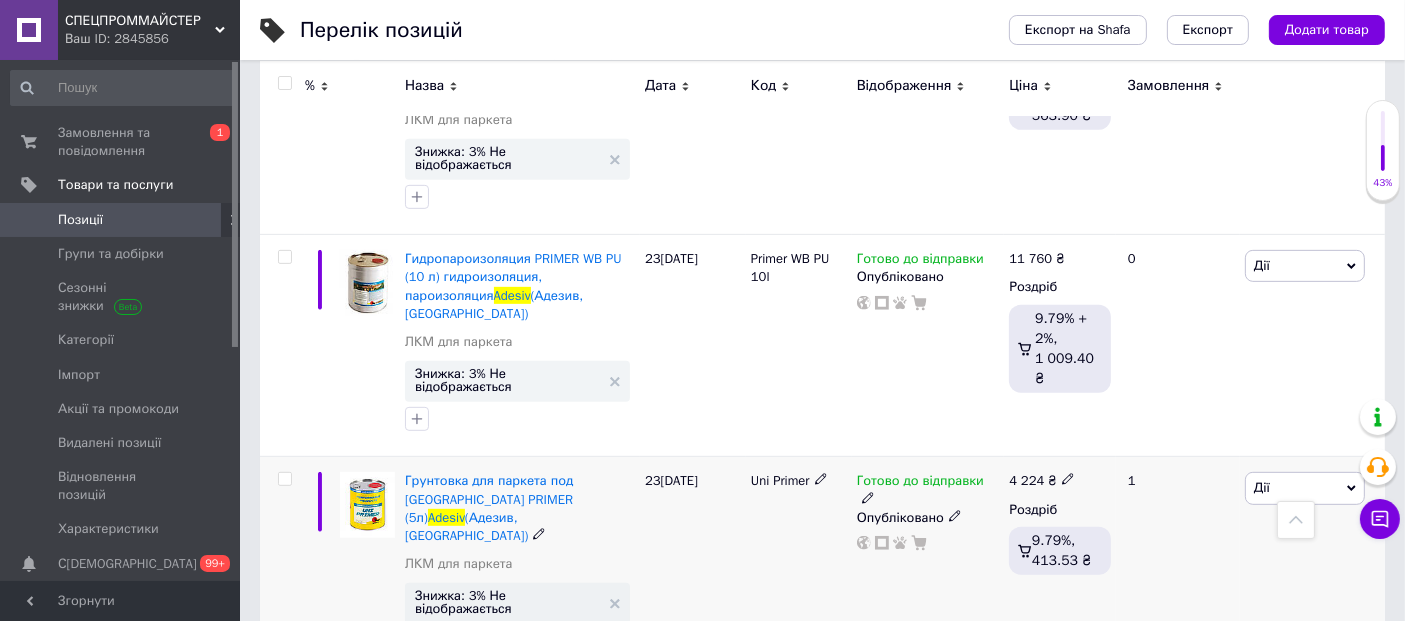 click 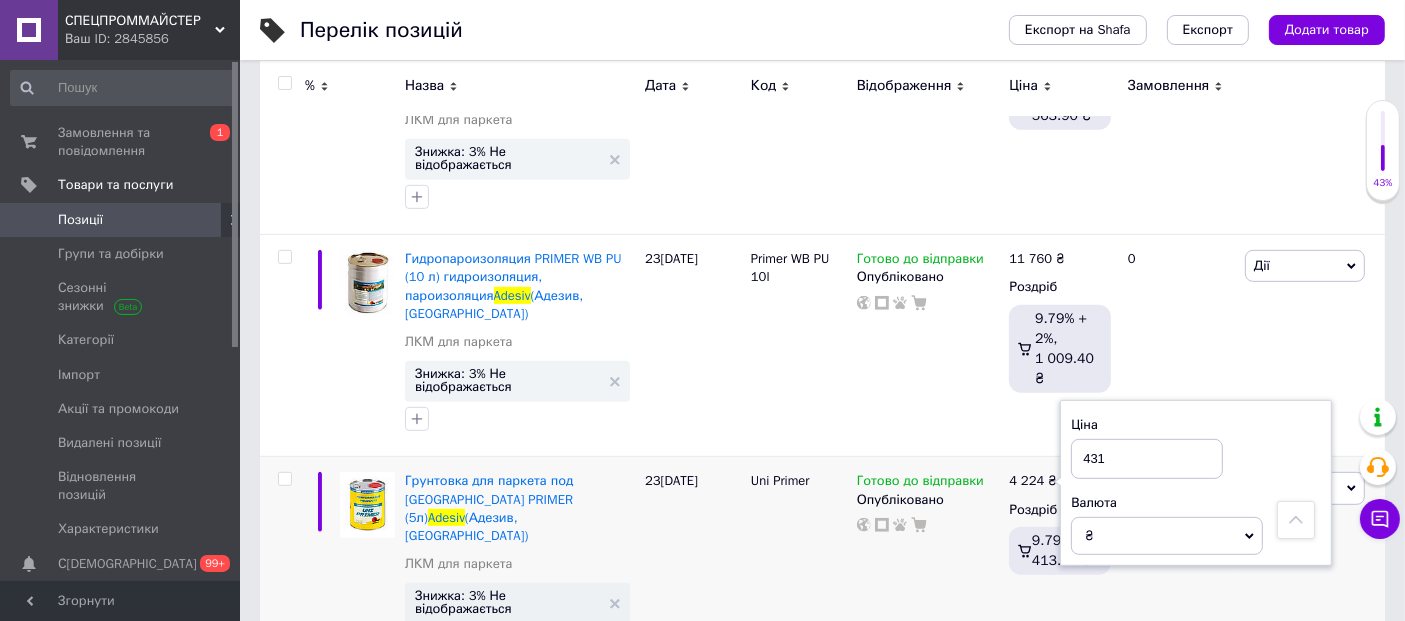 type on "4312" 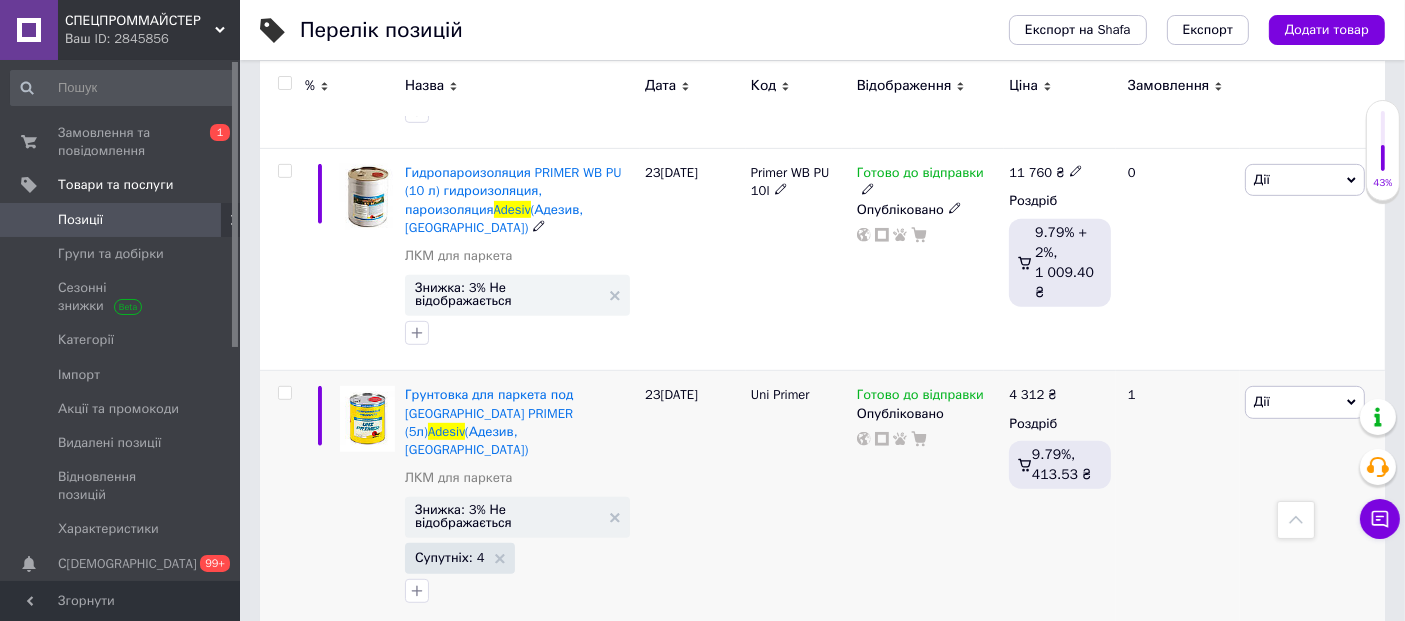 scroll, scrollTop: 1111, scrollLeft: 0, axis: vertical 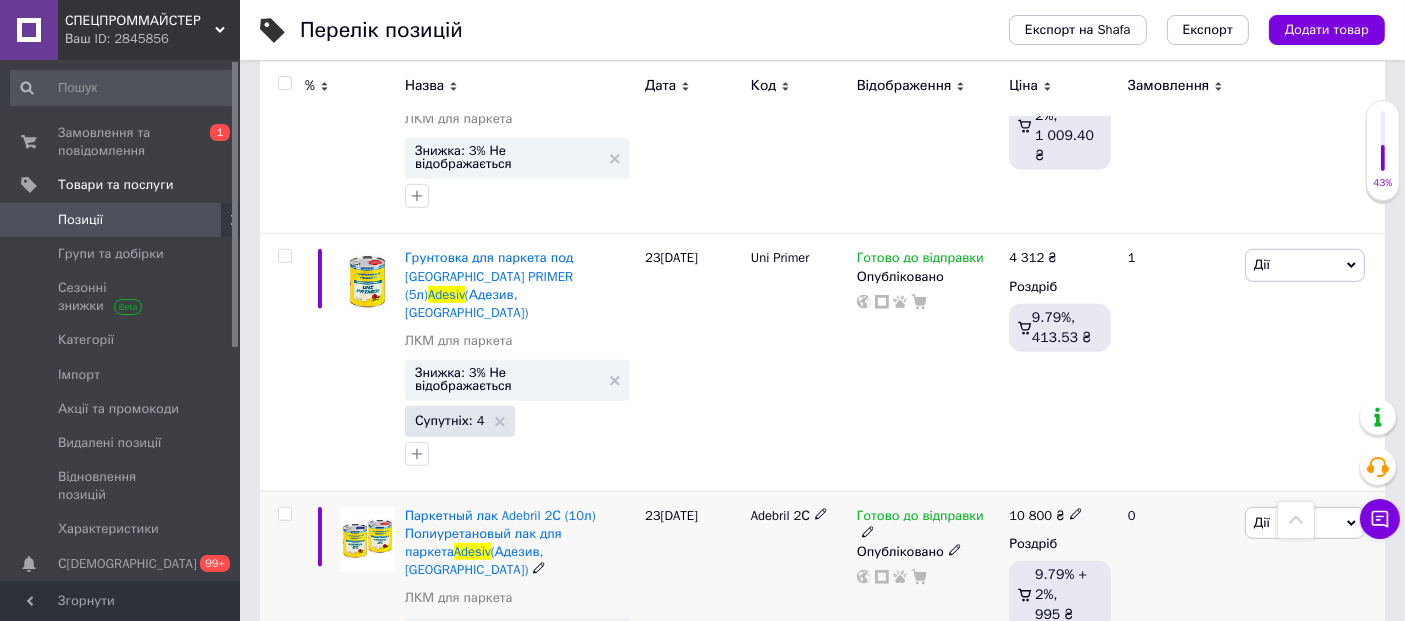 click 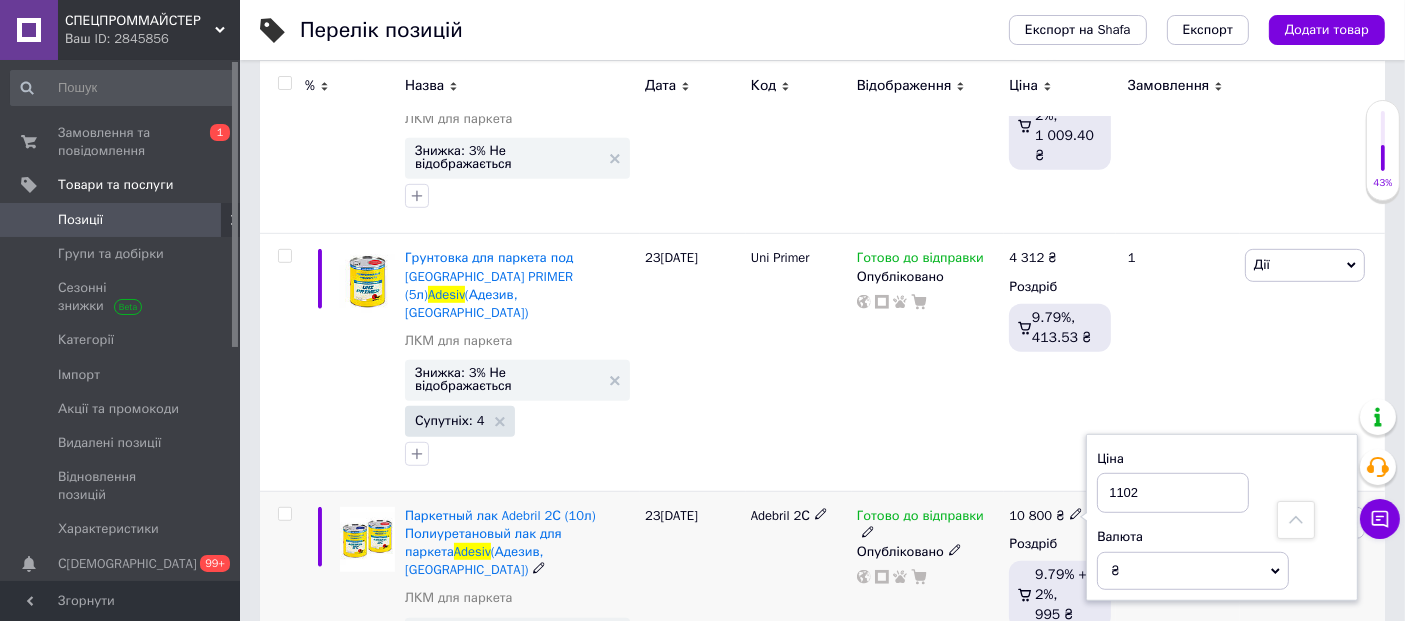 type on "11025" 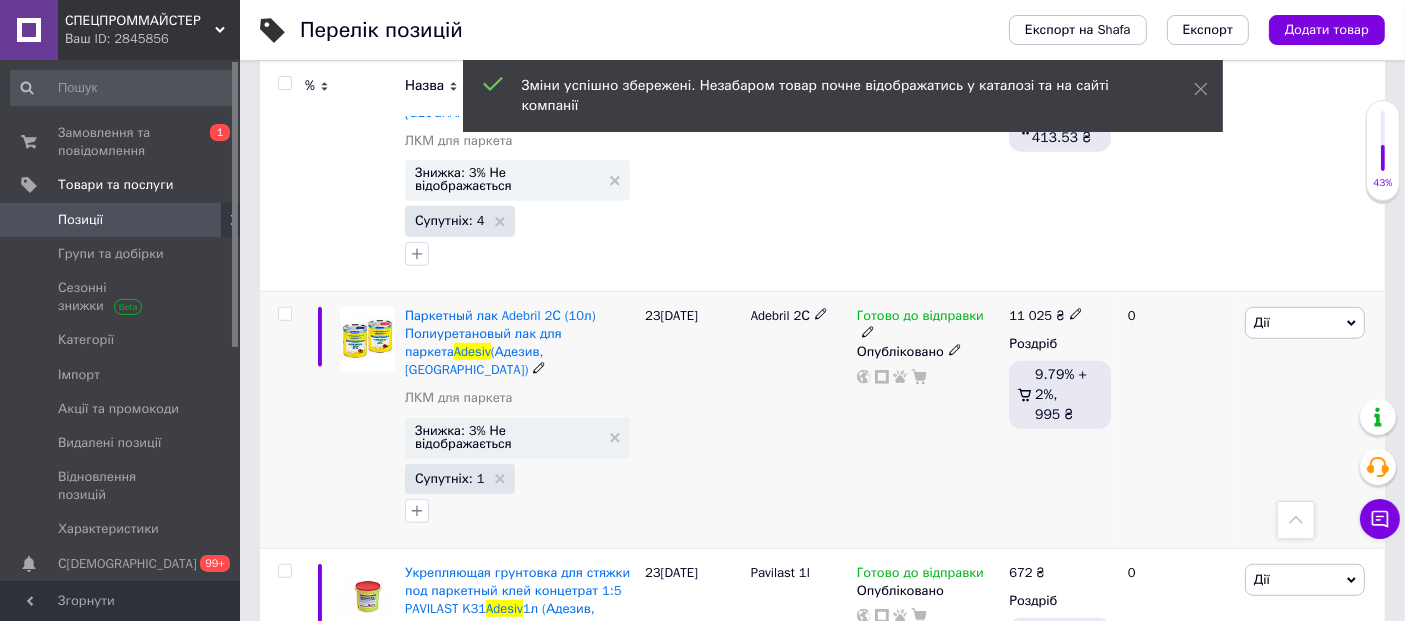 scroll, scrollTop: 1444, scrollLeft: 0, axis: vertical 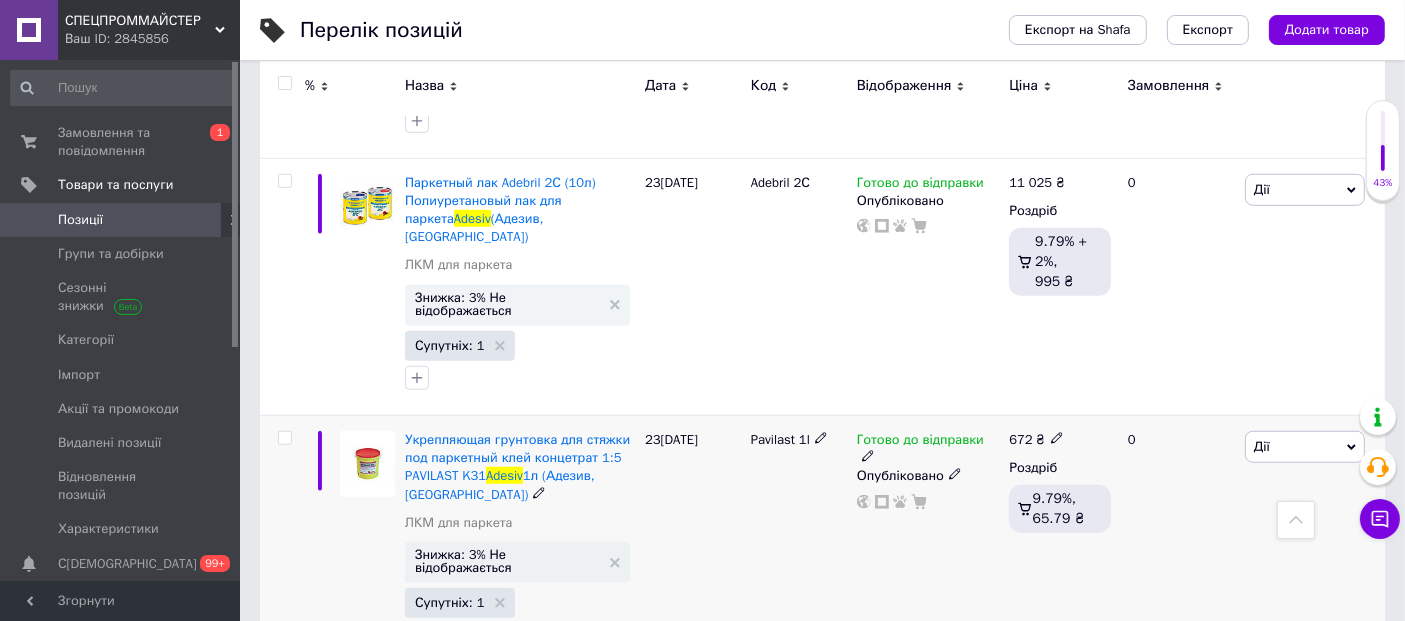 click 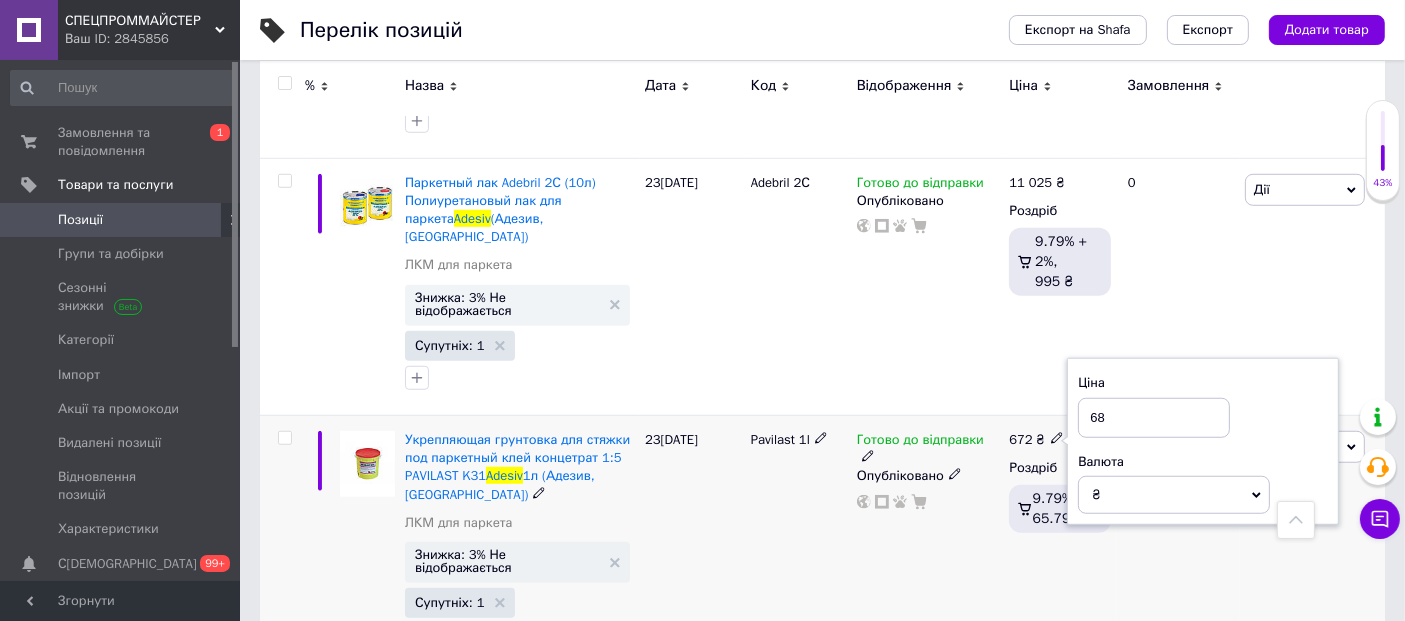 type on "686" 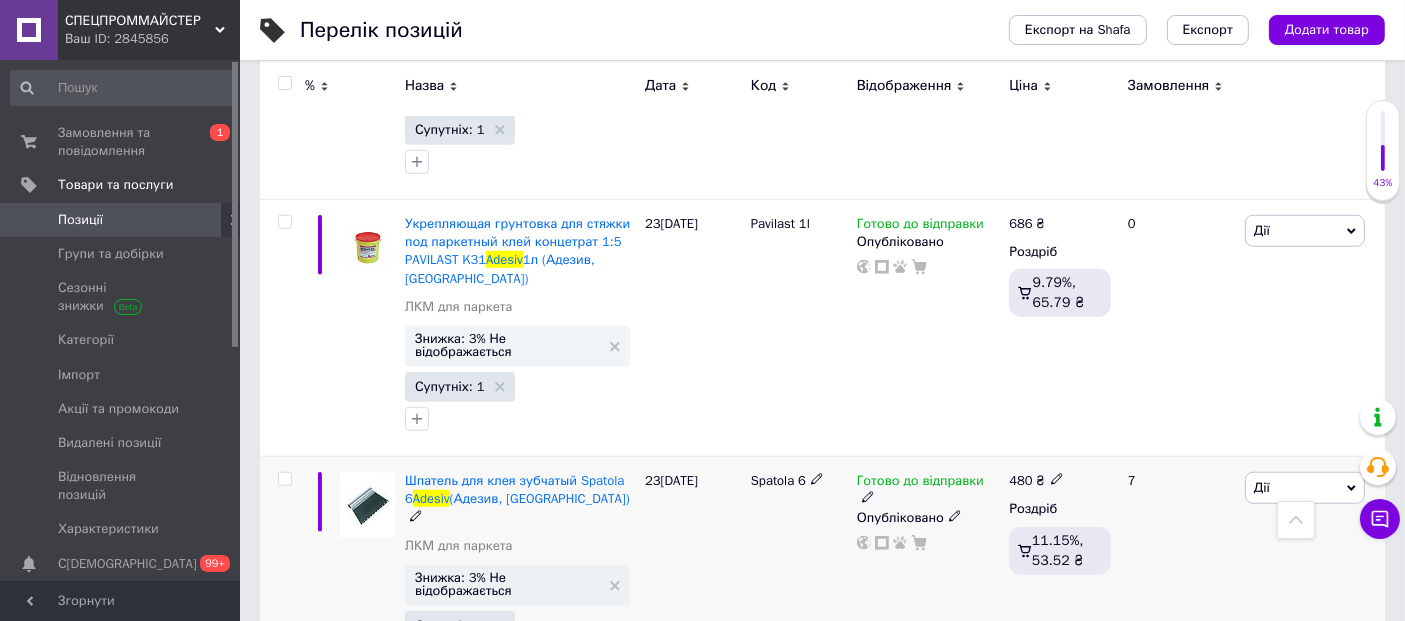 scroll, scrollTop: 1666, scrollLeft: 0, axis: vertical 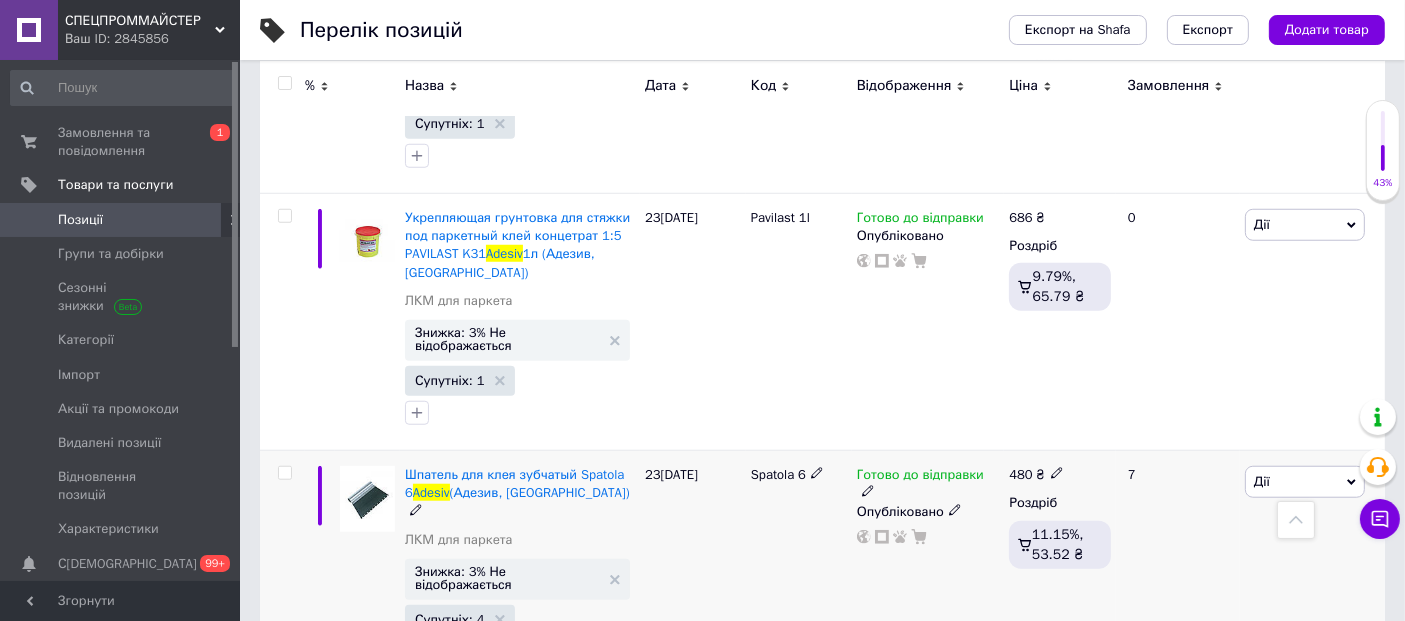 click 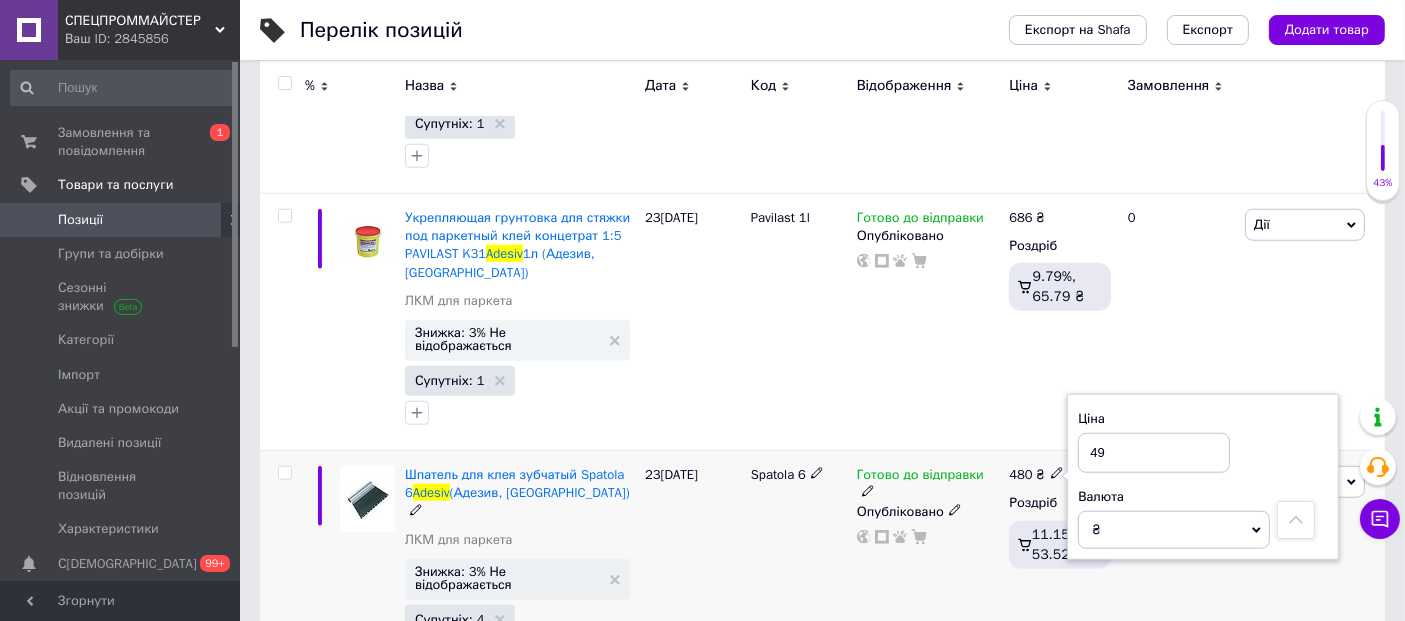 type on "490" 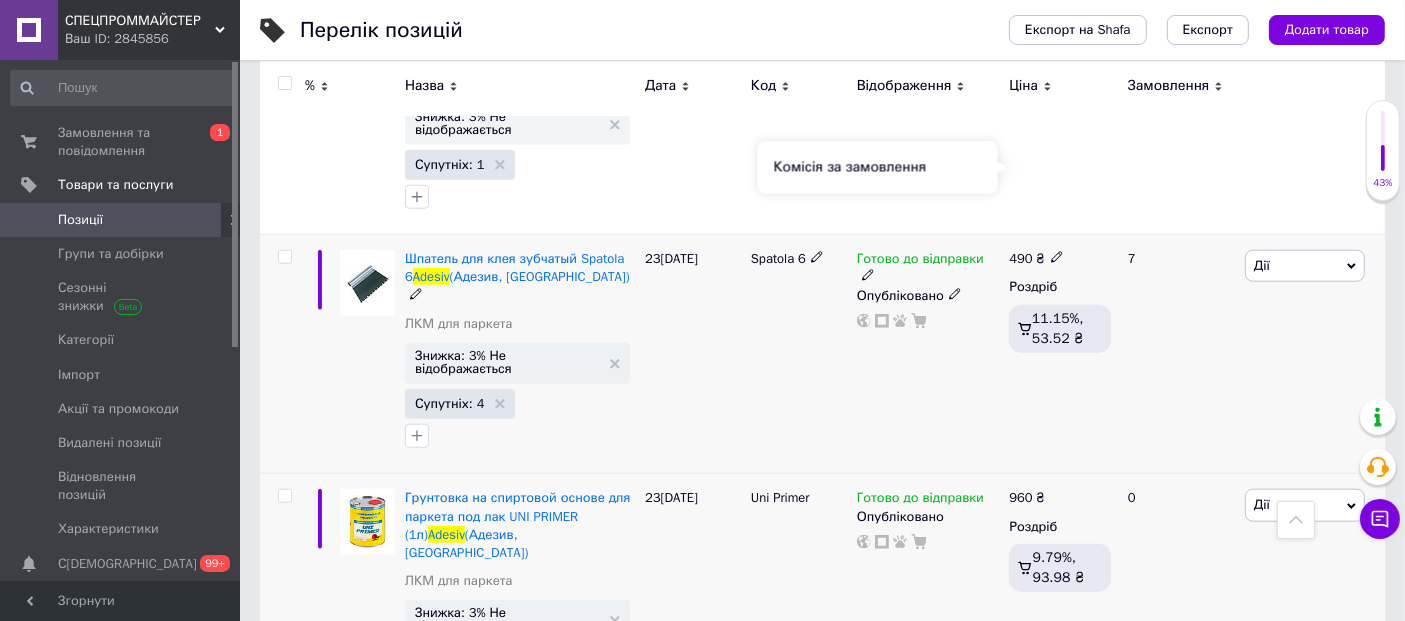 scroll, scrollTop: 1888, scrollLeft: 0, axis: vertical 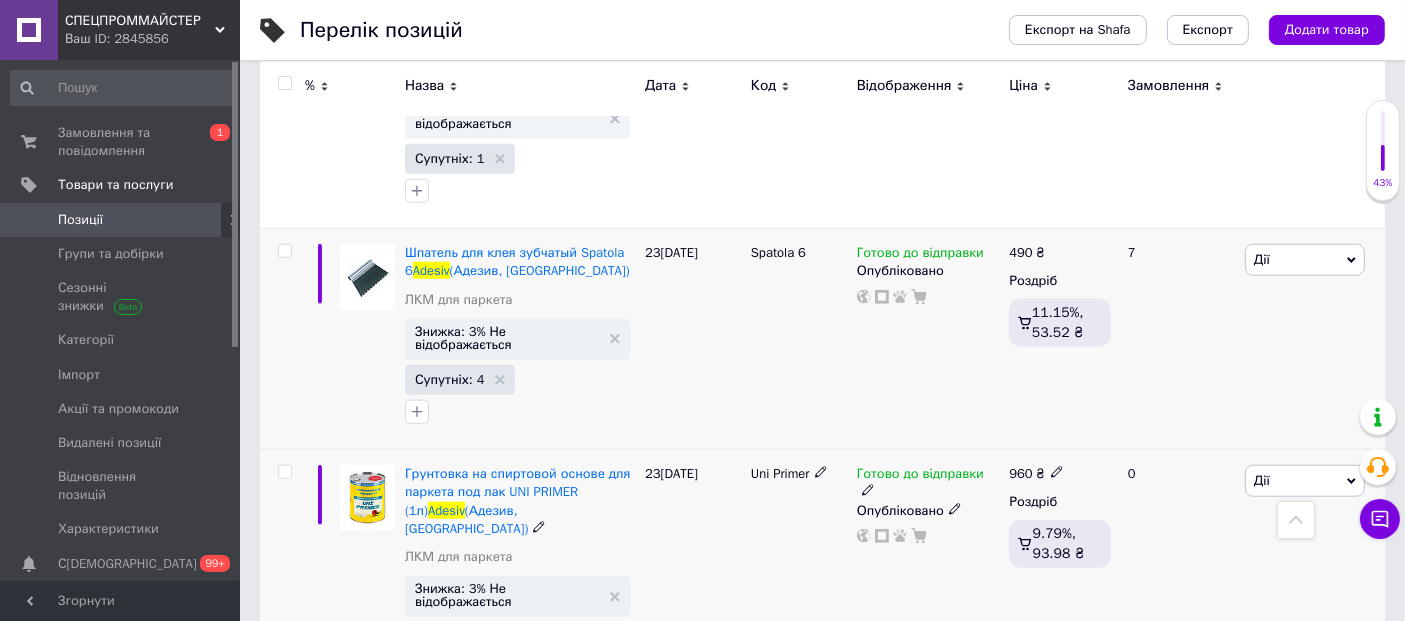 click 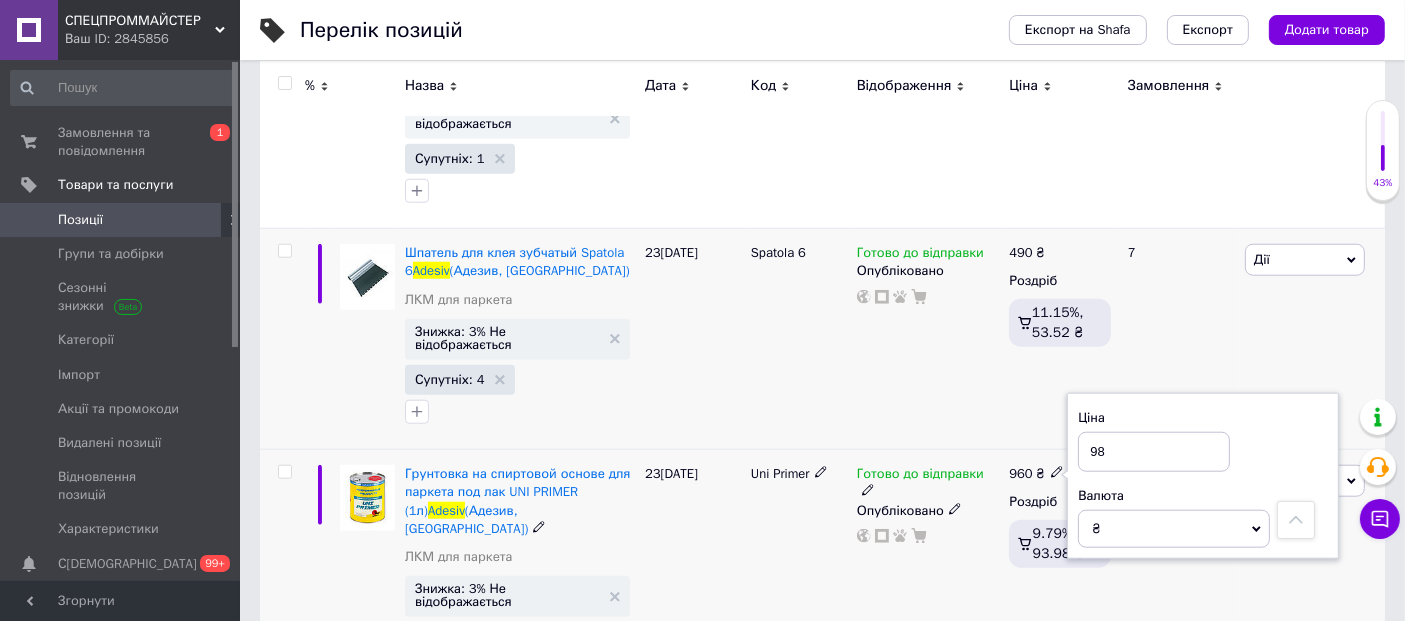 type on "980" 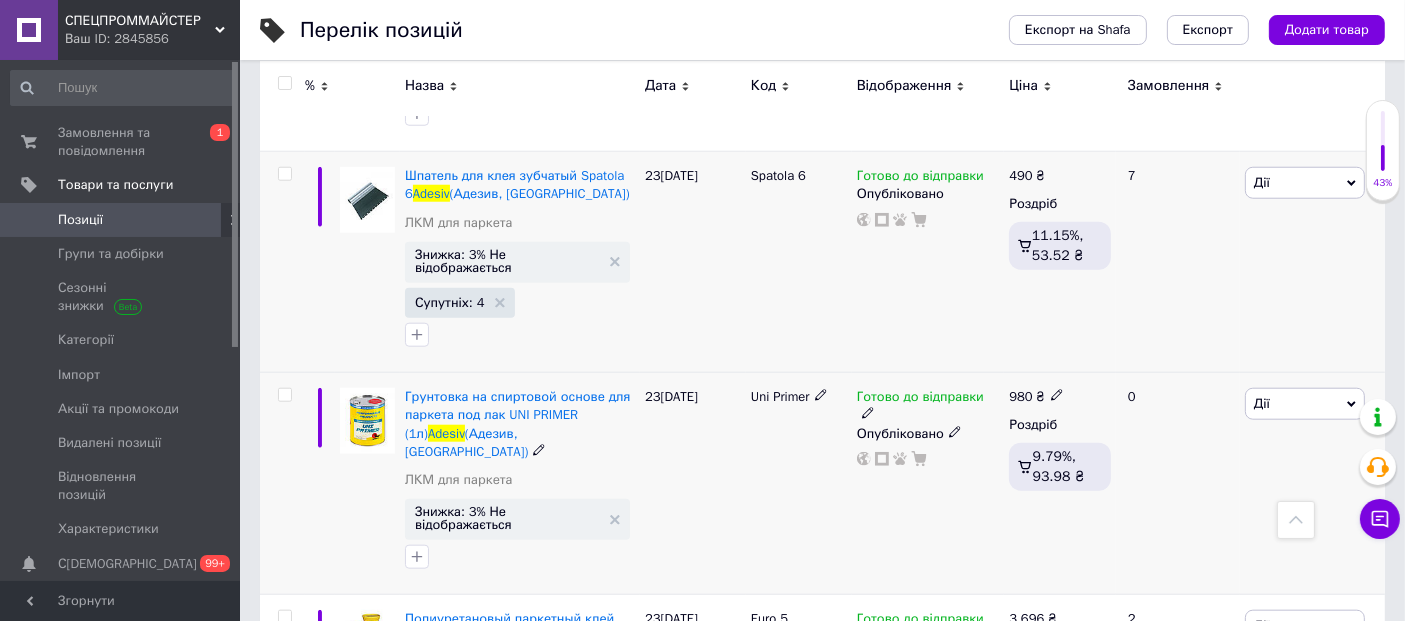 scroll, scrollTop: 2000, scrollLeft: 0, axis: vertical 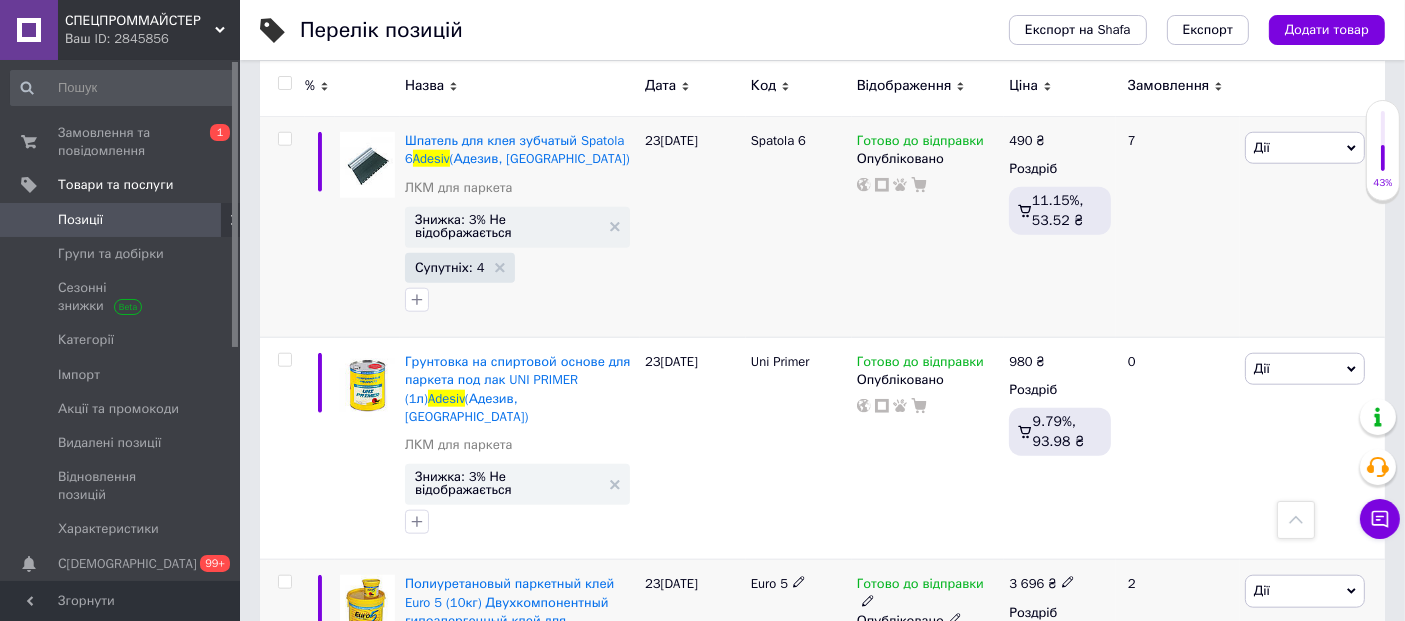 click 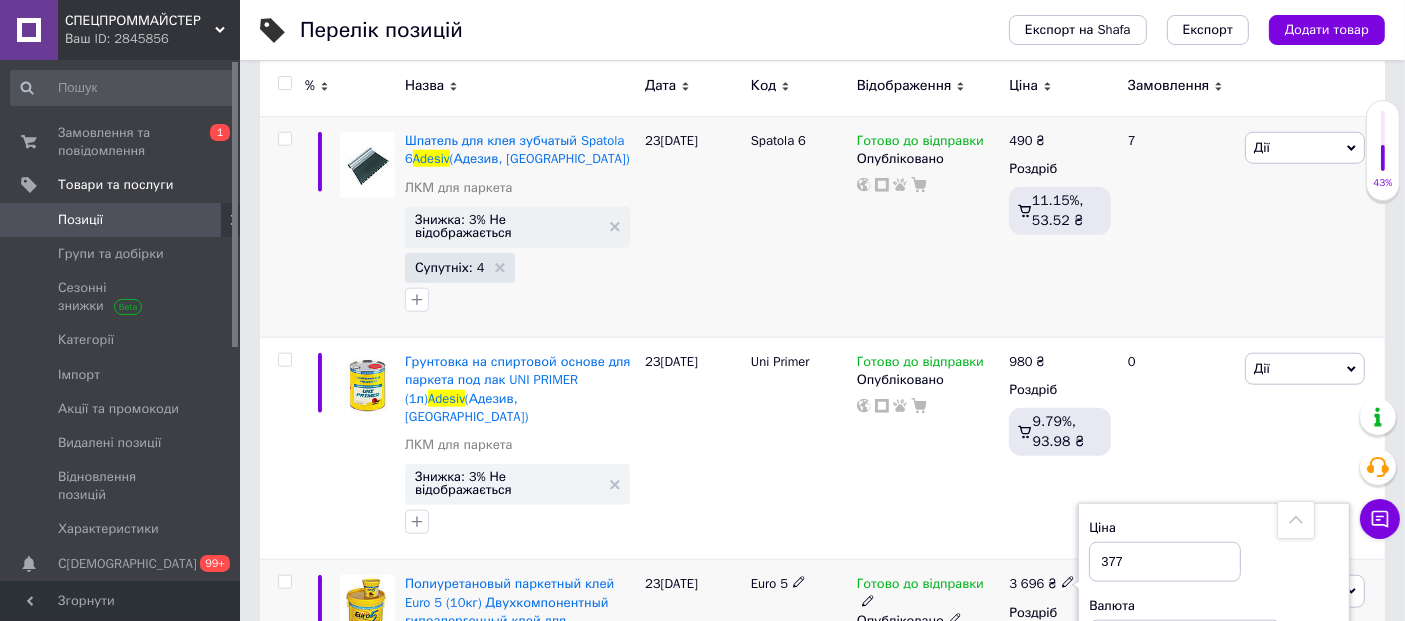 type on "3773" 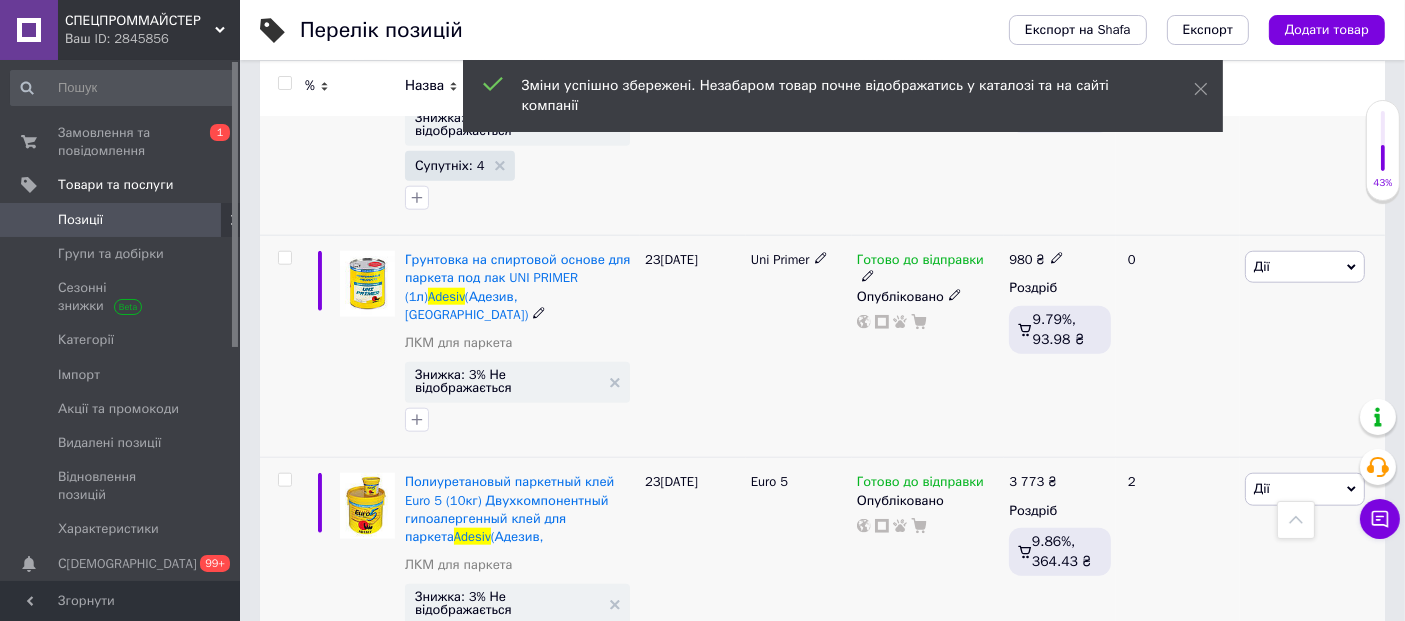 scroll, scrollTop: 2333, scrollLeft: 0, axis: vertical 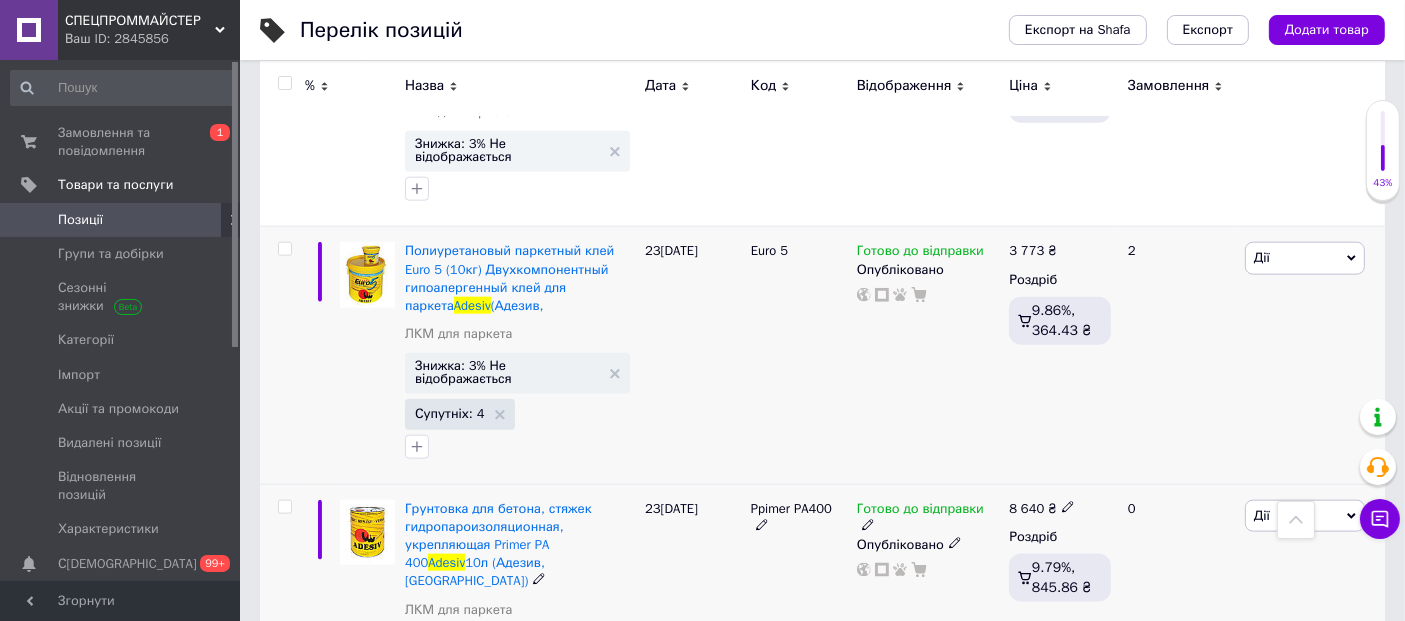 click 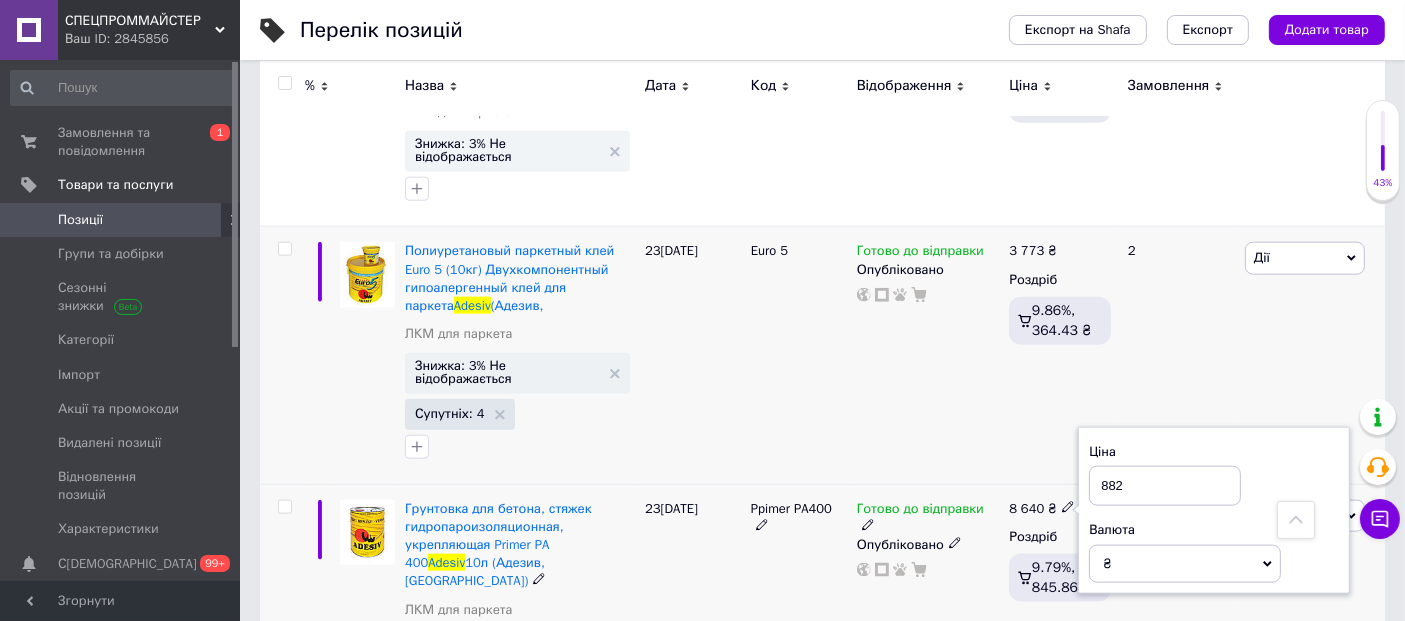 type on "8820" 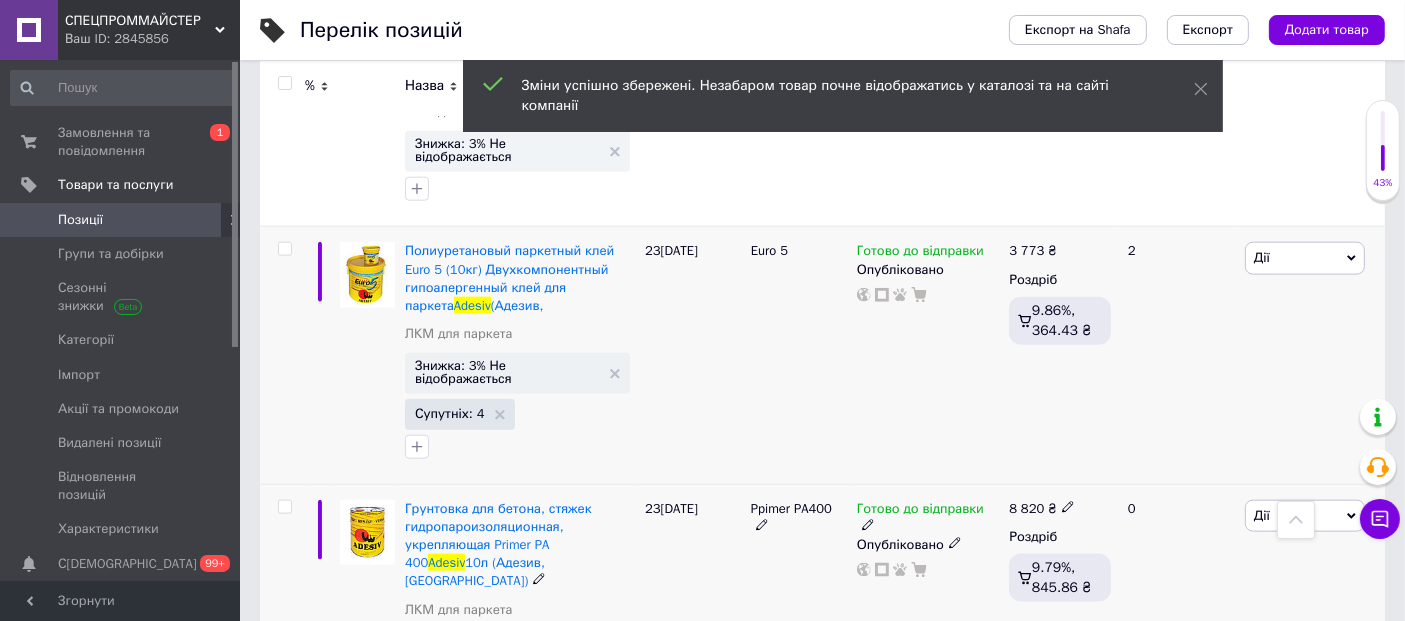 scroll, scrollTop: 2444, scrollLeft: 0, axis: vertical 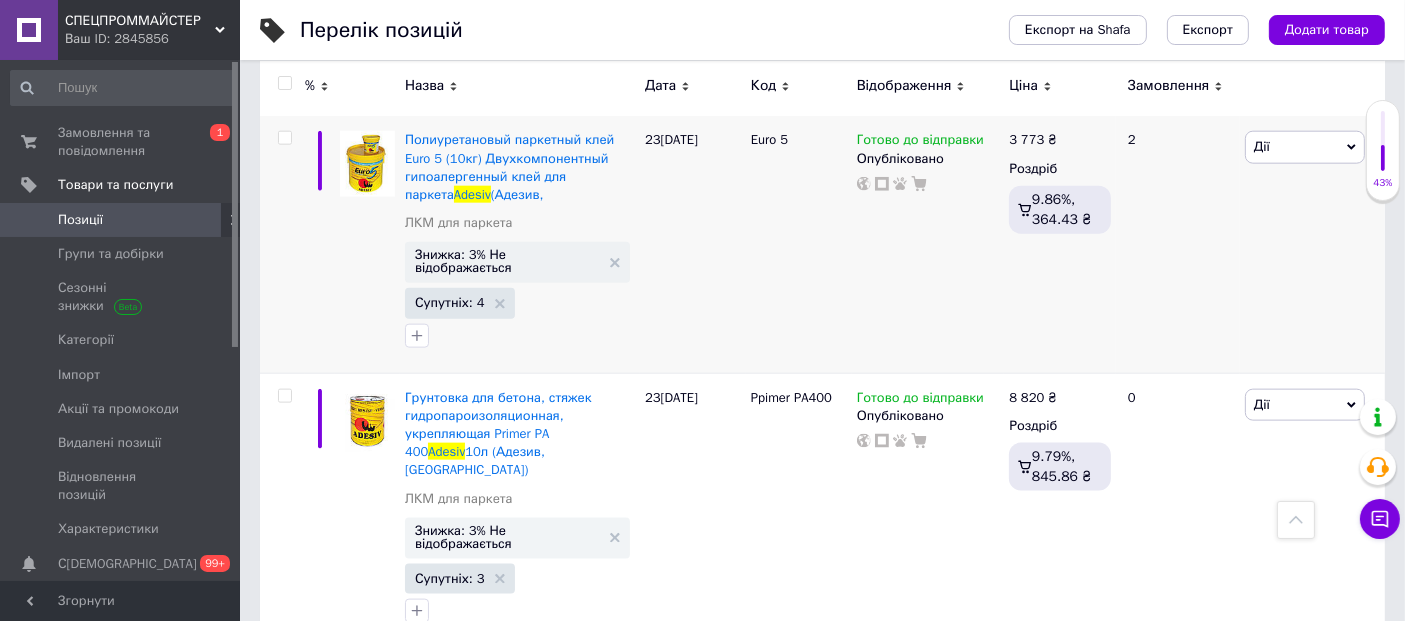click 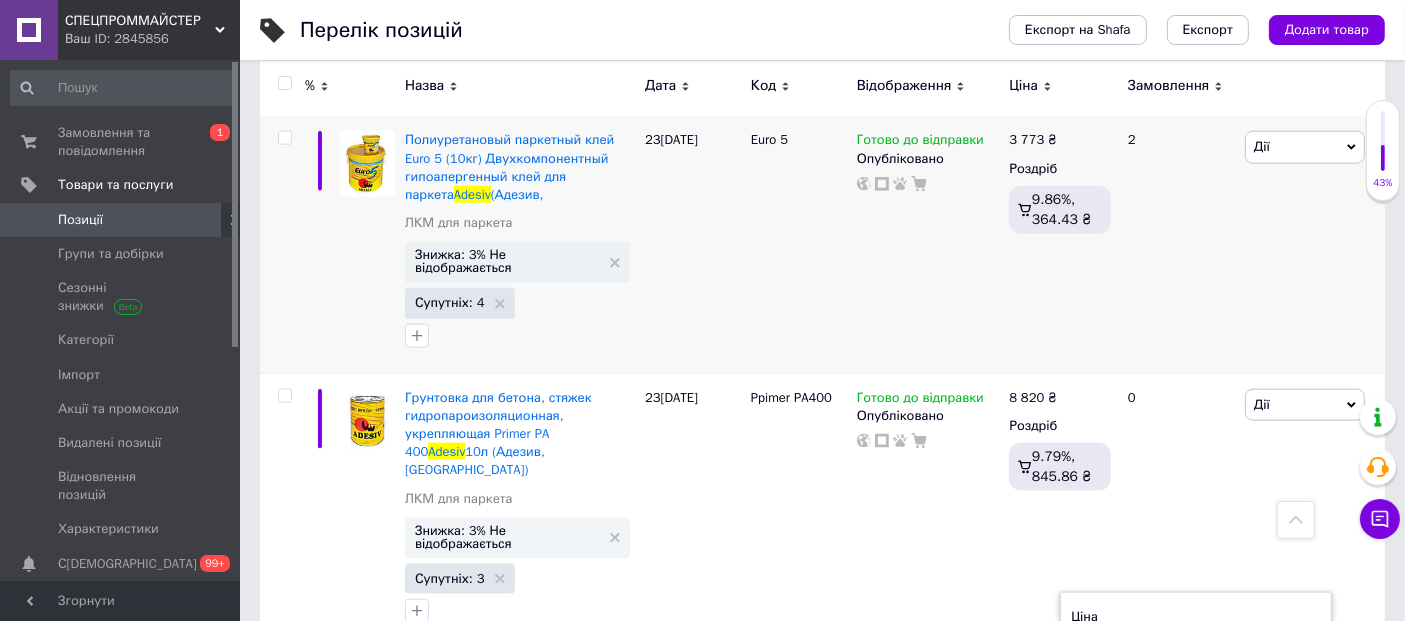 type on "6860" 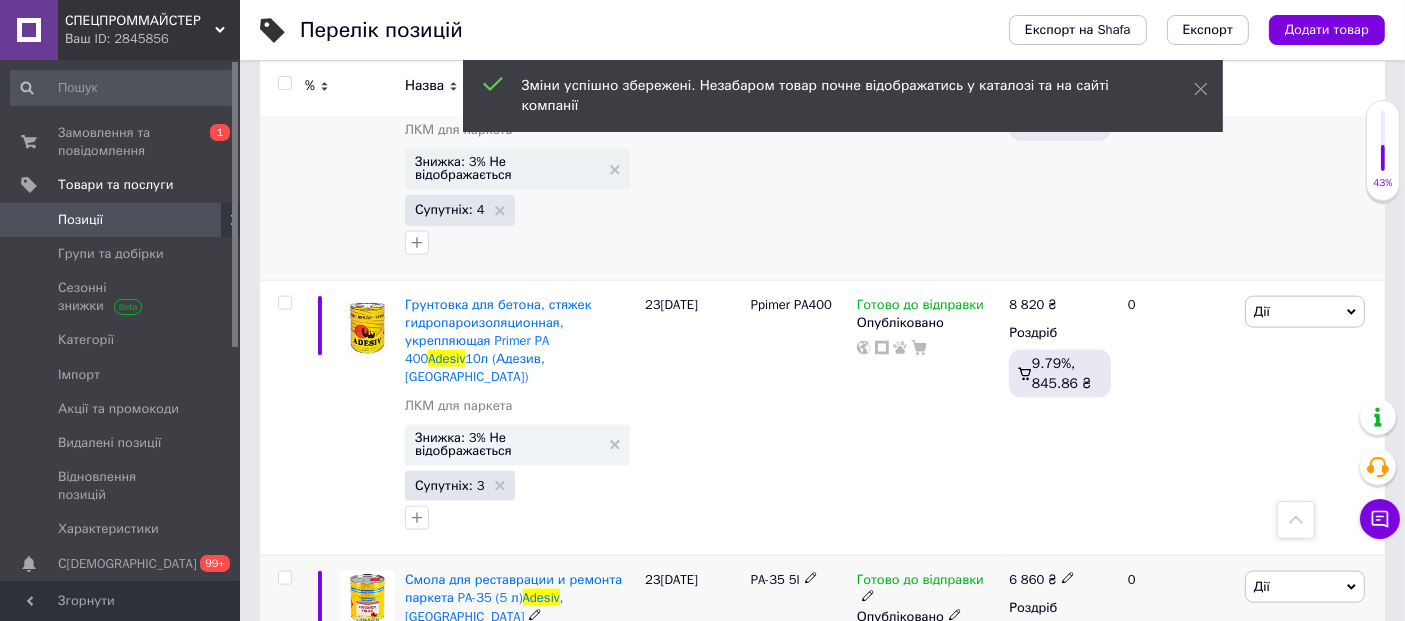scroll, scrollTop: 2666, scrollLeft: 0, axis: vertical 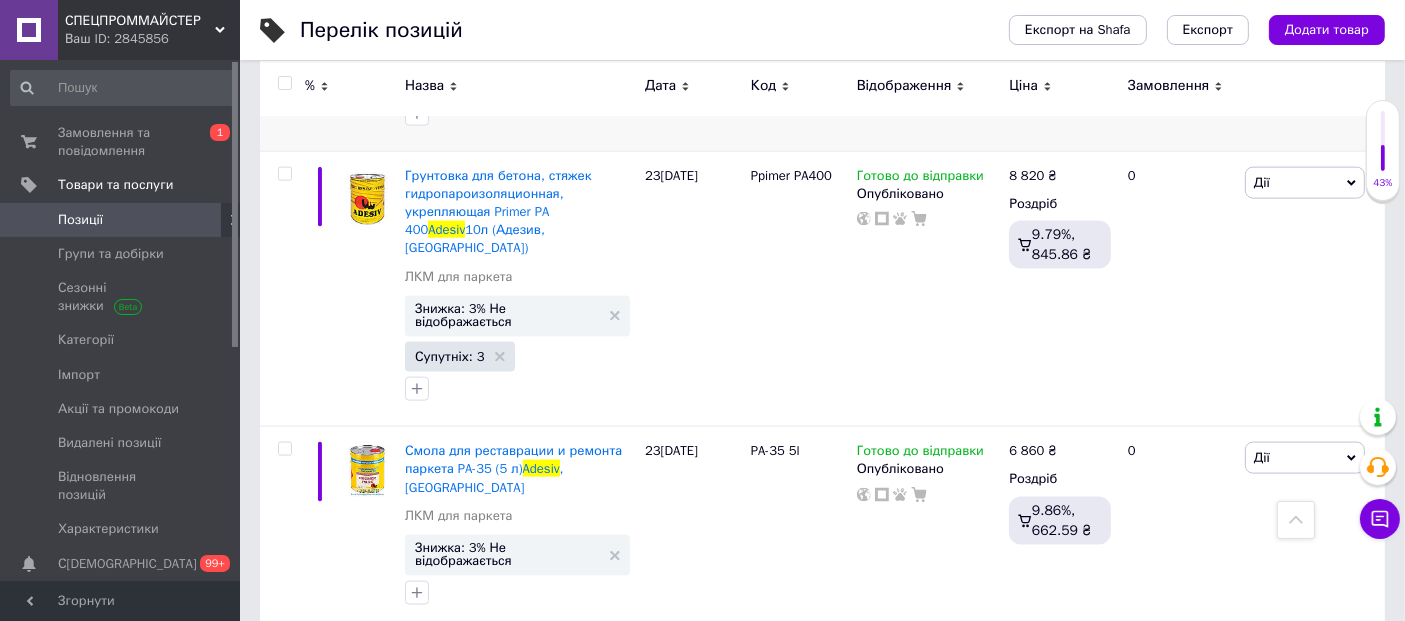 click 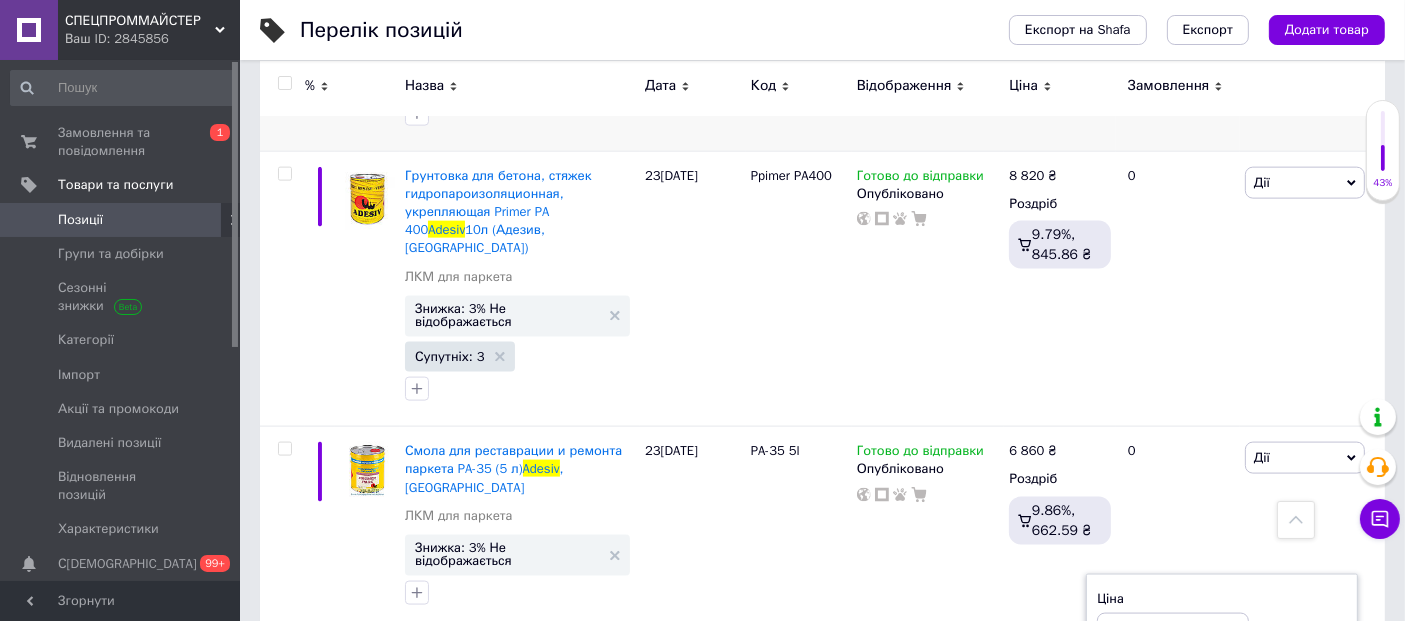 type on "11760" 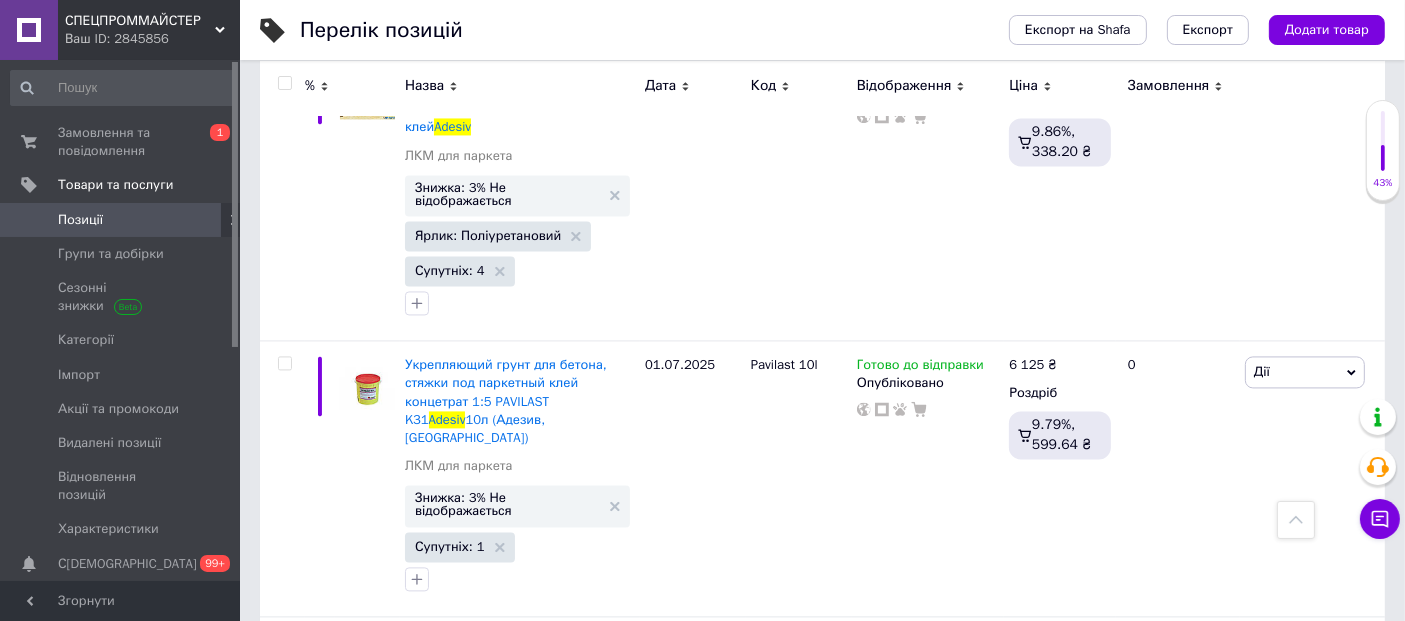 scroll, scrollTop: 4111, scrollLeft: 0, axis: vertical 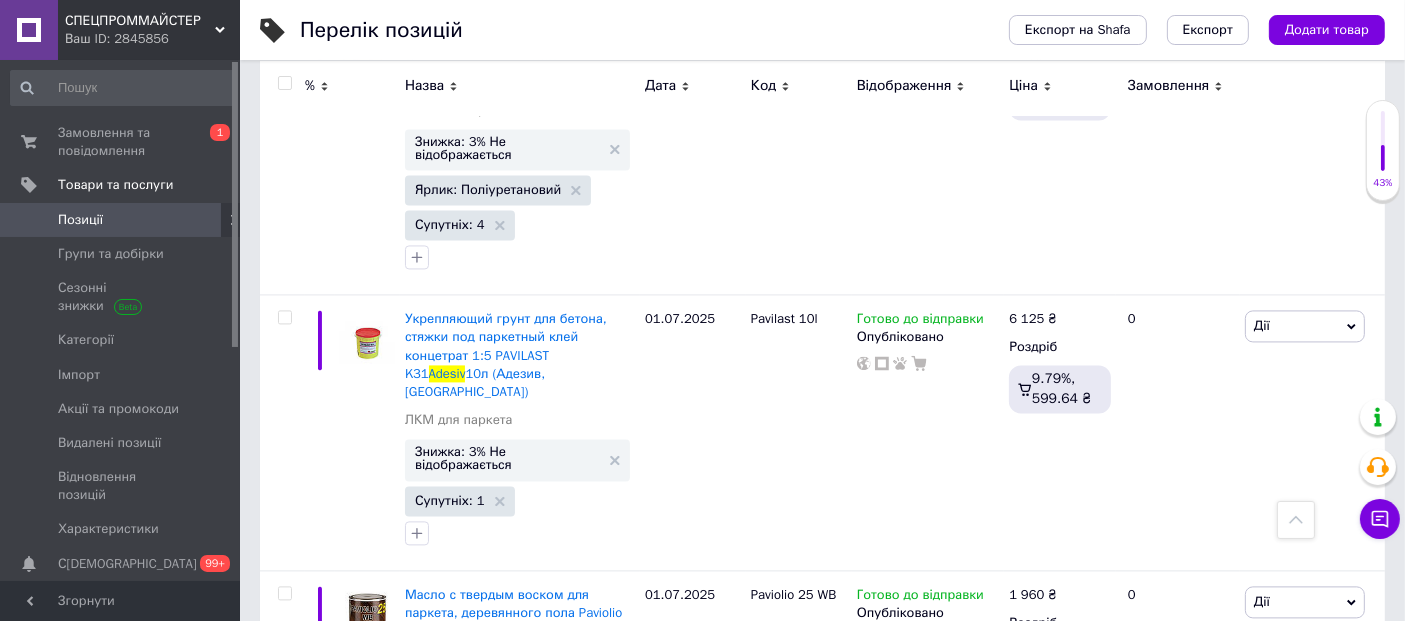 click 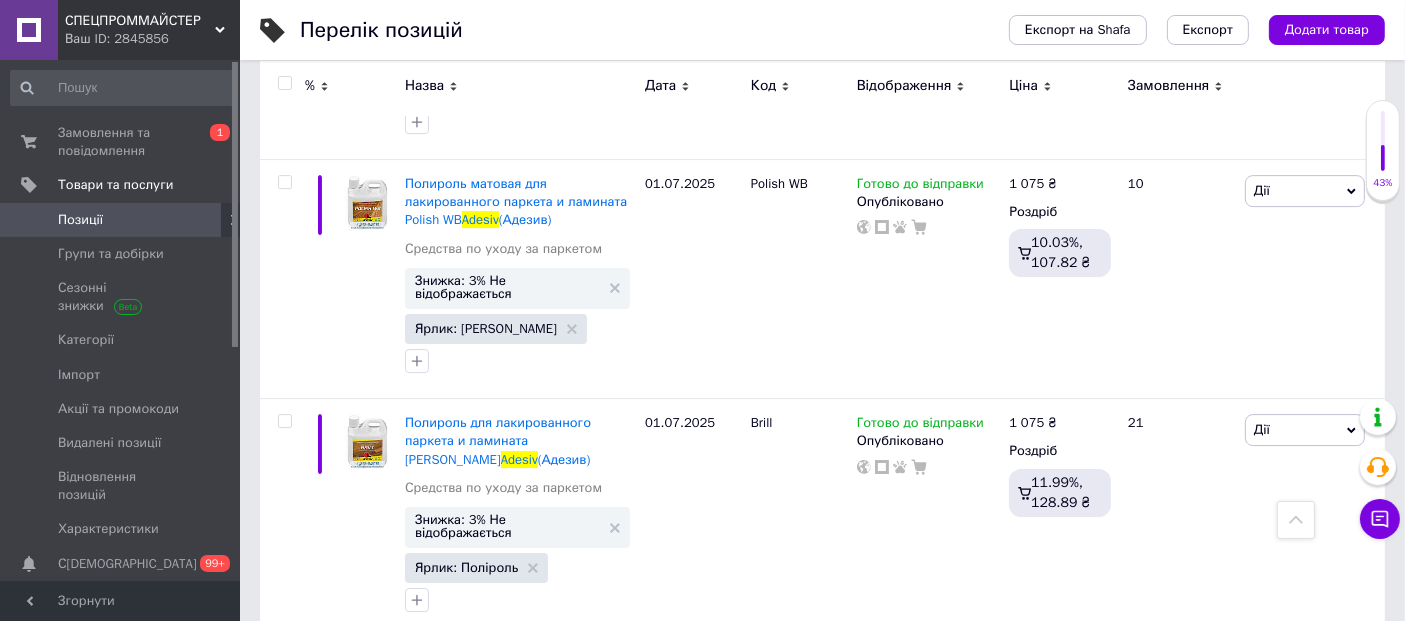 scroll, scrollTop: 6666, scrollLeft: 0, axis: vertical 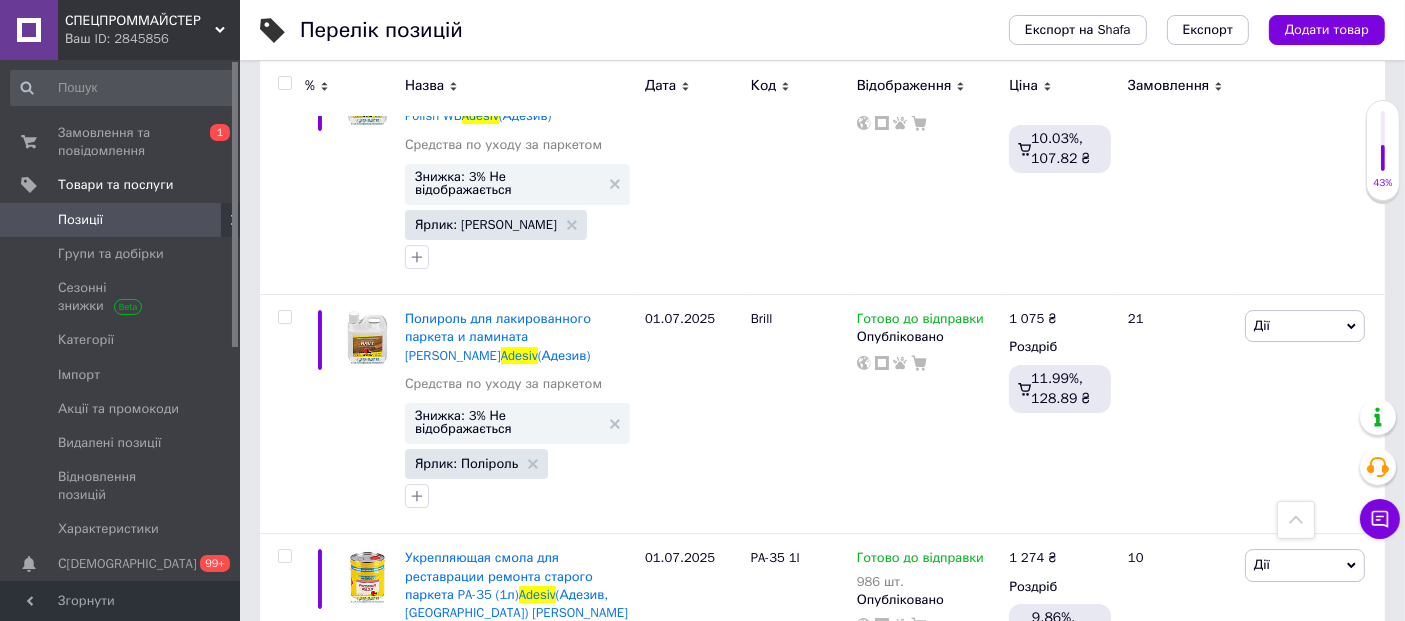 click 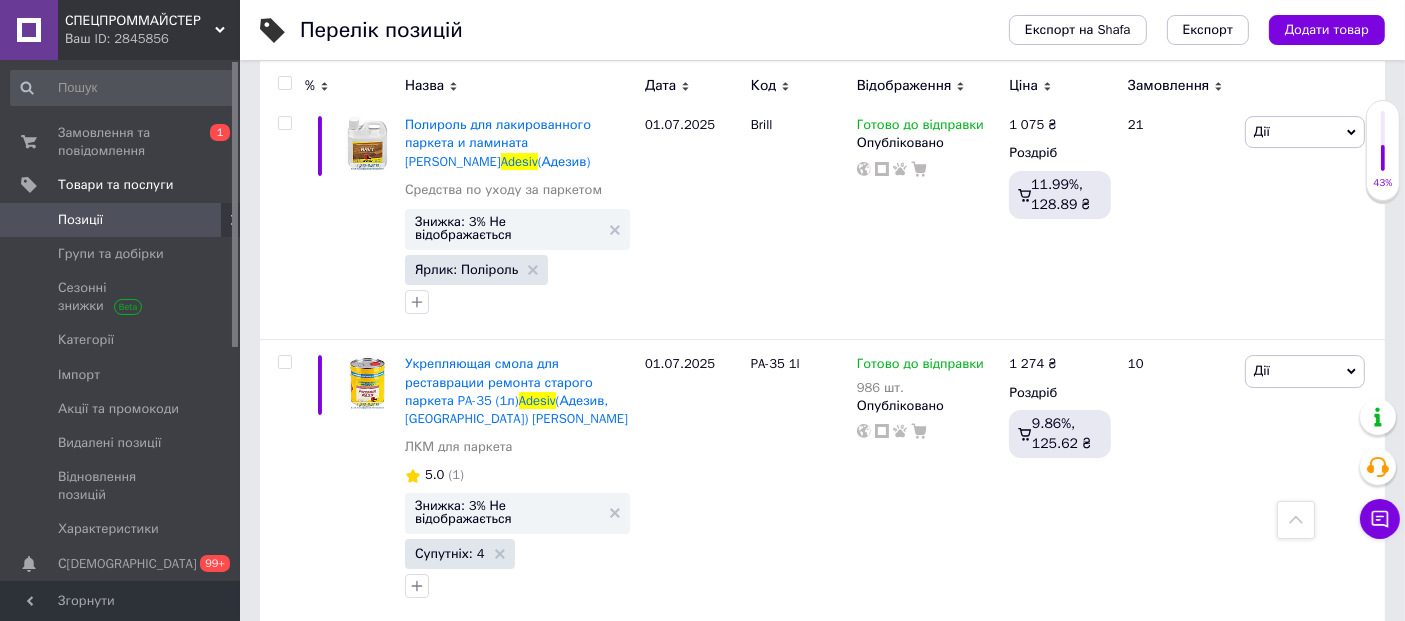 scroll, scrollTop: 6888, scrollLeft: 0, axis: vertical 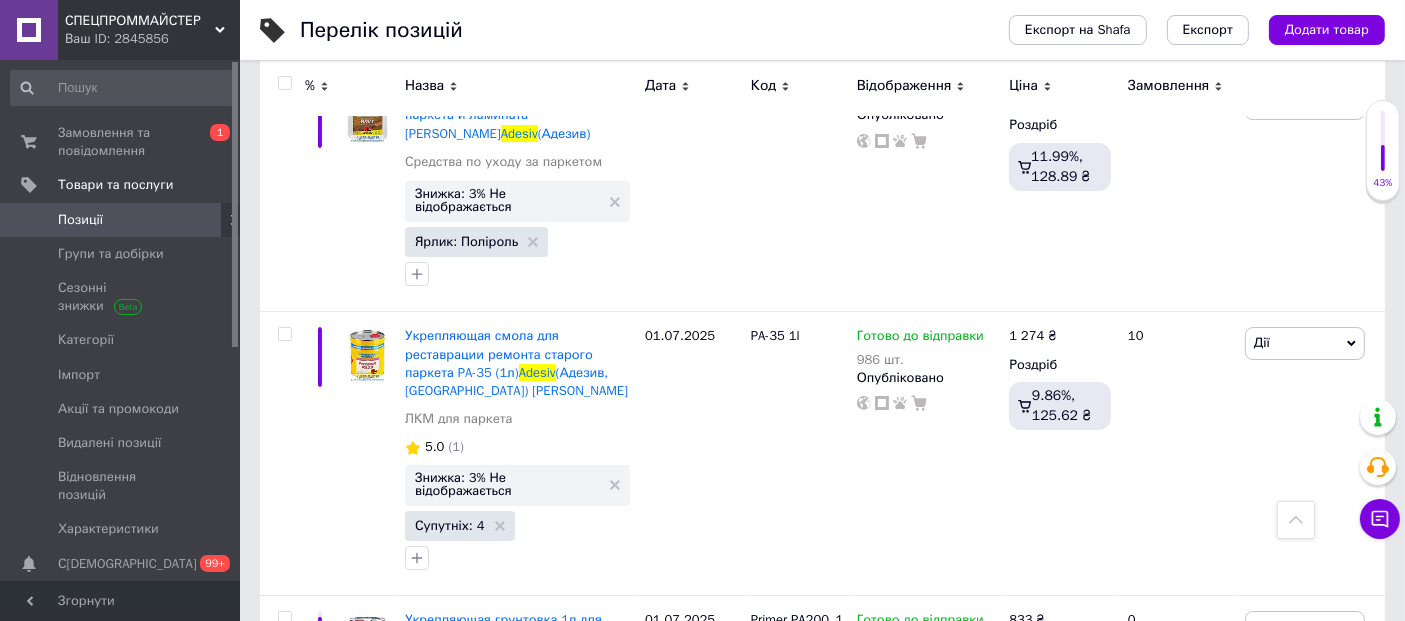 click 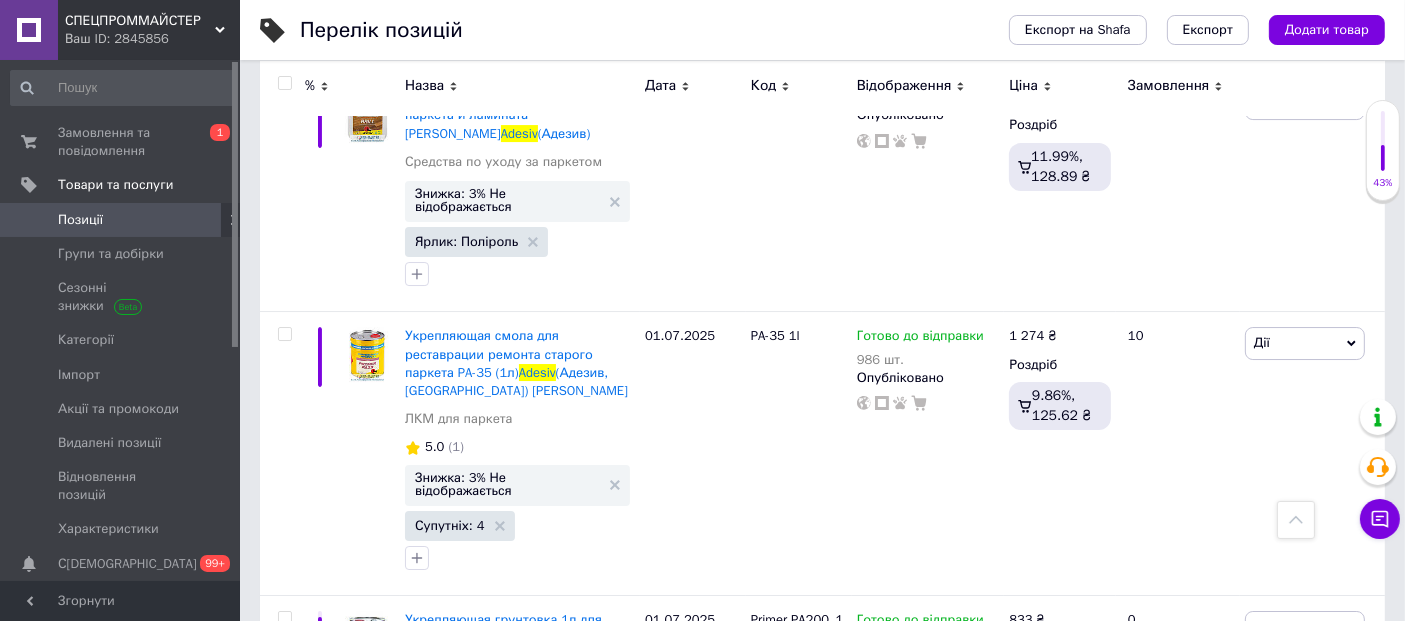 type on "833" 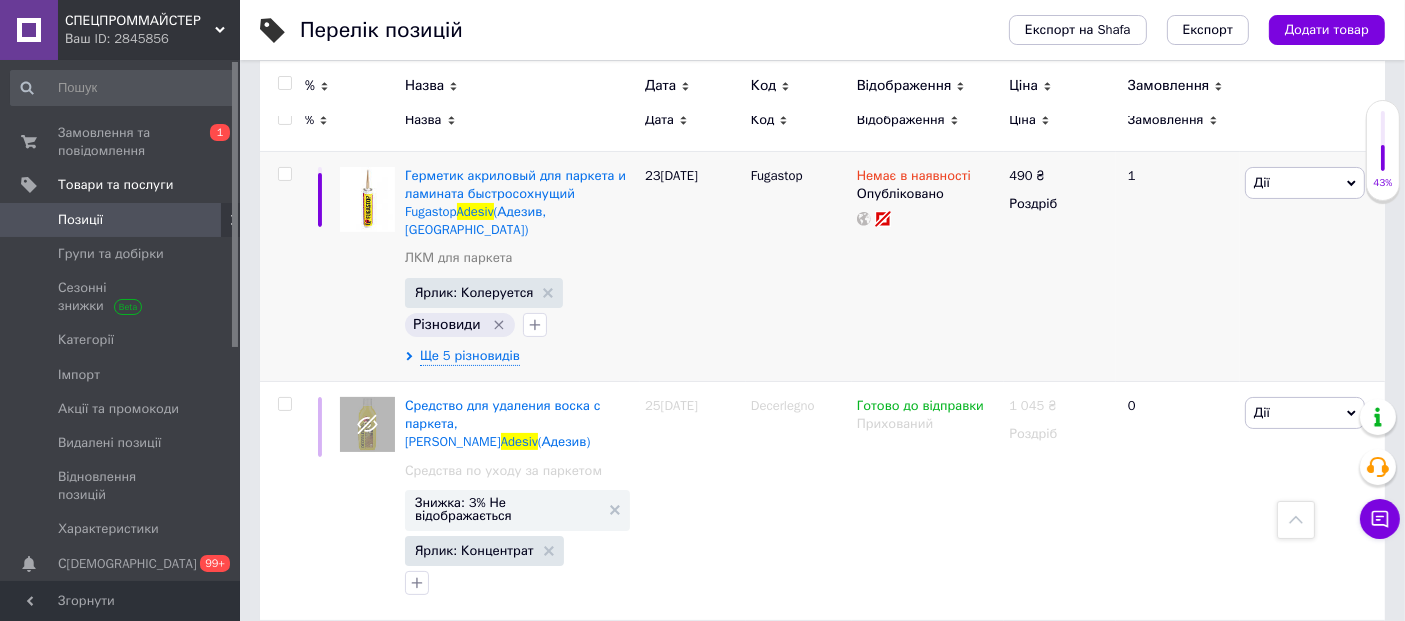 scroll, scrollTop: 0, scrollLeft: 0, axis: both 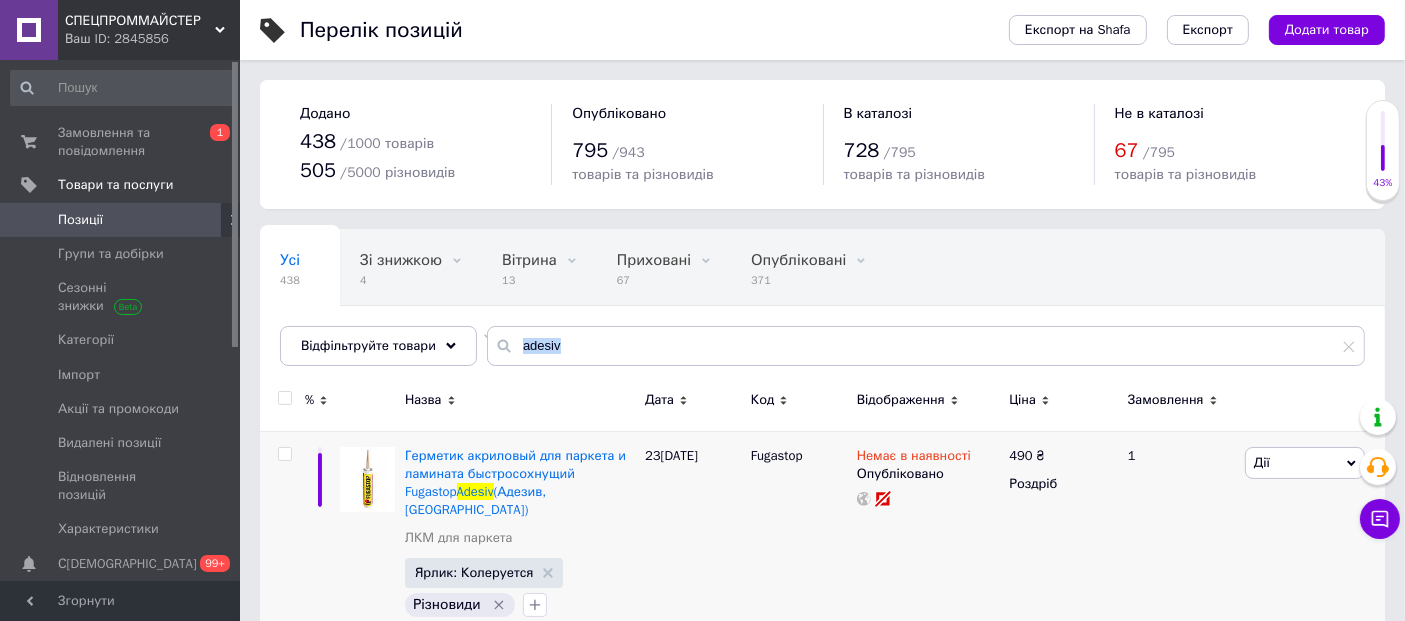 drag, startPoint x: 571, startPoint y: 320, endPoint x: 234, endPoint y: 359, distance: 339.24918 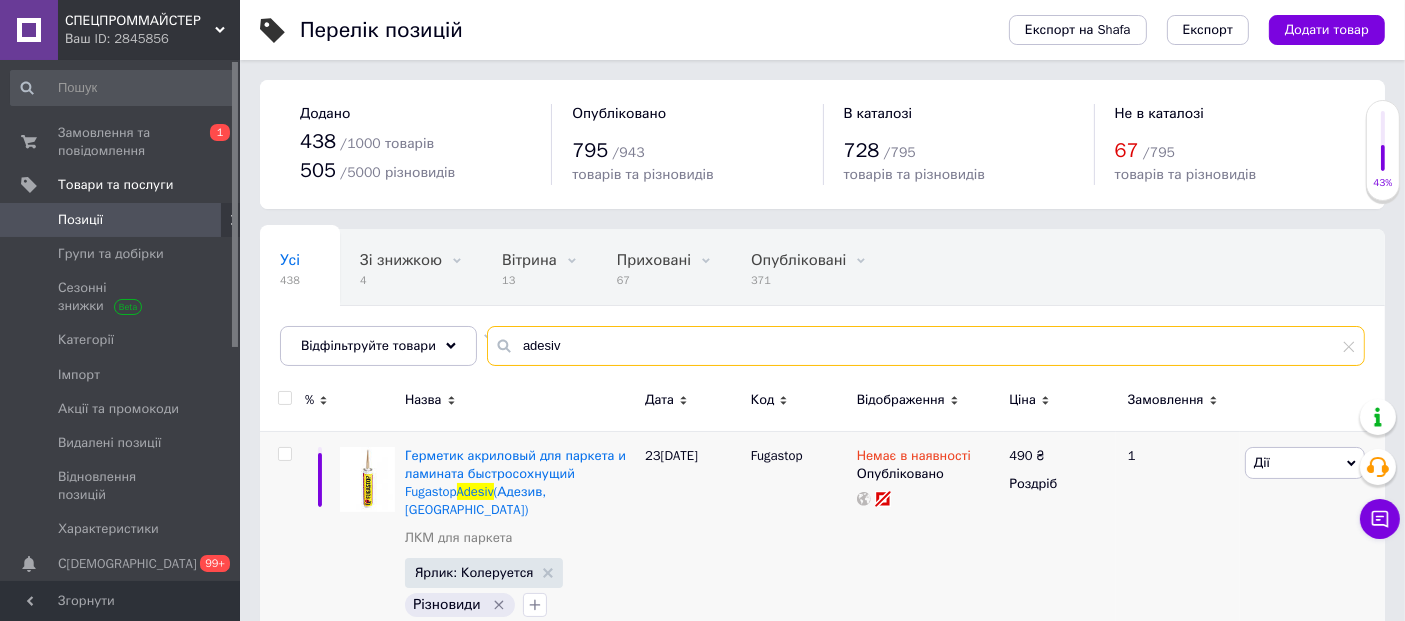 click on "adesiv" at bounding box center [926, 346] 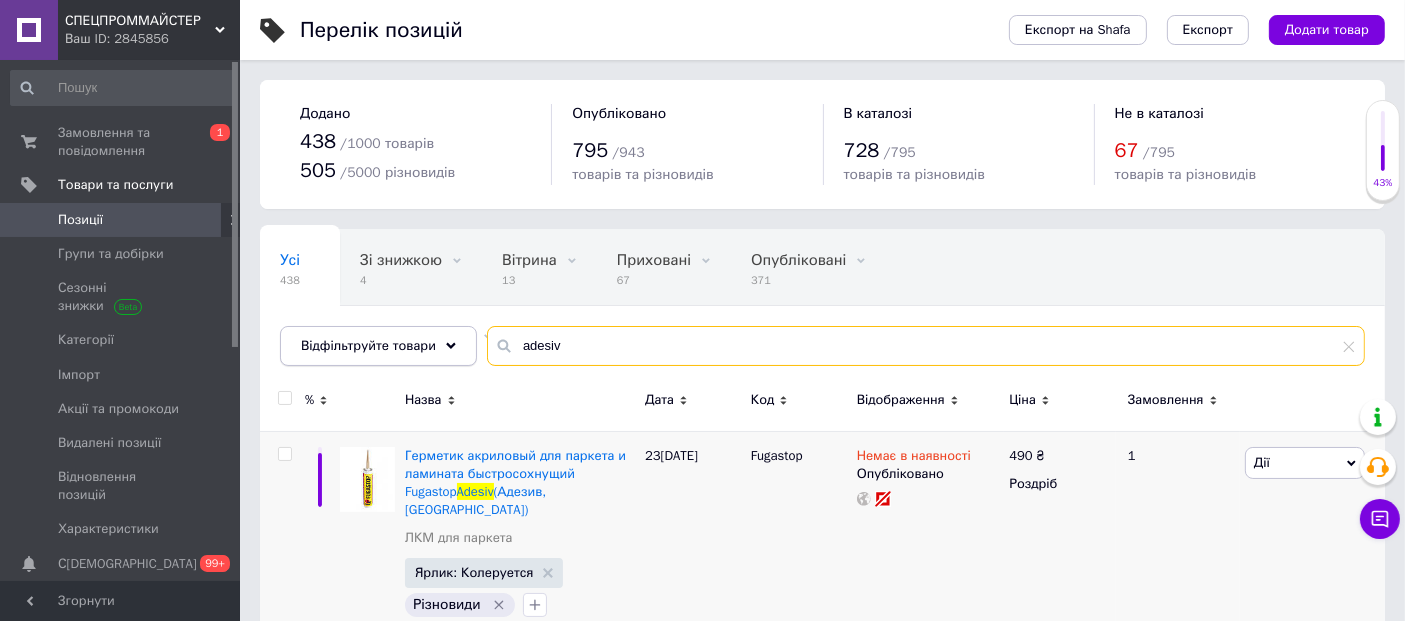 drag, startPoint x: 588, startPoint y: 344, endPoint x: 440, endPoint y: 346, distance: 148.01352 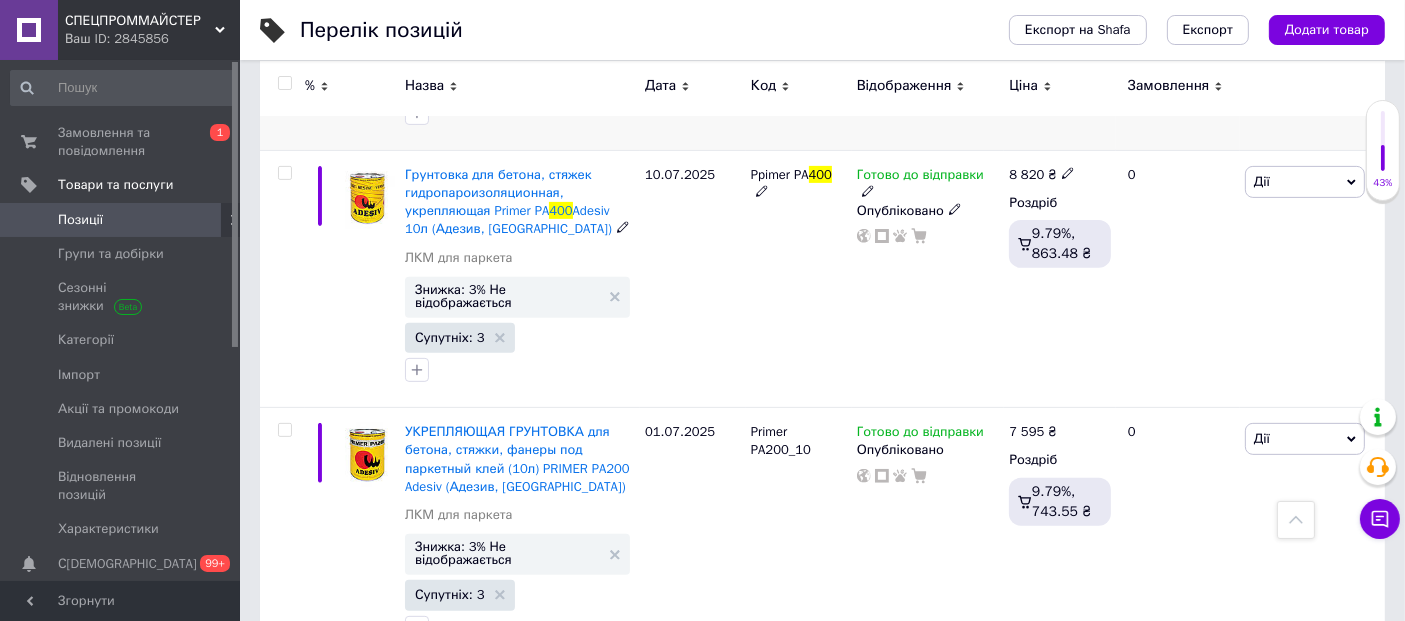 scroll, scrollTop: 707, scrollLeft: 0, axis: vertical 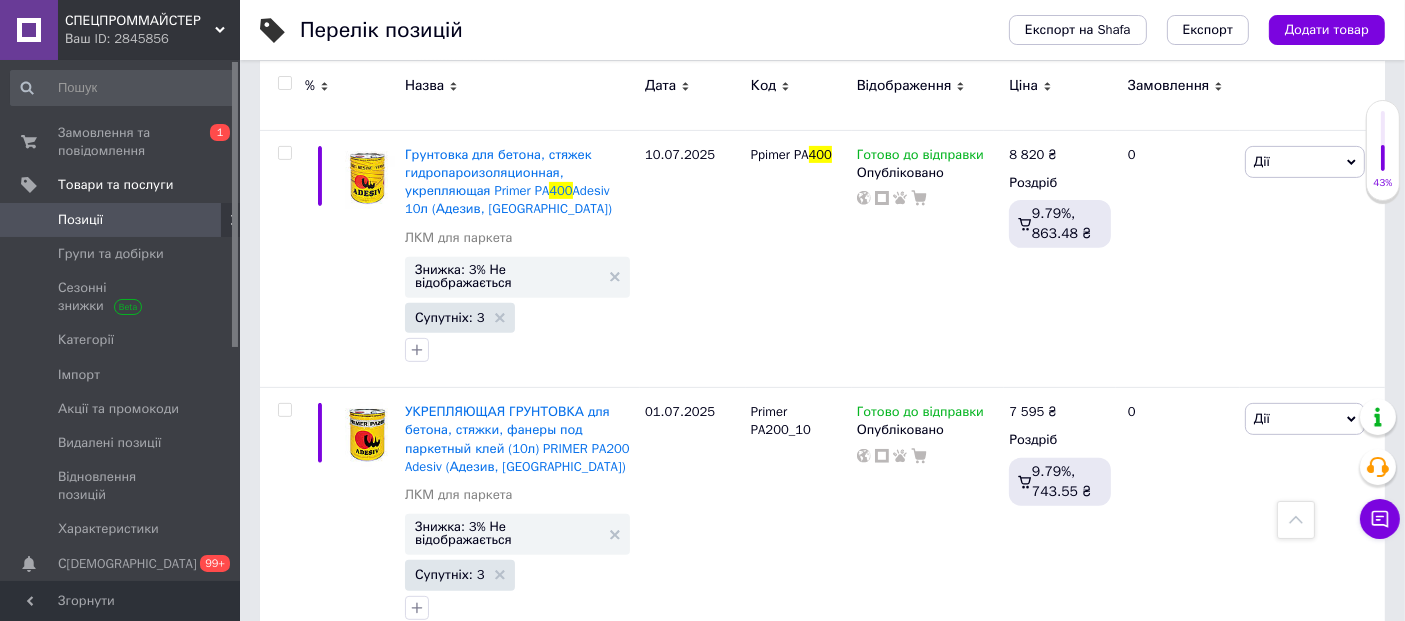 type on "РА 400" 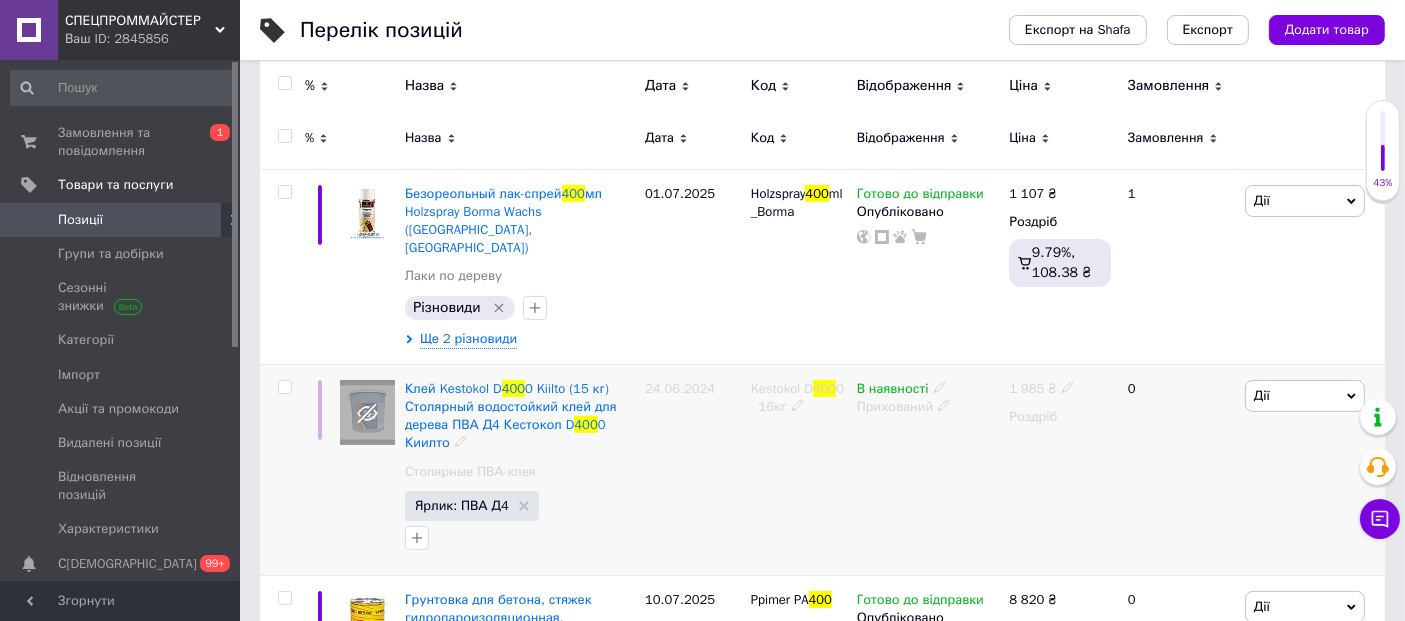scroll, scrollTop: 596, scrollLeft: 0, axis: vertical 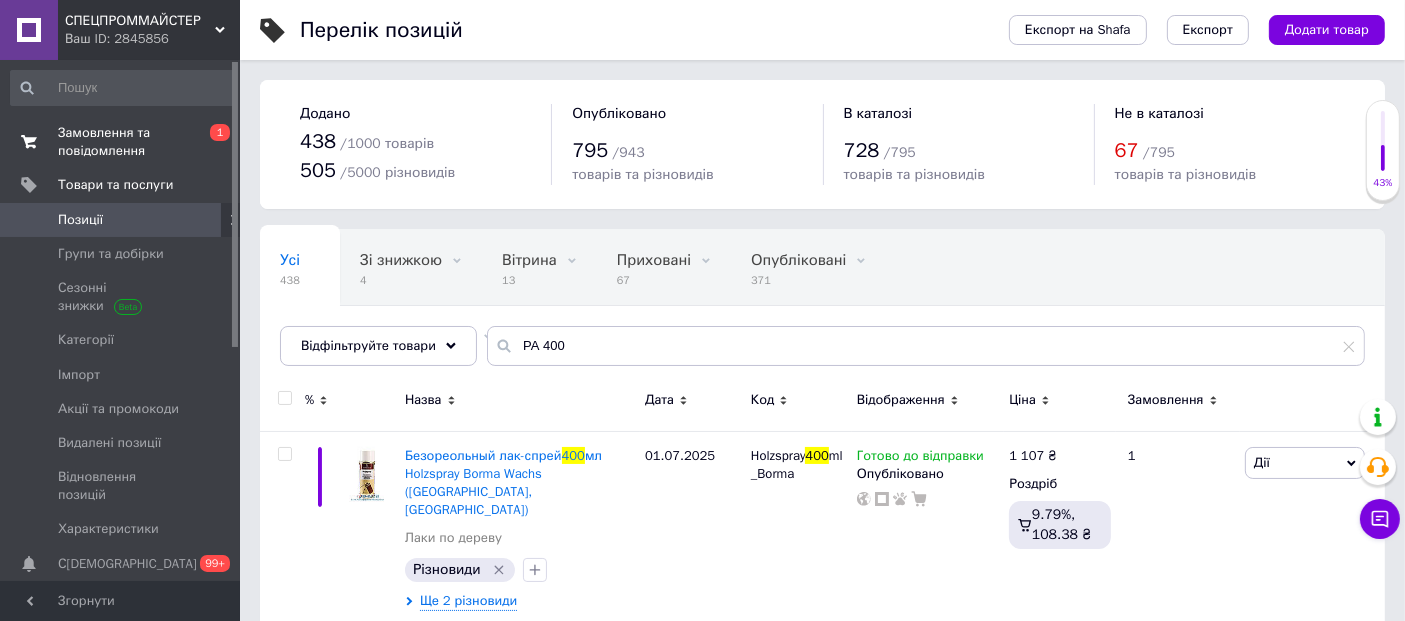 click on "Замовлення та повідомлення" at bounding box center [121, 142] 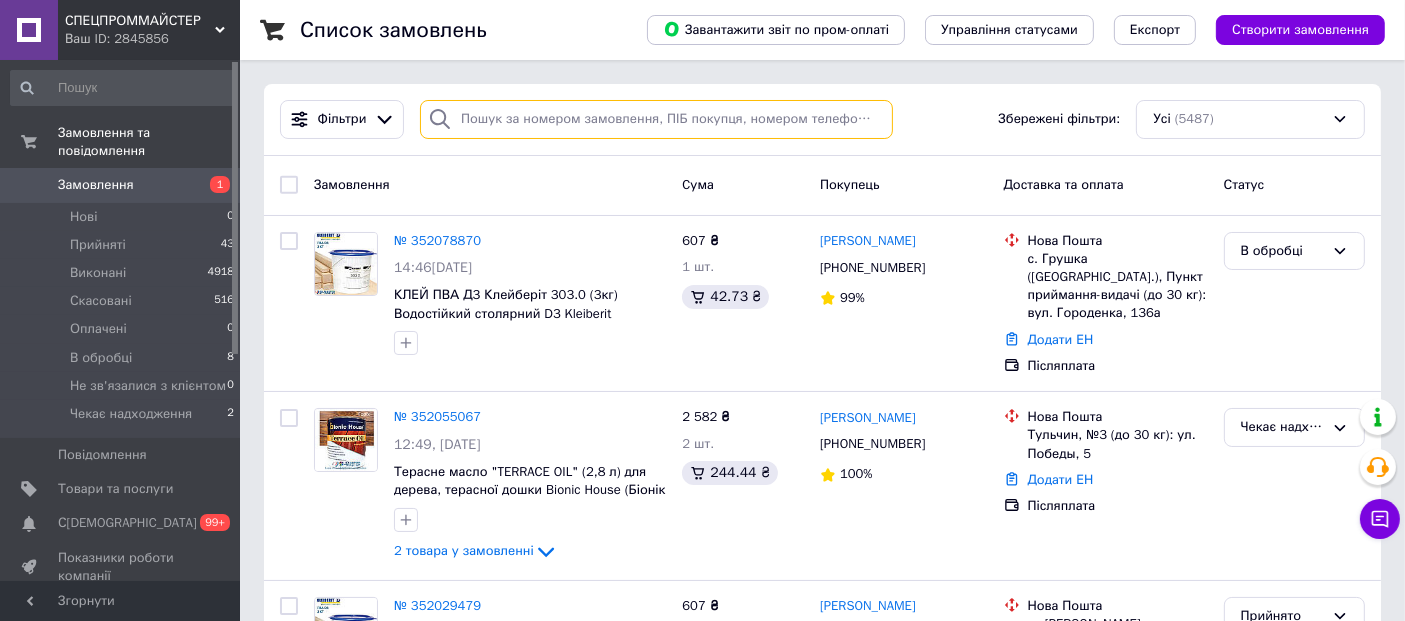 click at bounding box center [656, 119] 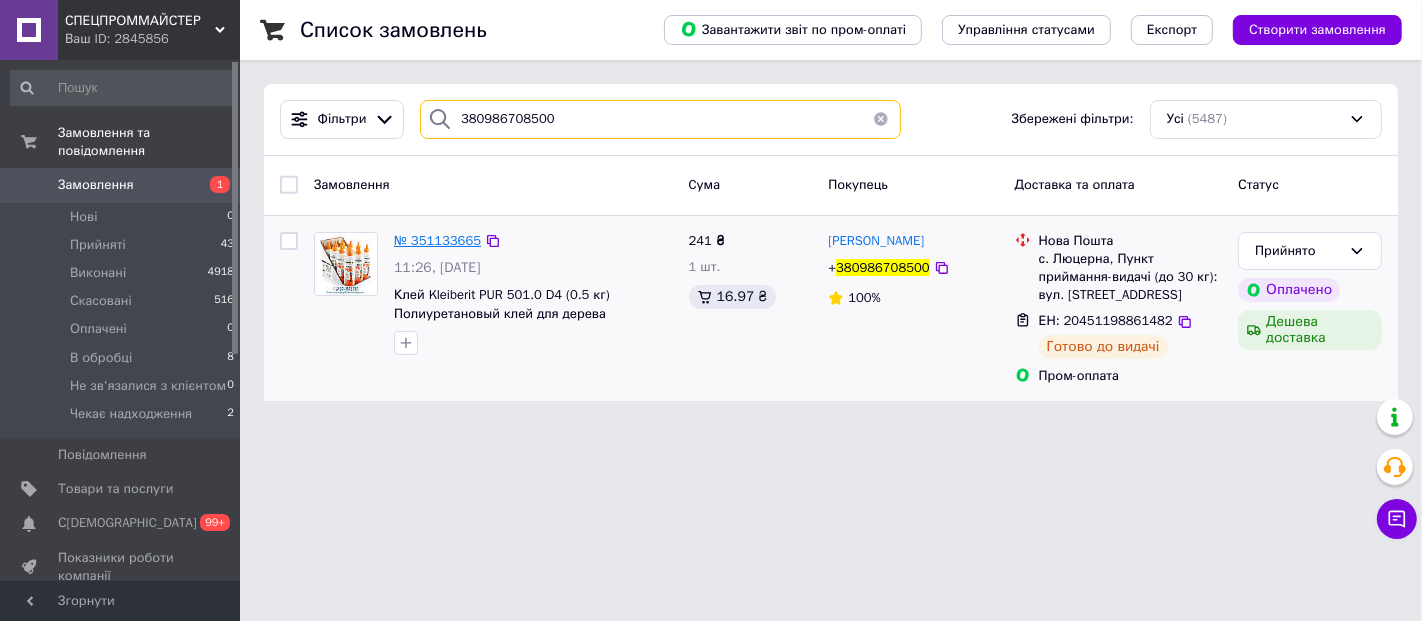 type on "380986708500" 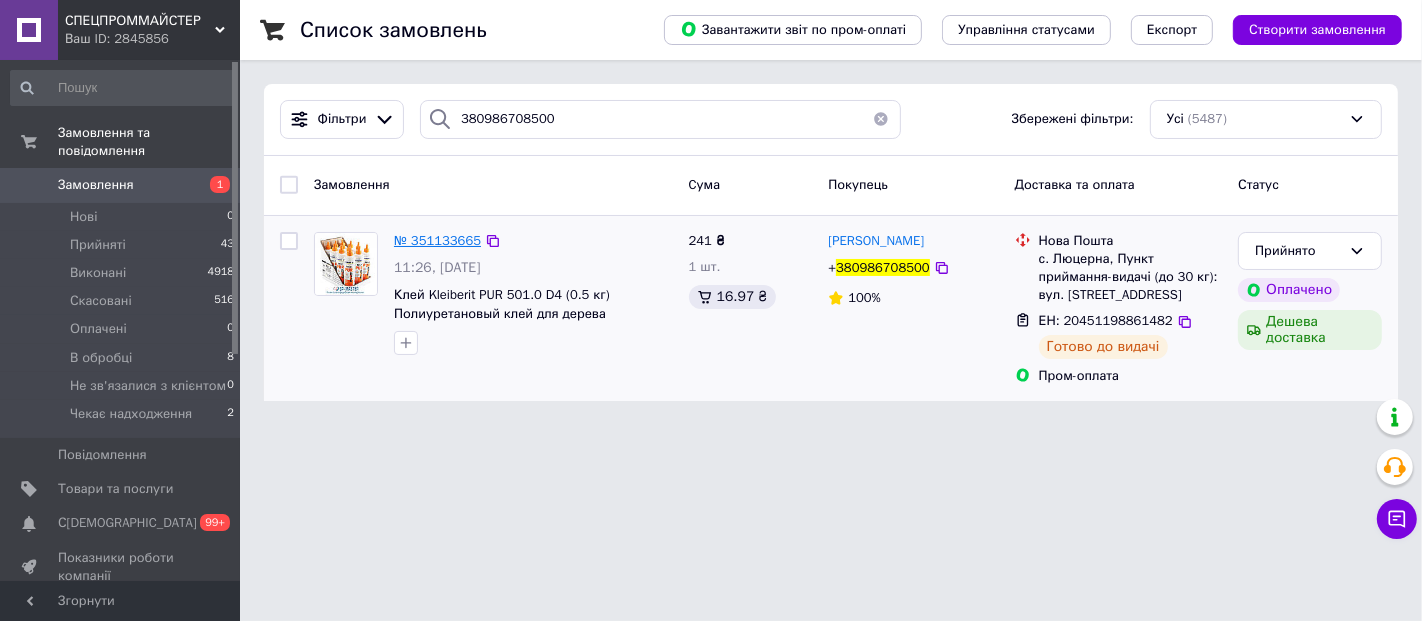 click on "№ 351133665" at bounding box center (437, 240) 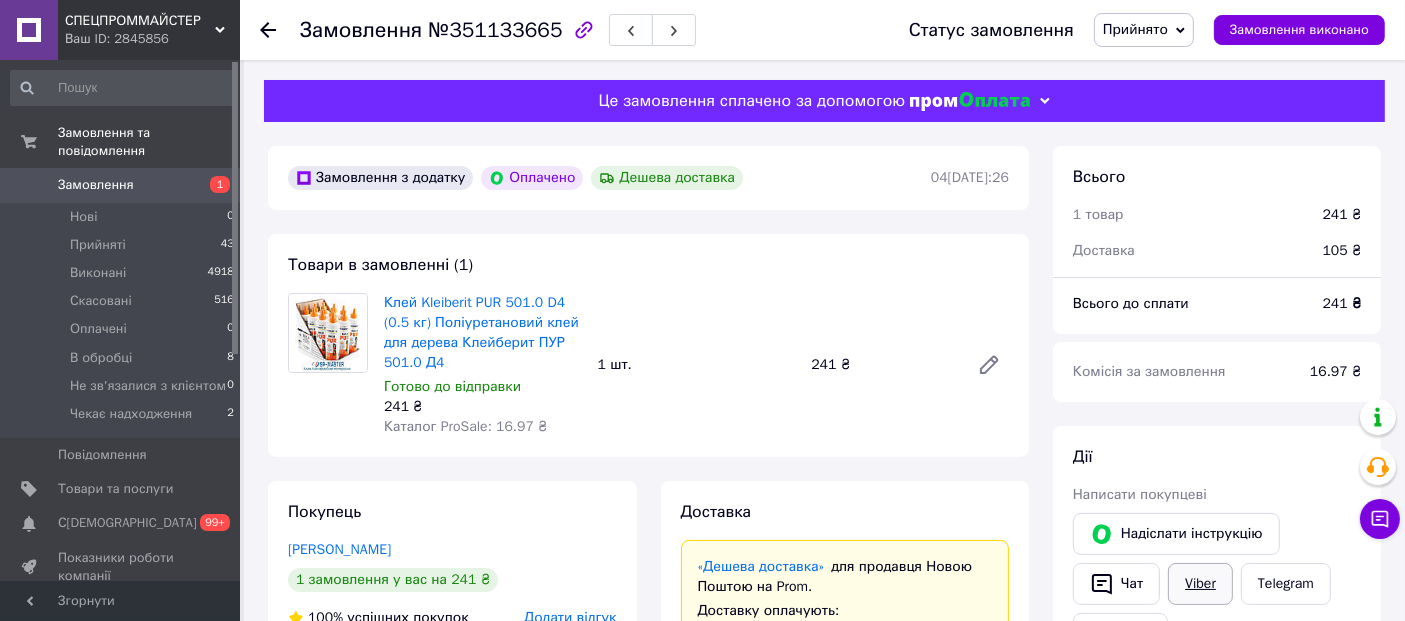 click on "Viber" at bounding box center (1200, 584) 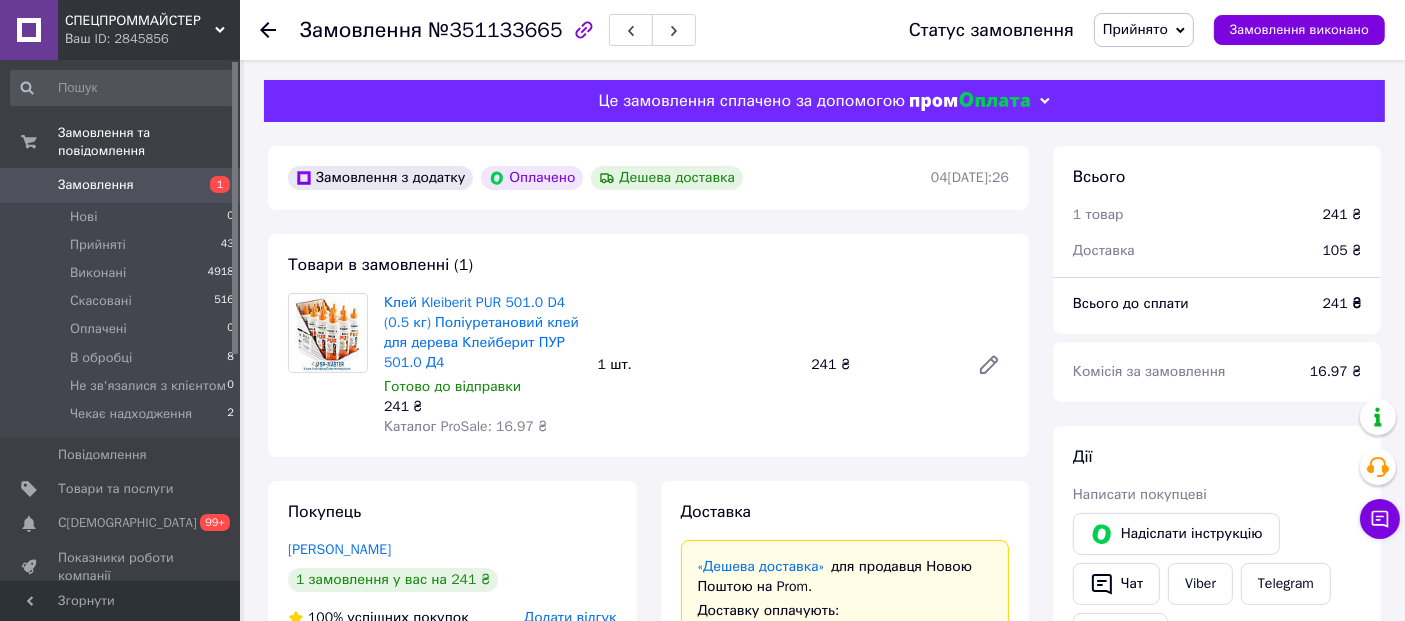 click on "Замовлення" at bounding box center [121, 185] 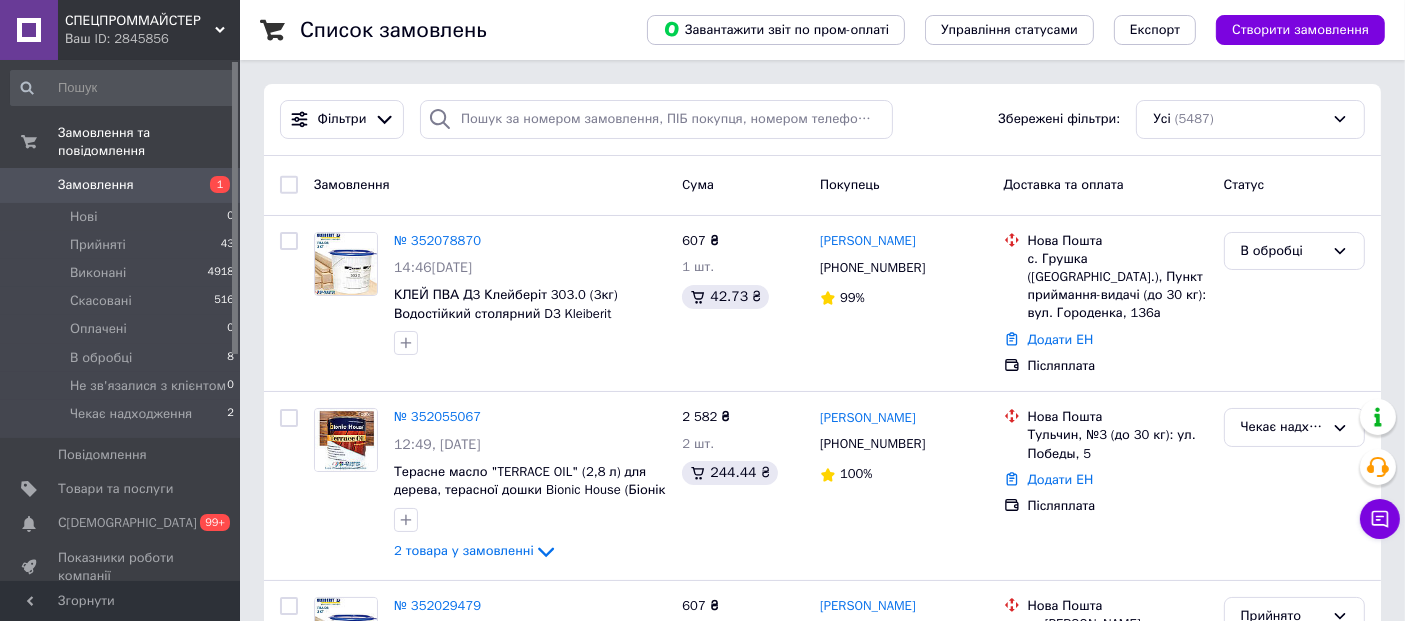 click on "Замовлення" at bounding box center (96, 185) 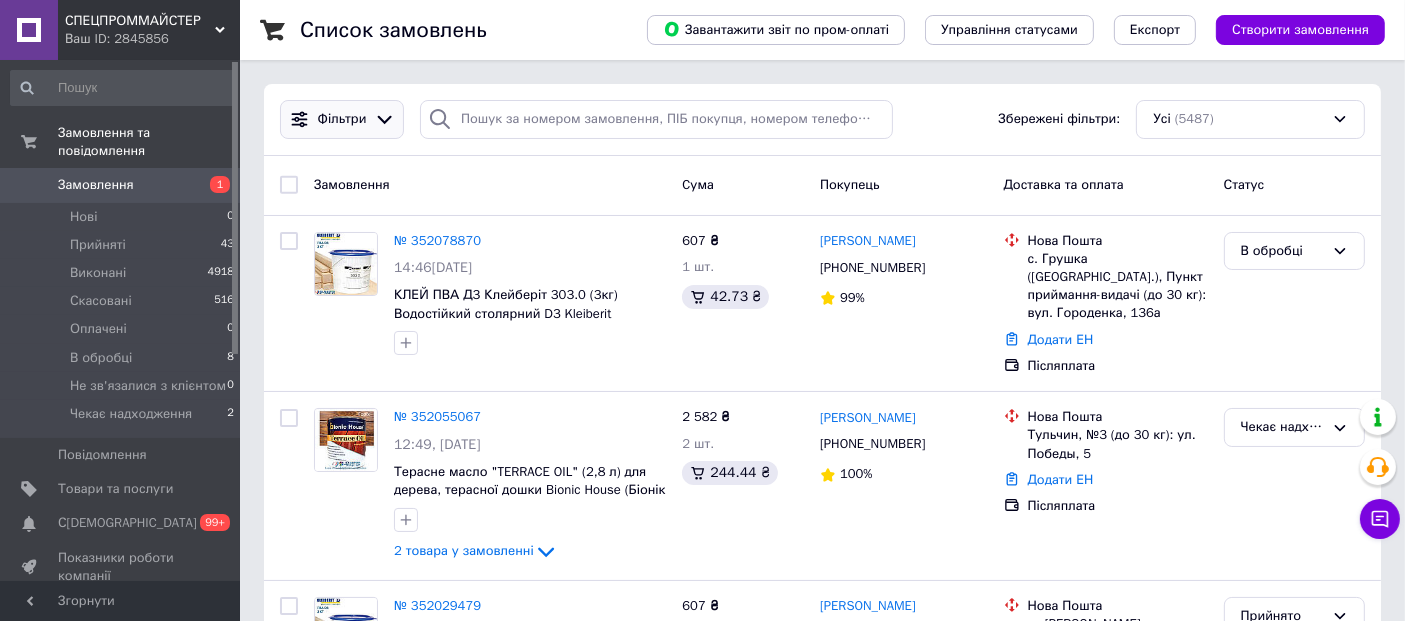 click on "Фільтри" at bounding box center [342, 119] 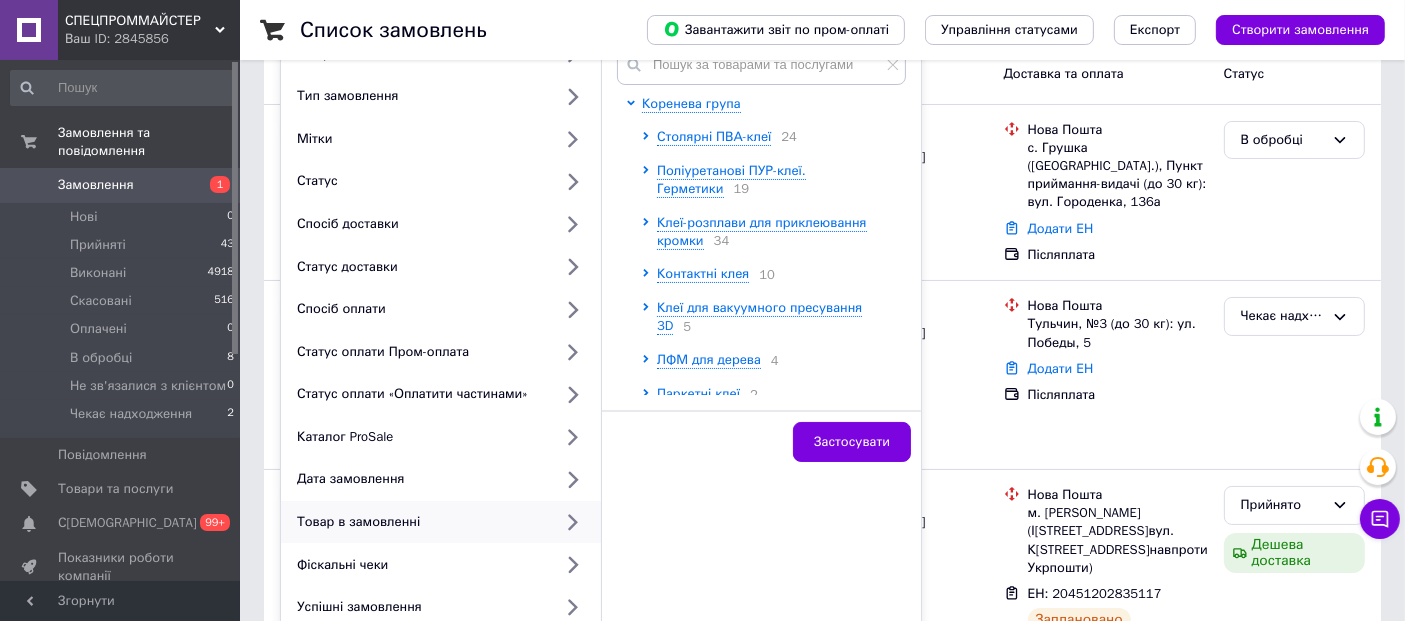 scroll, scrollTop: 0, scrollLeft: 0, axis: both 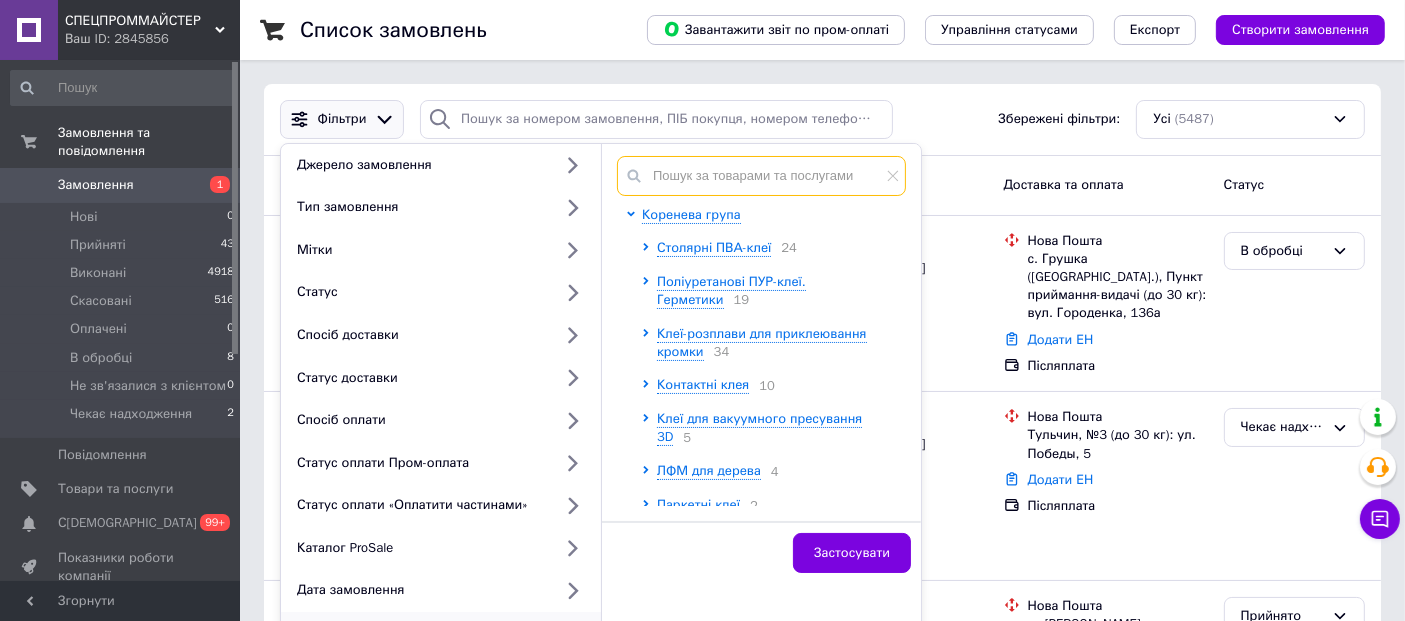 click at bounding box center [761, 176] 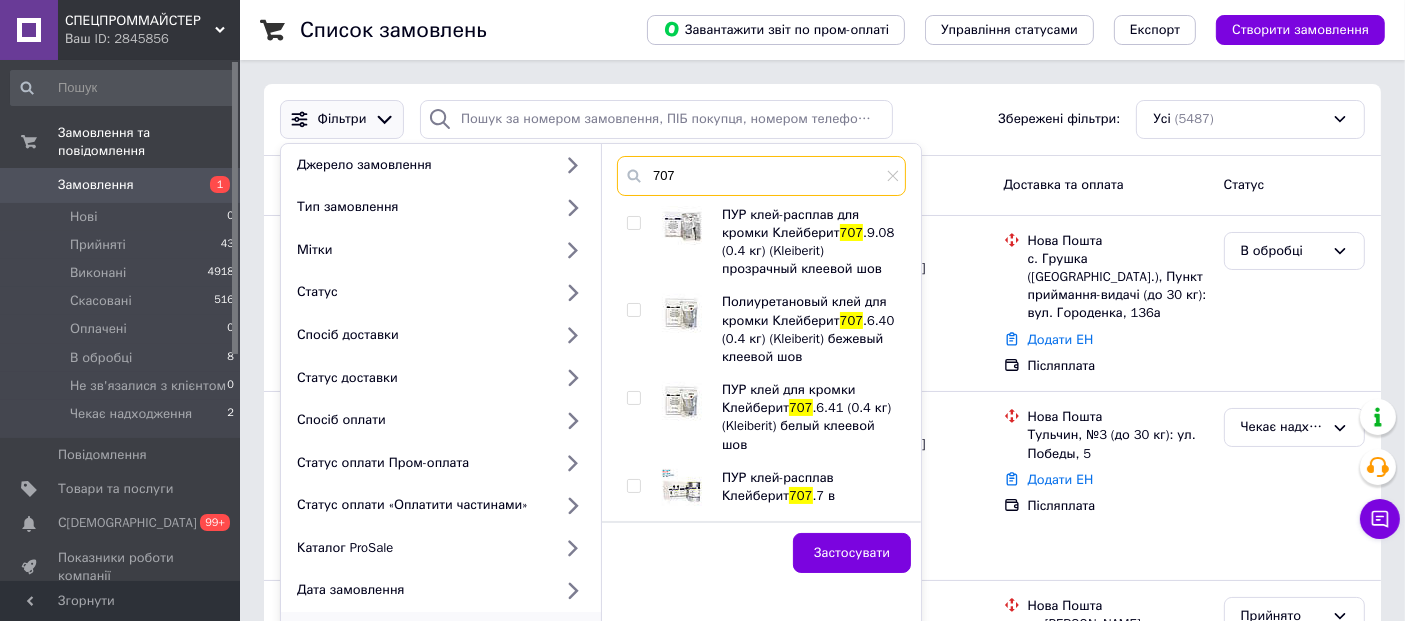 type on "707" 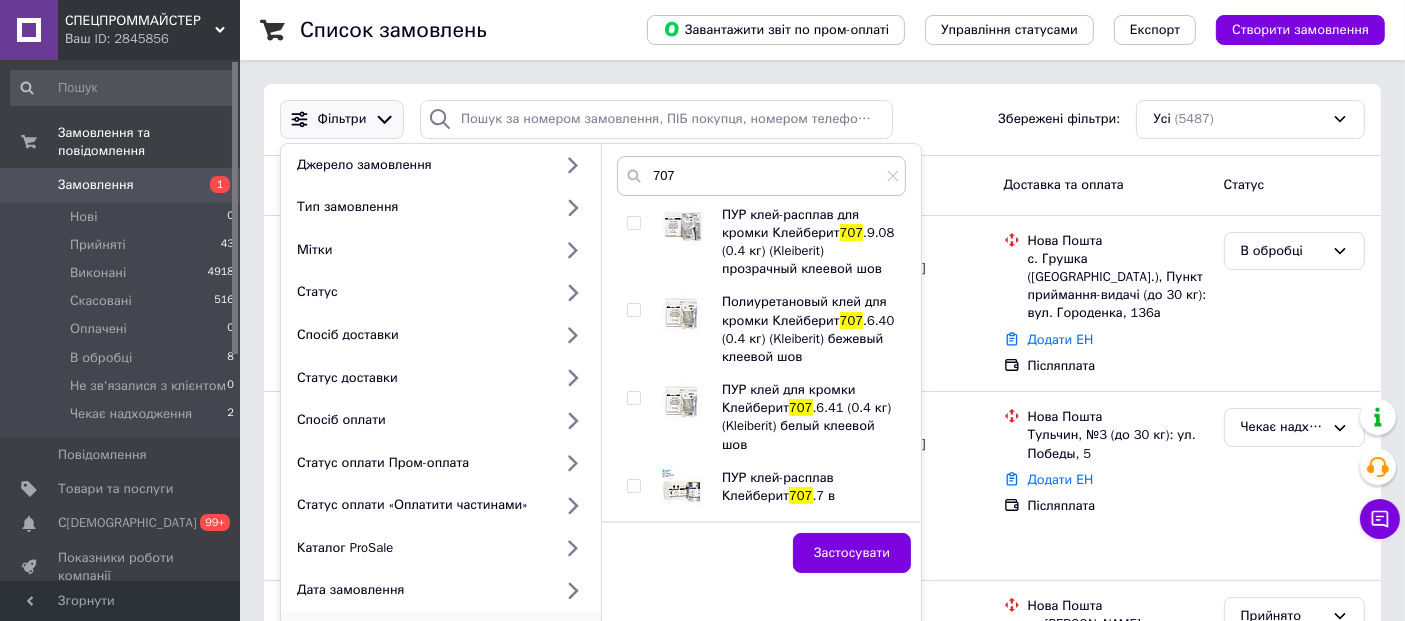 click at bounding box center [633, 223] 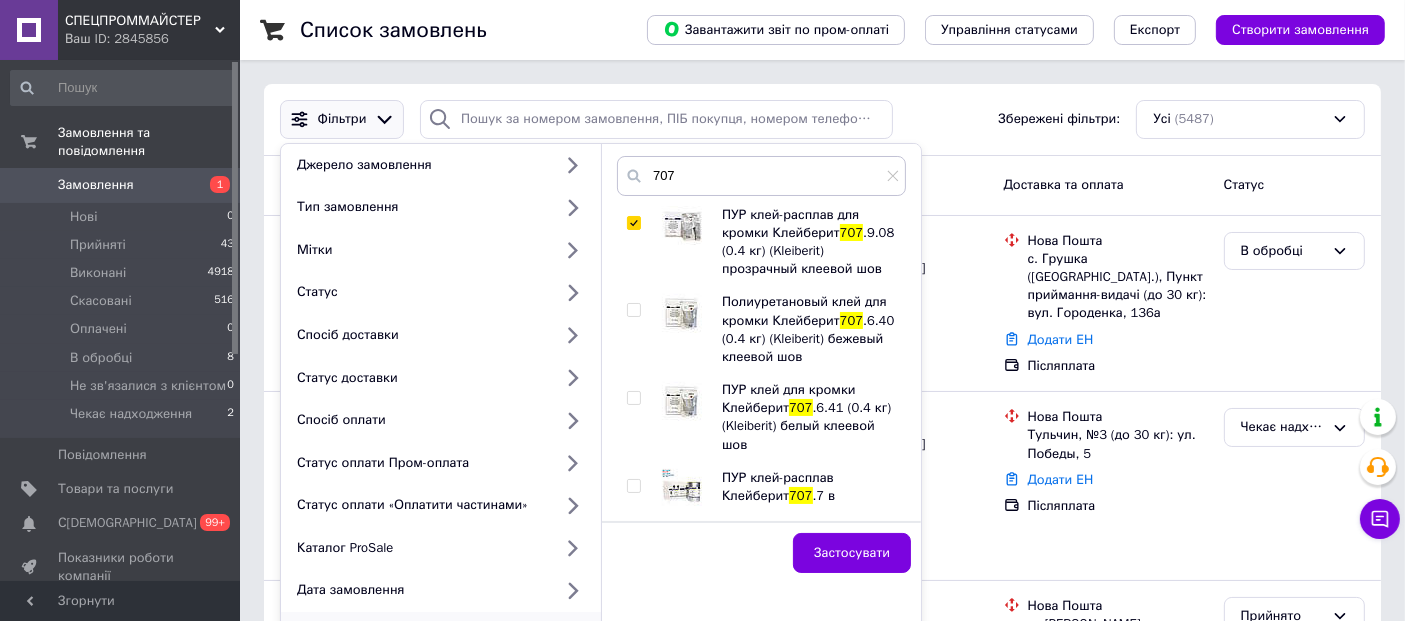 checkbox on "true" 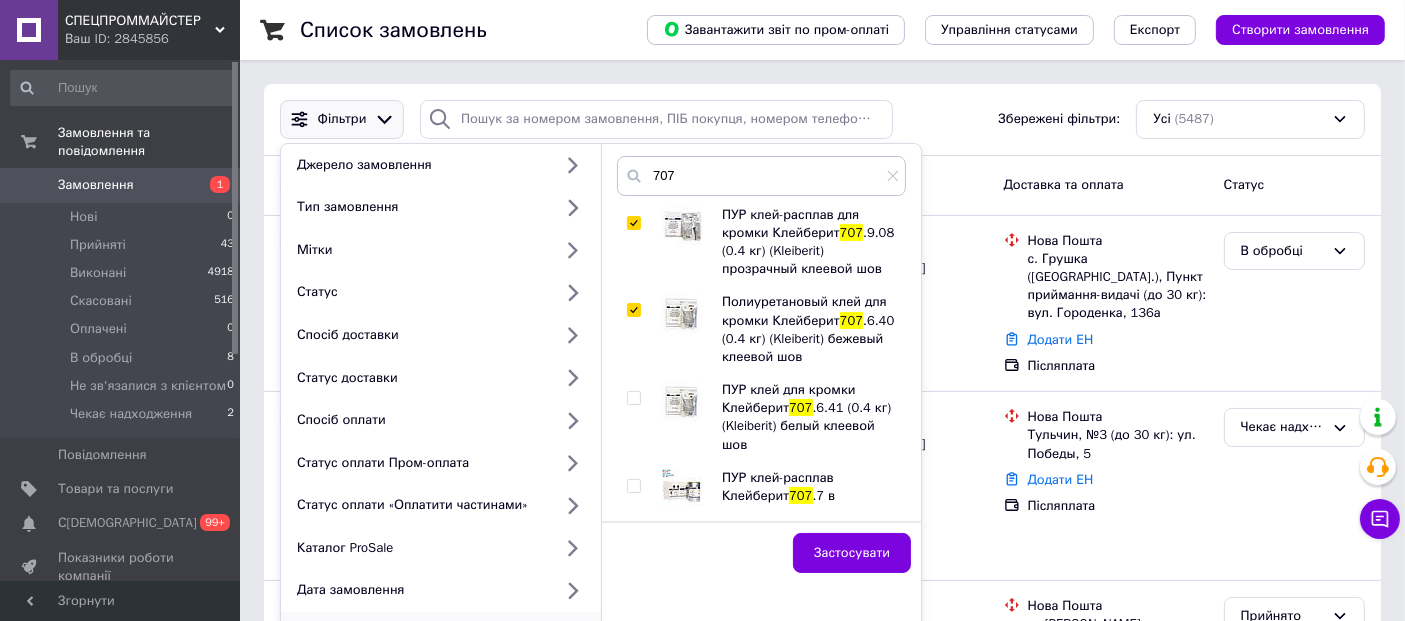 checkbox on "true" 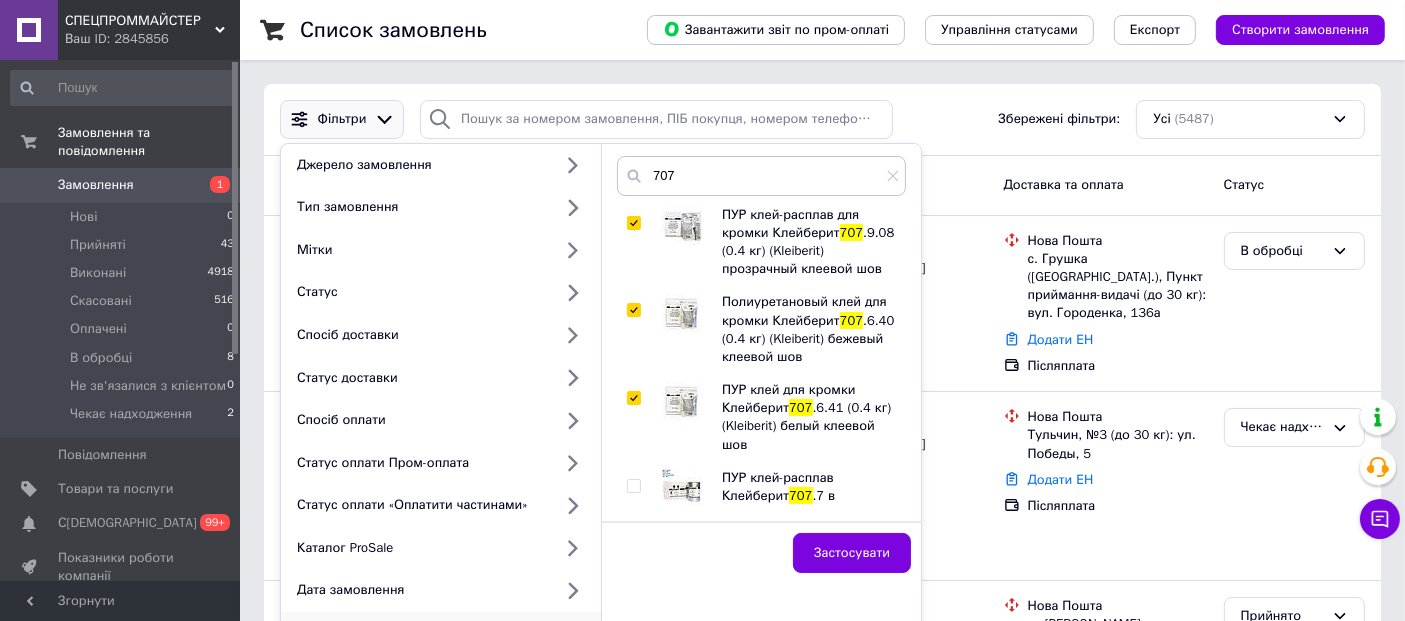 checkbox on "true" 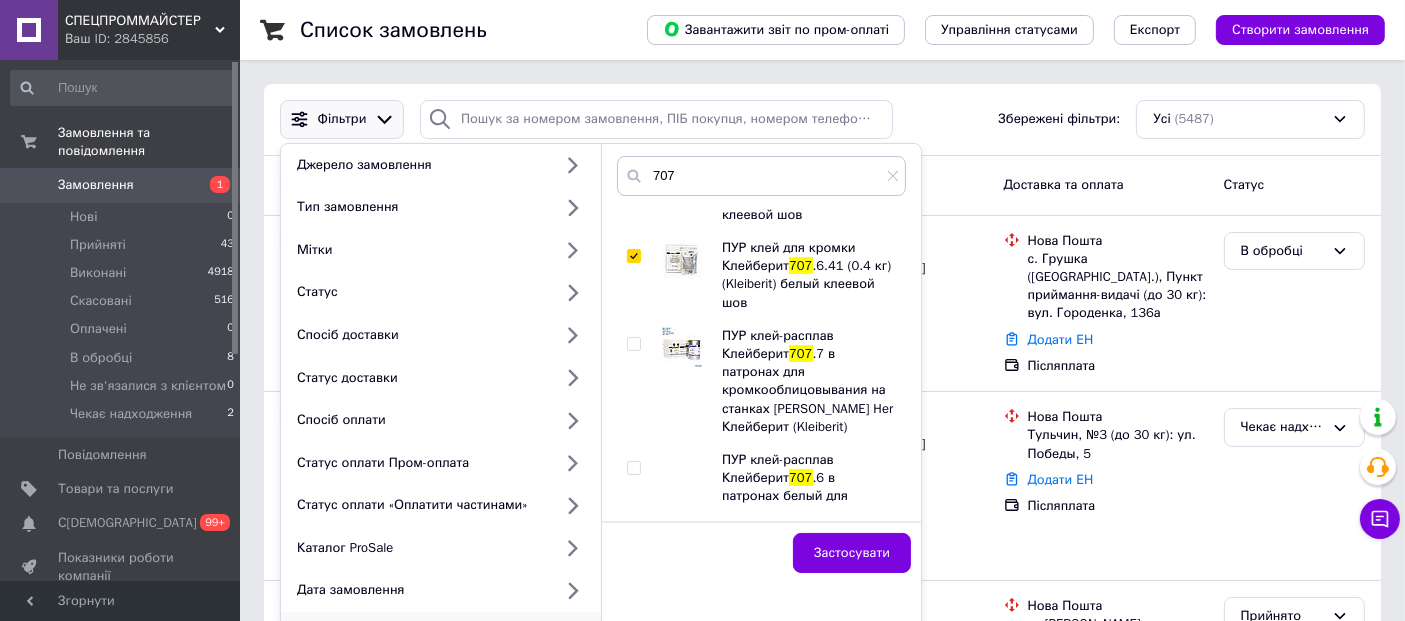 scroll, scrollTop: 160, scrollLeft: 0, axis: vertical 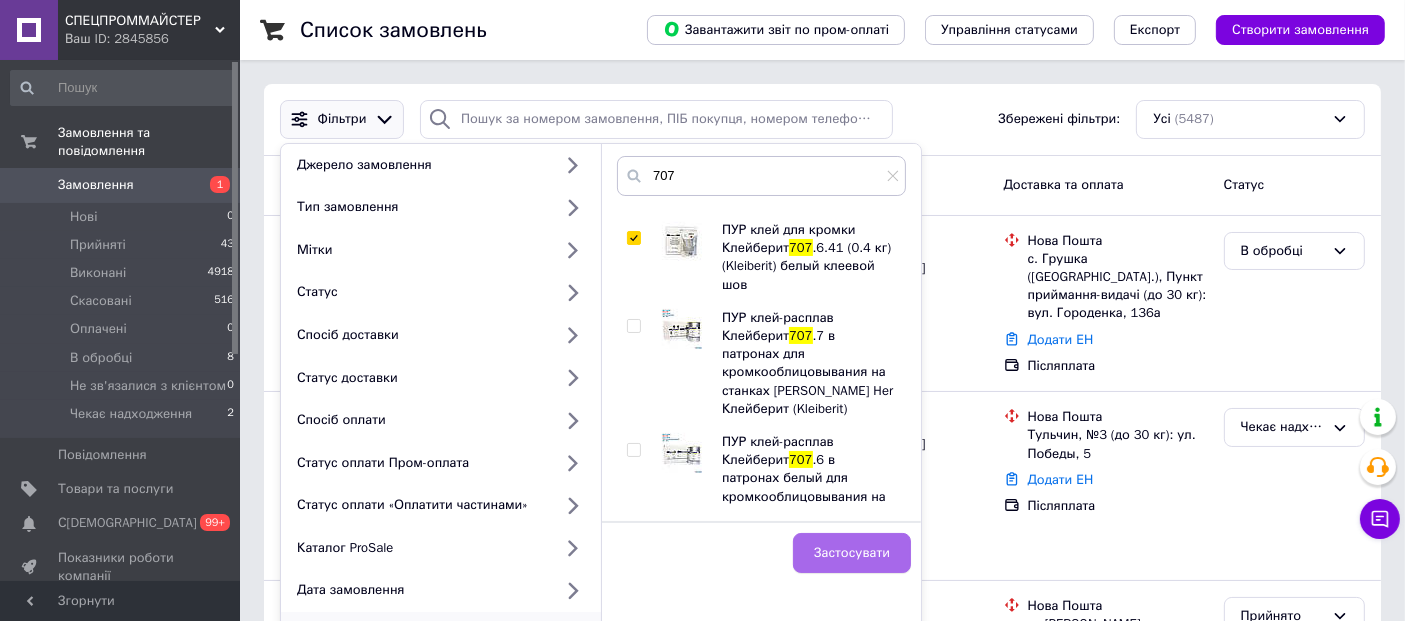 click on "Застосувати" at bounding box center (852, 553) 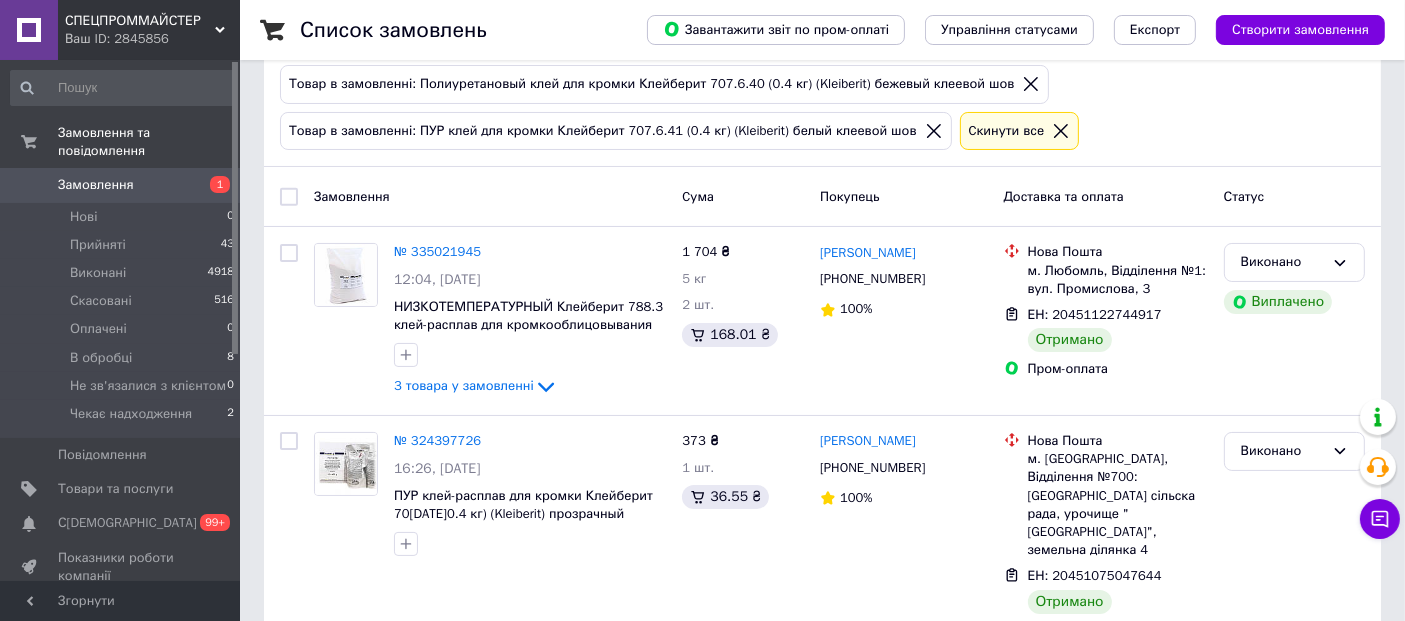 scroll, scrollTop: 0, scrollLeft: 0, axis: both 